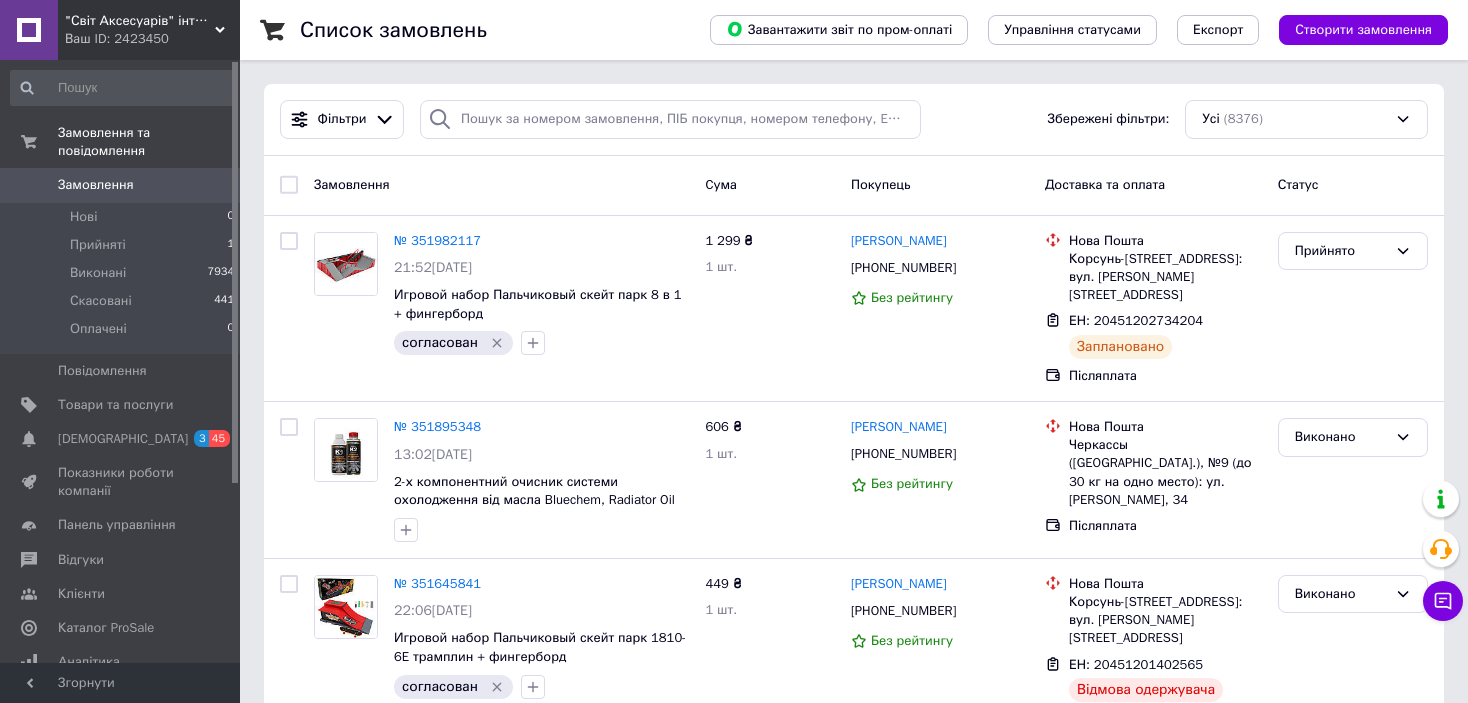 scroll, scrollTop: 0, scrollLeft: 0, axis: both 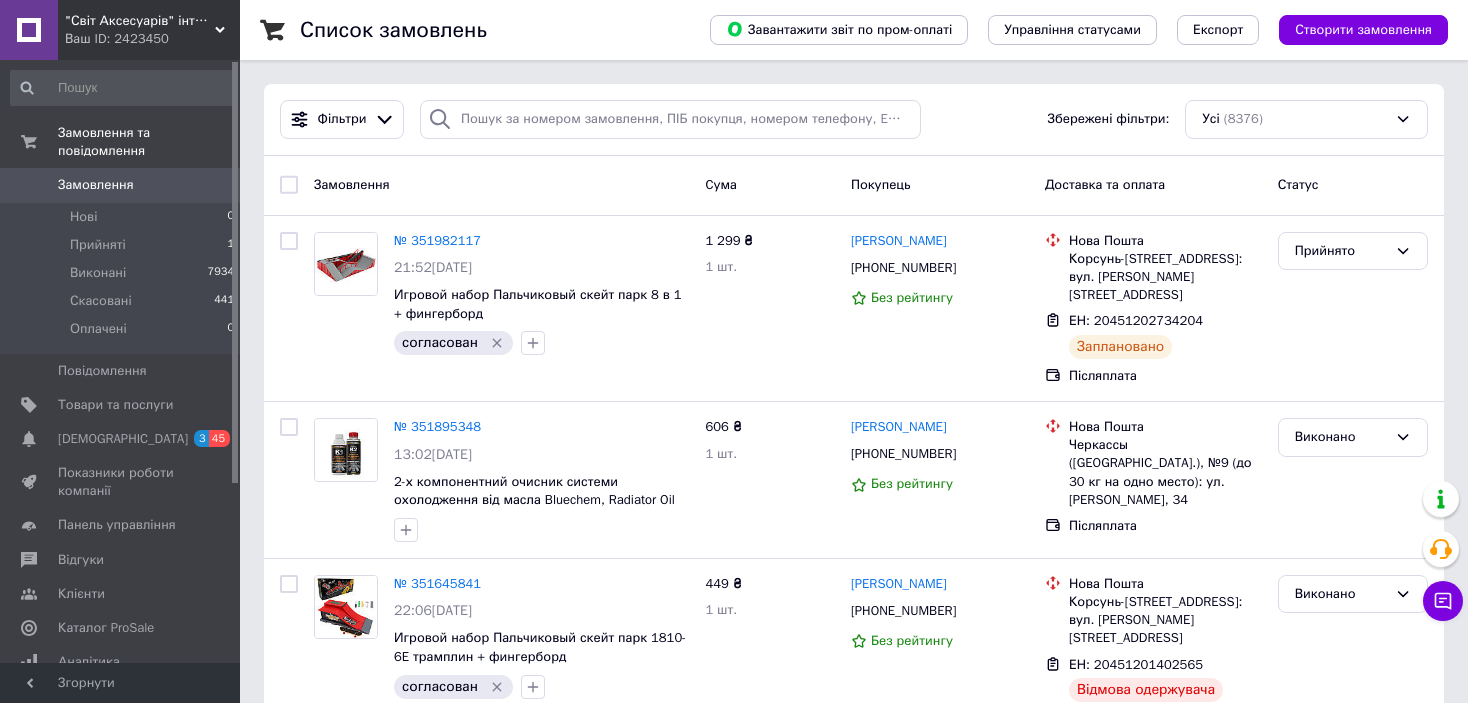 click on ""Світ Аксесуарів" інтернет-магазин" at bounding box center [140, 21] 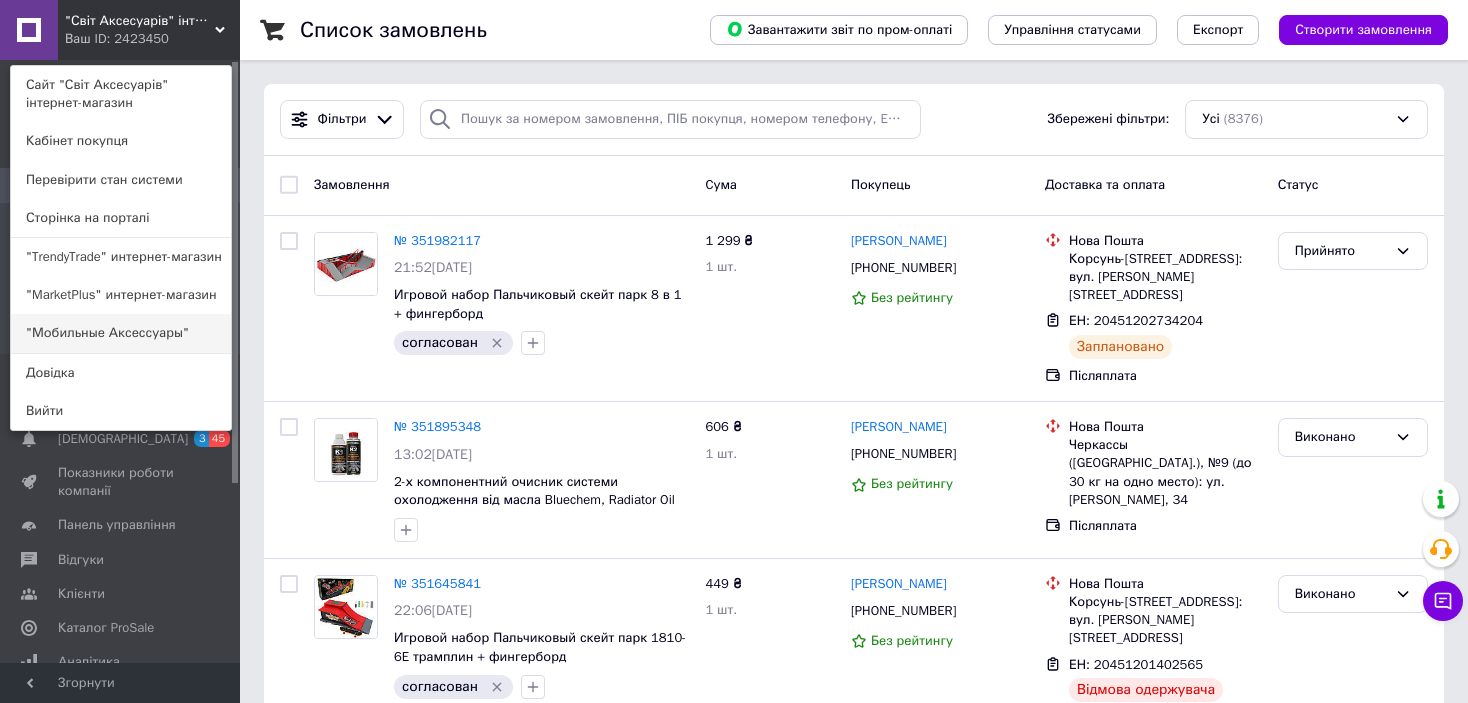 click on ""Мобильные Аксессуары"" at bounding box center [121, 333] 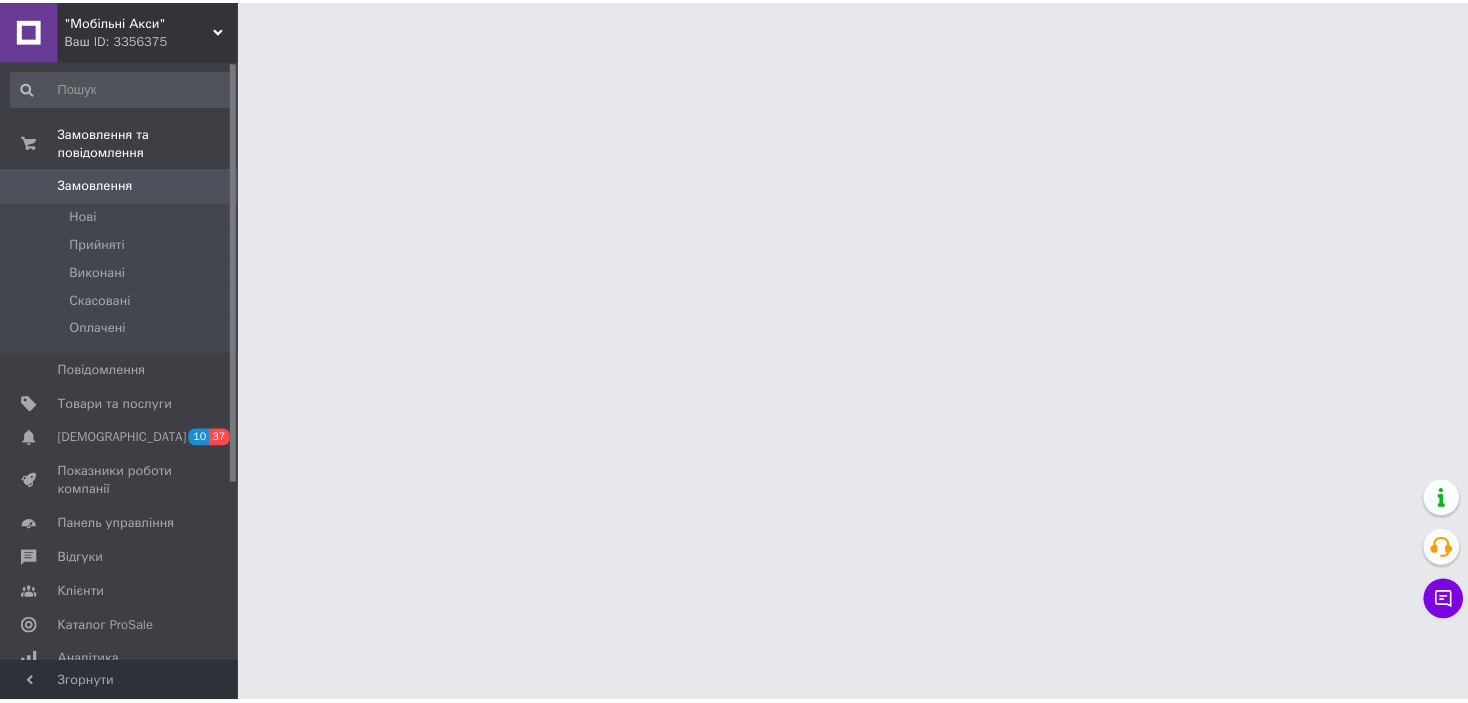 scroll, scrollTop: 0, scrollLeft: 0, axis: both 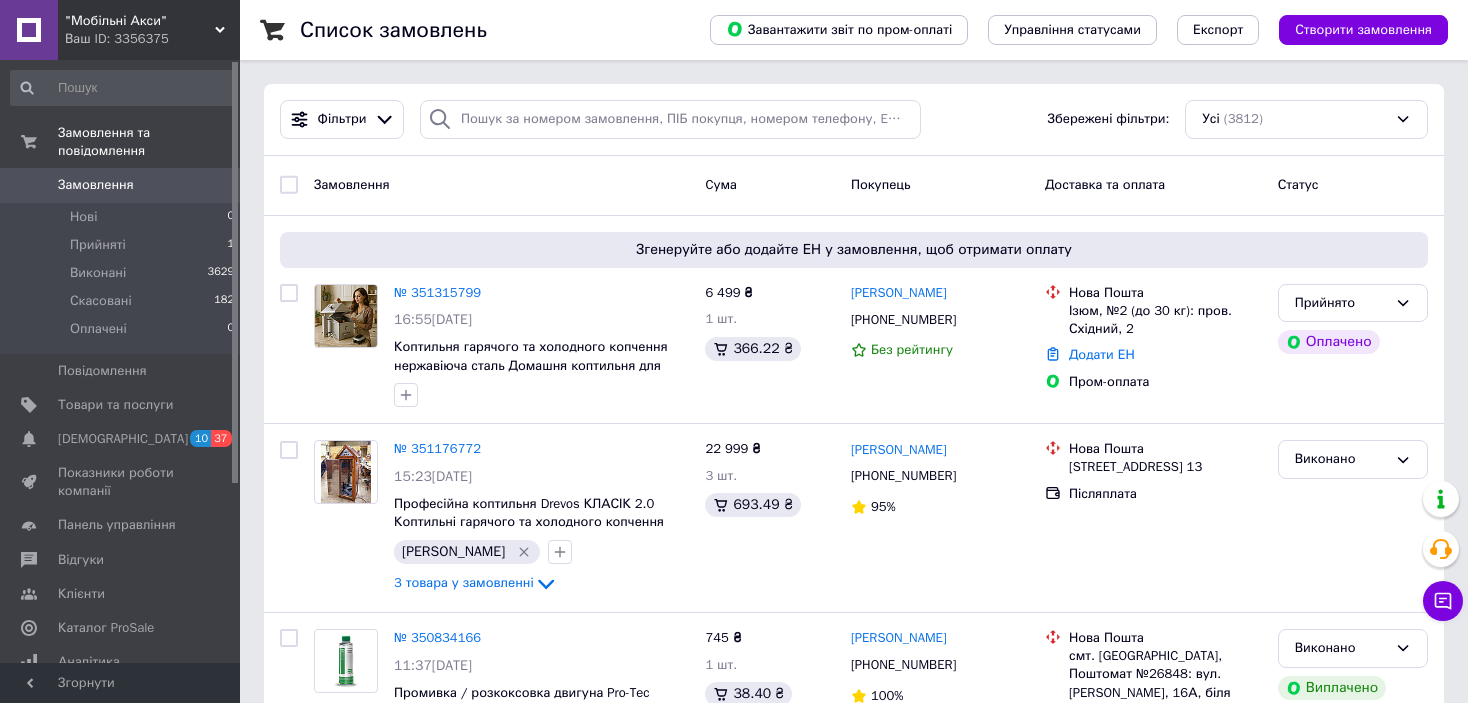 click on ""Мобільні Акси"" at bounding box center [140, 21] 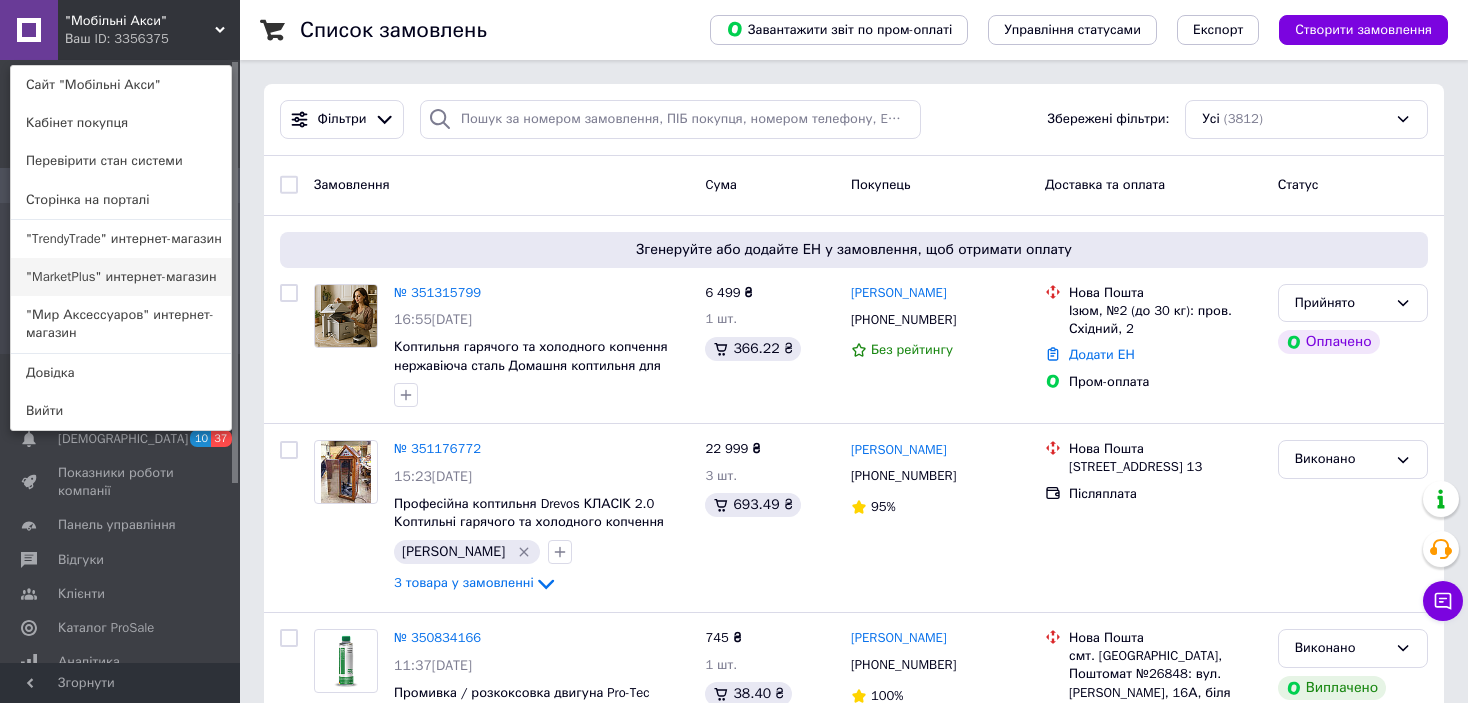 click on ""MarketPlus" интернет-магазин" at bounding box center (121, 277) 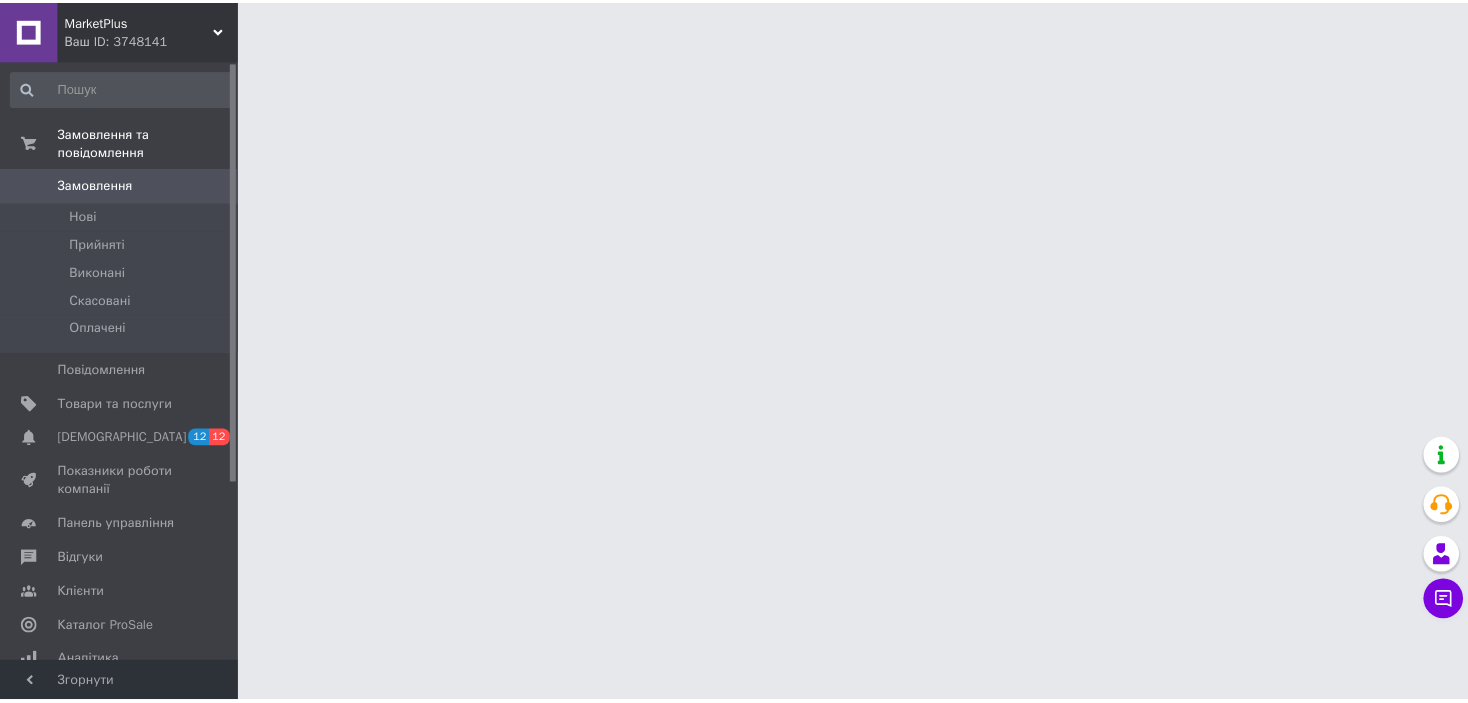 scroll, scrollTop: 0, scrollLeft: 0, axis: both 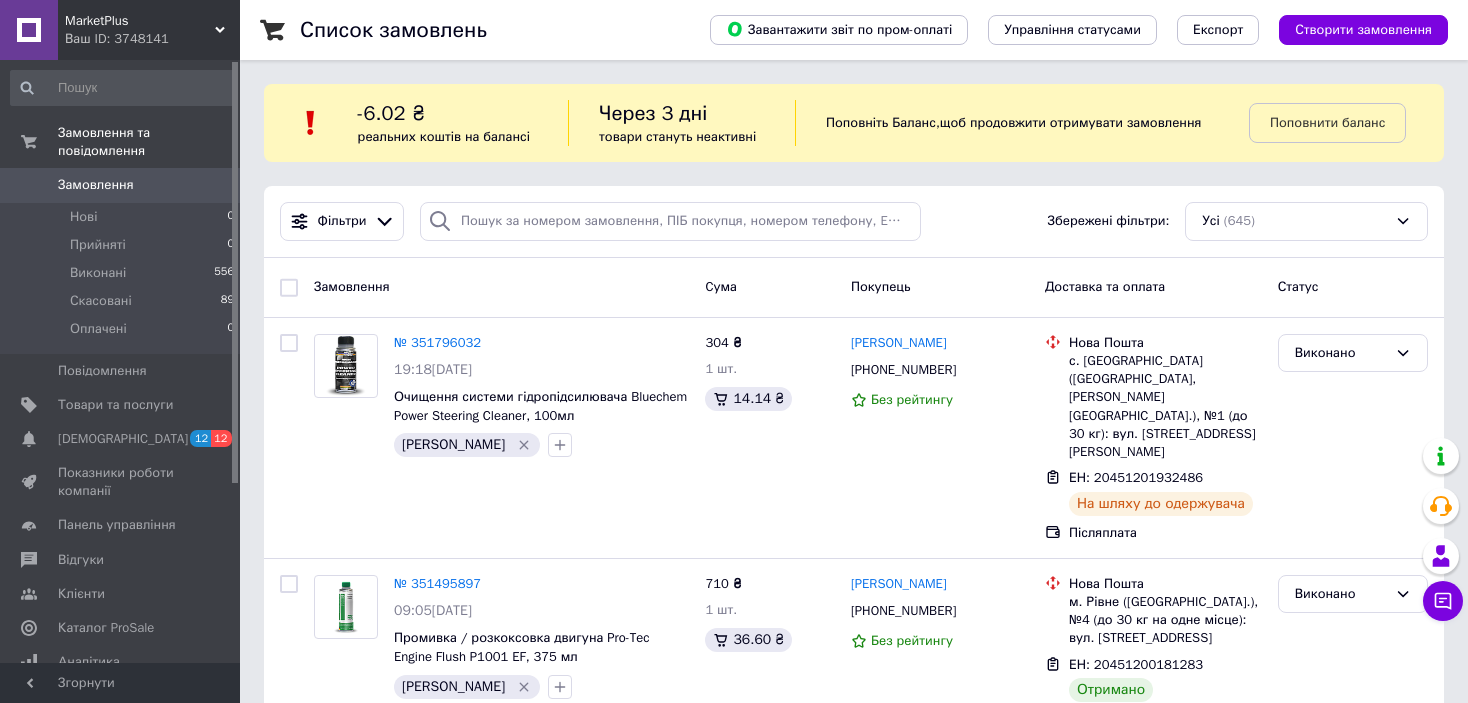 click on "MarketPlus" at bounding box center [140, 21] 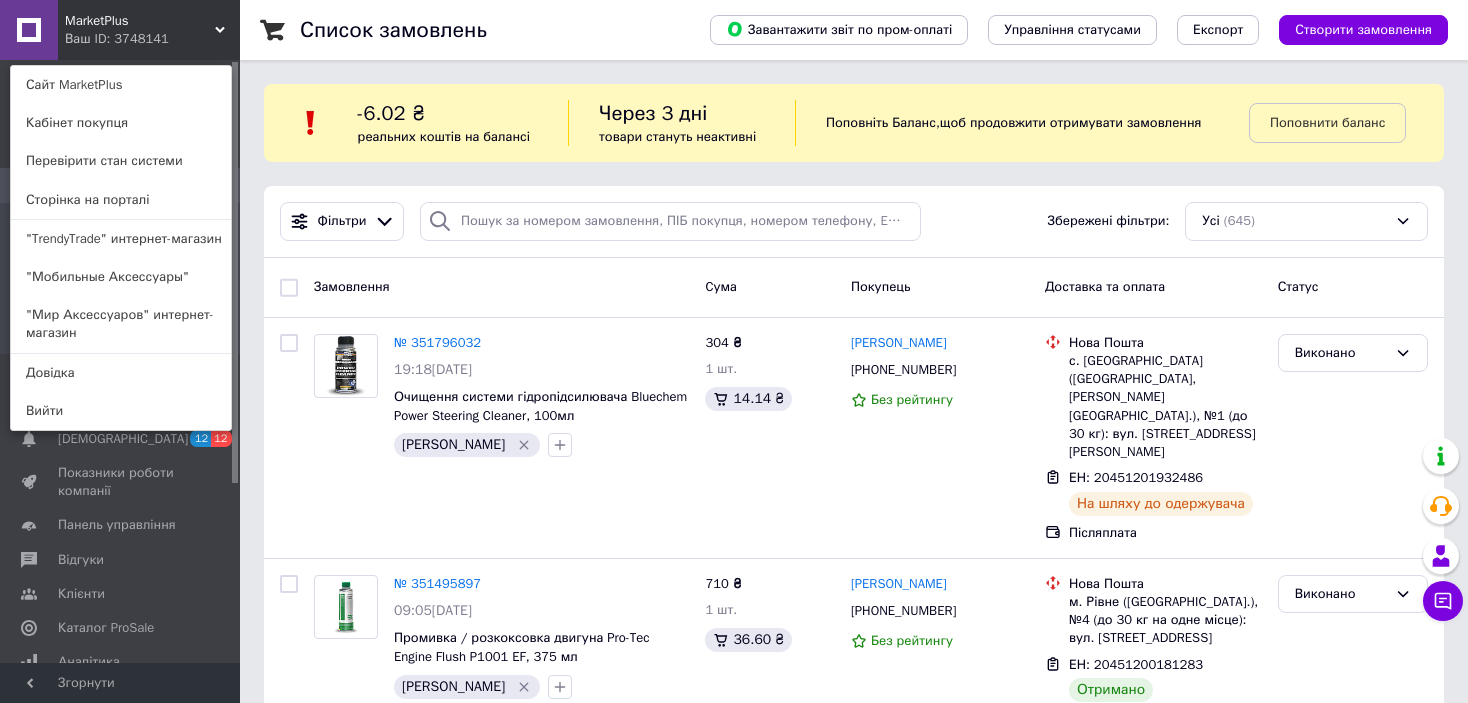 click on "MarketPlus" at bounding box center [140, 21] 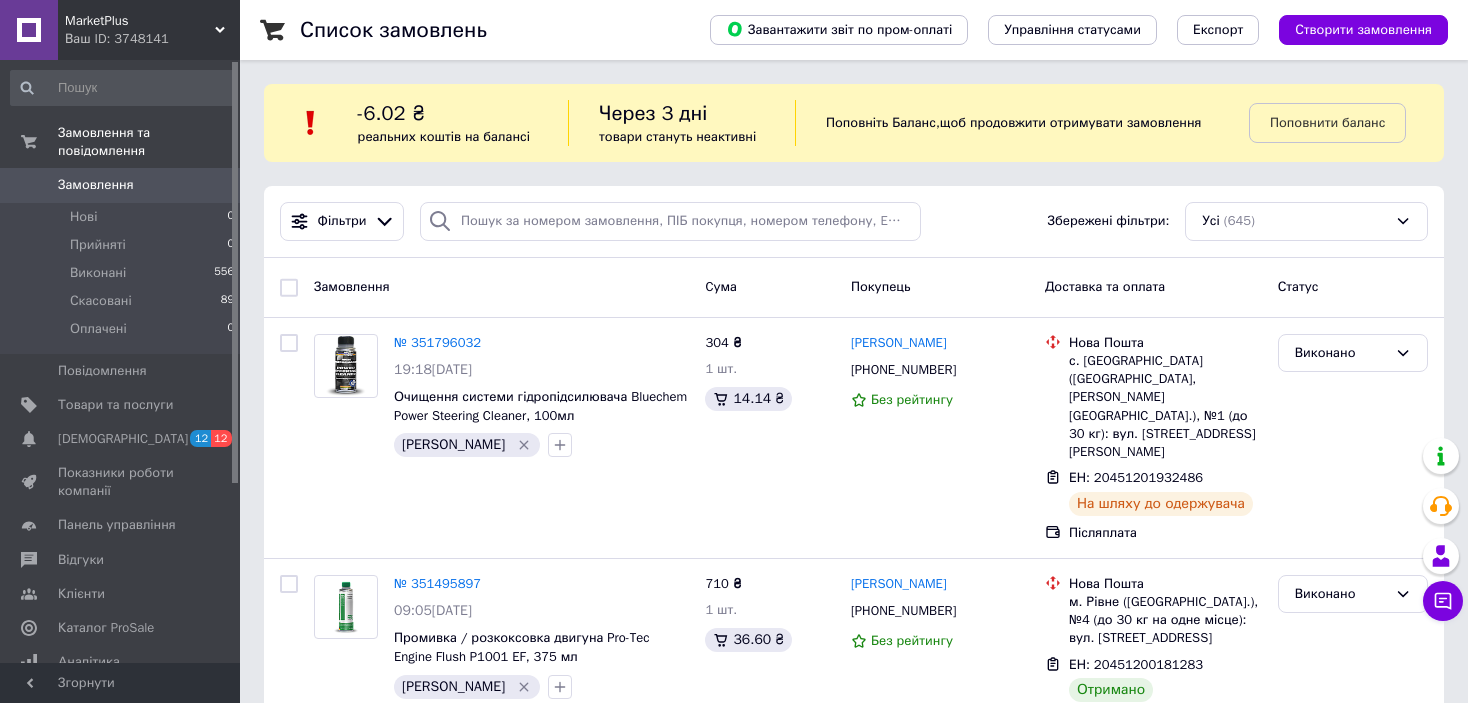 click on "MarketPlus" at bounding box center (140, 21) 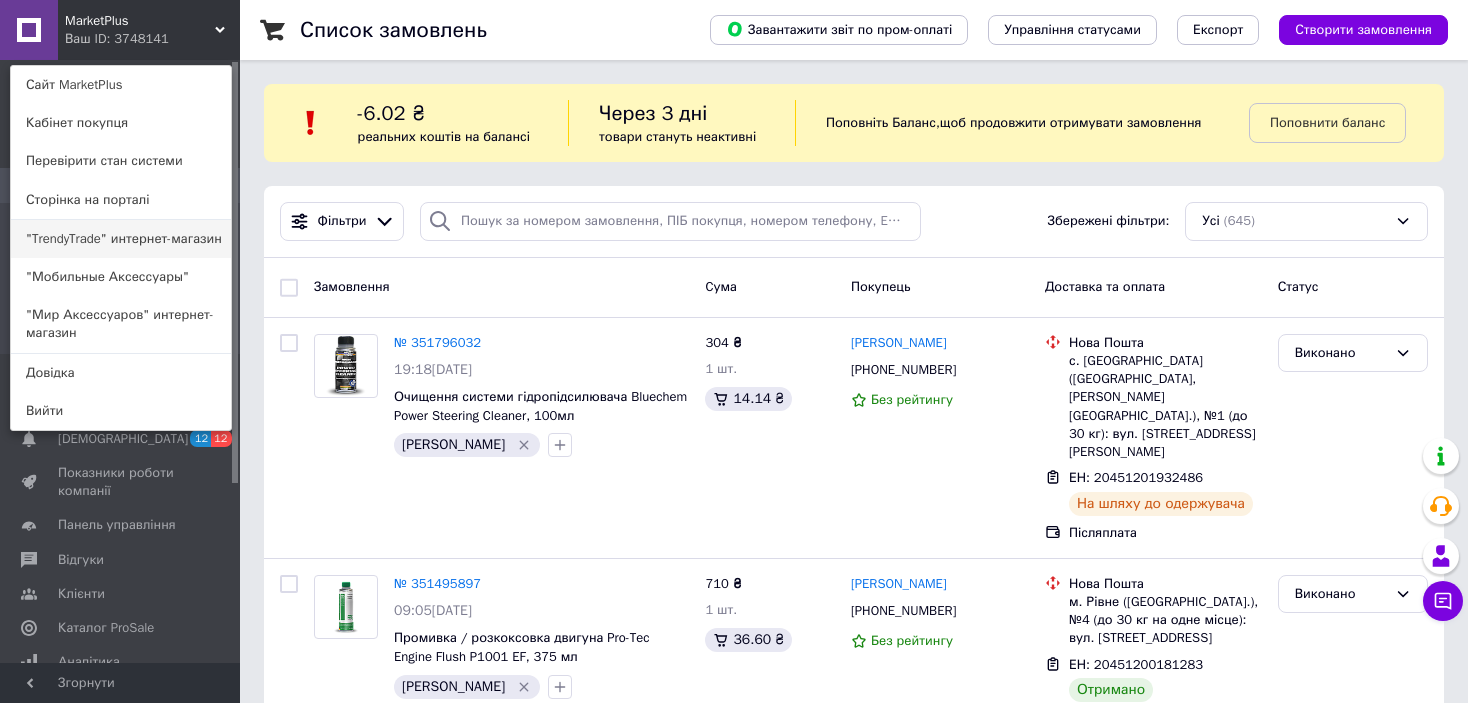click on ""TrendyTrade" интернет-магазин" at bounding box center (121, 239) 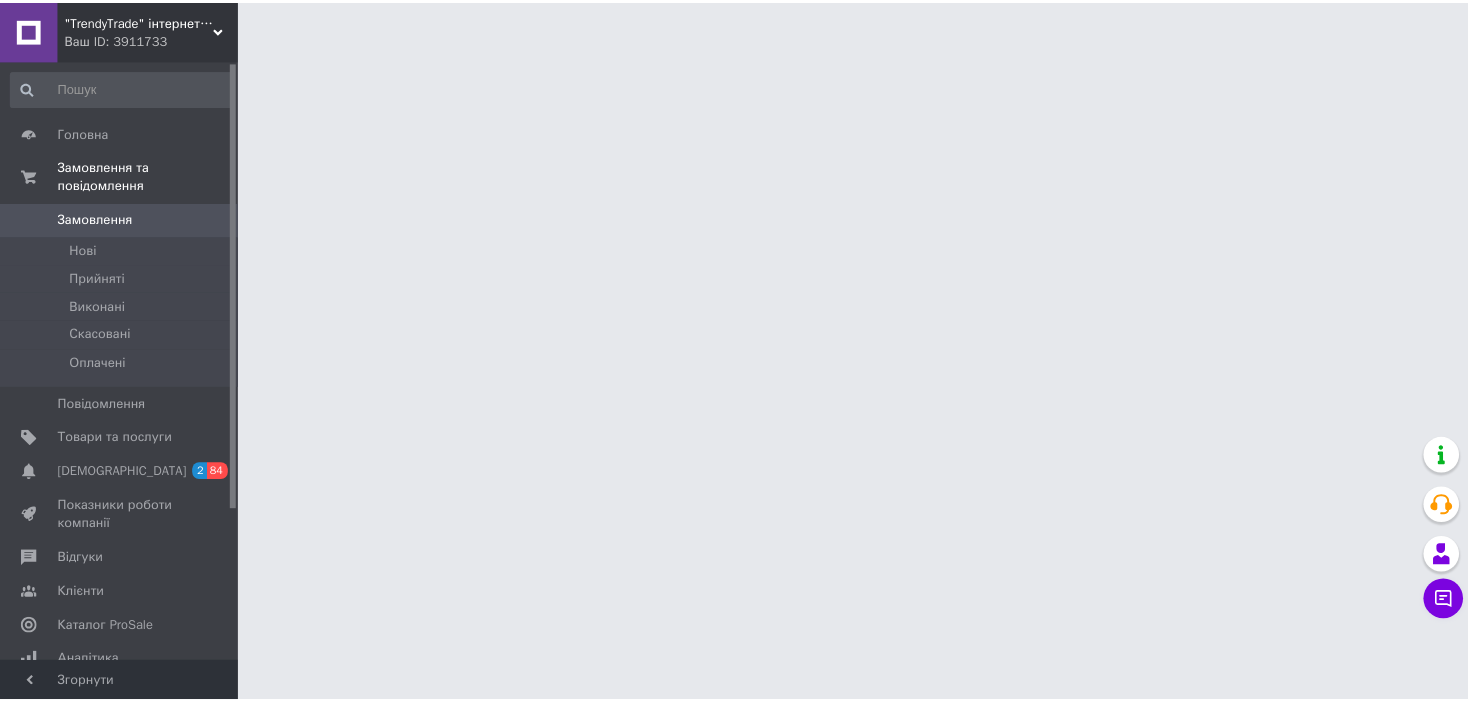 scroll, scrollTop: 0, scrollLeft: 0, axis: both 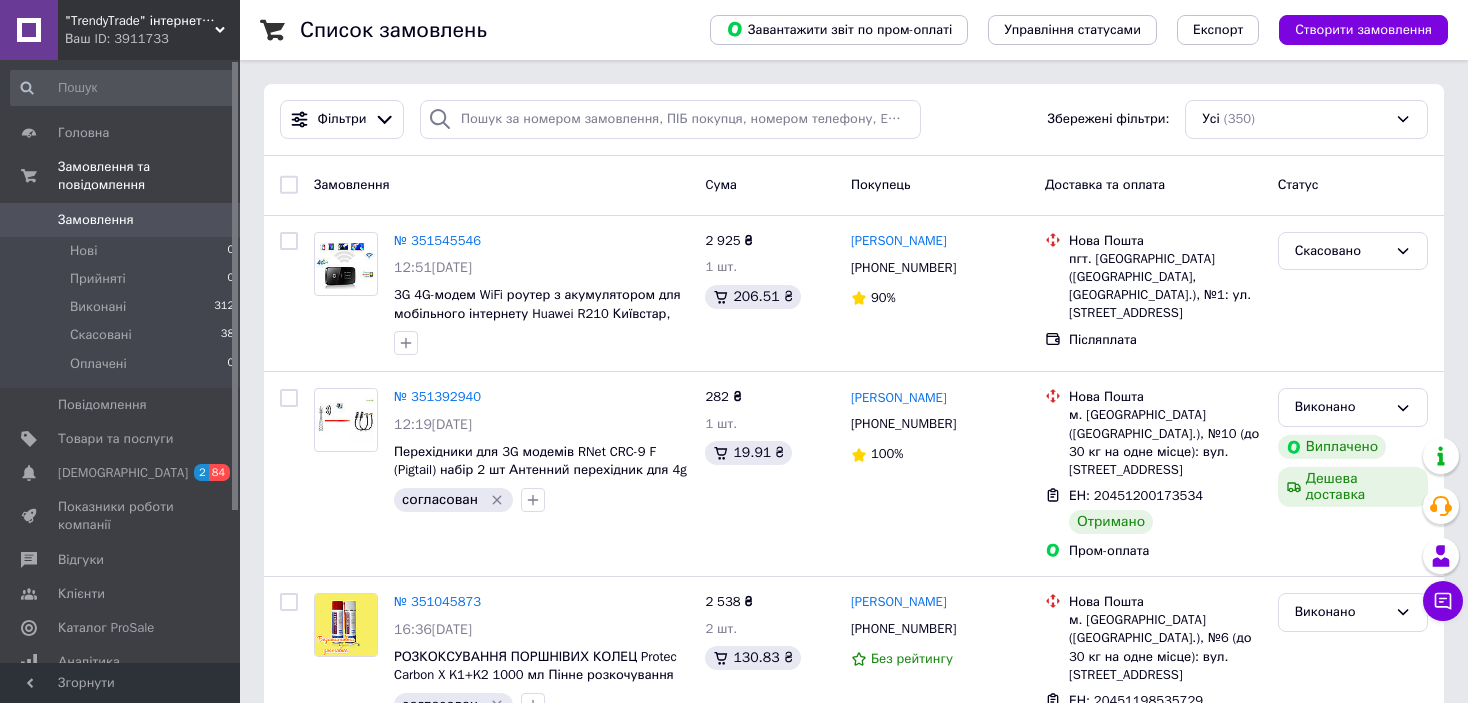 click on ""TrendyTrade" інтернет-магазин" at bounding box center (140, 21) 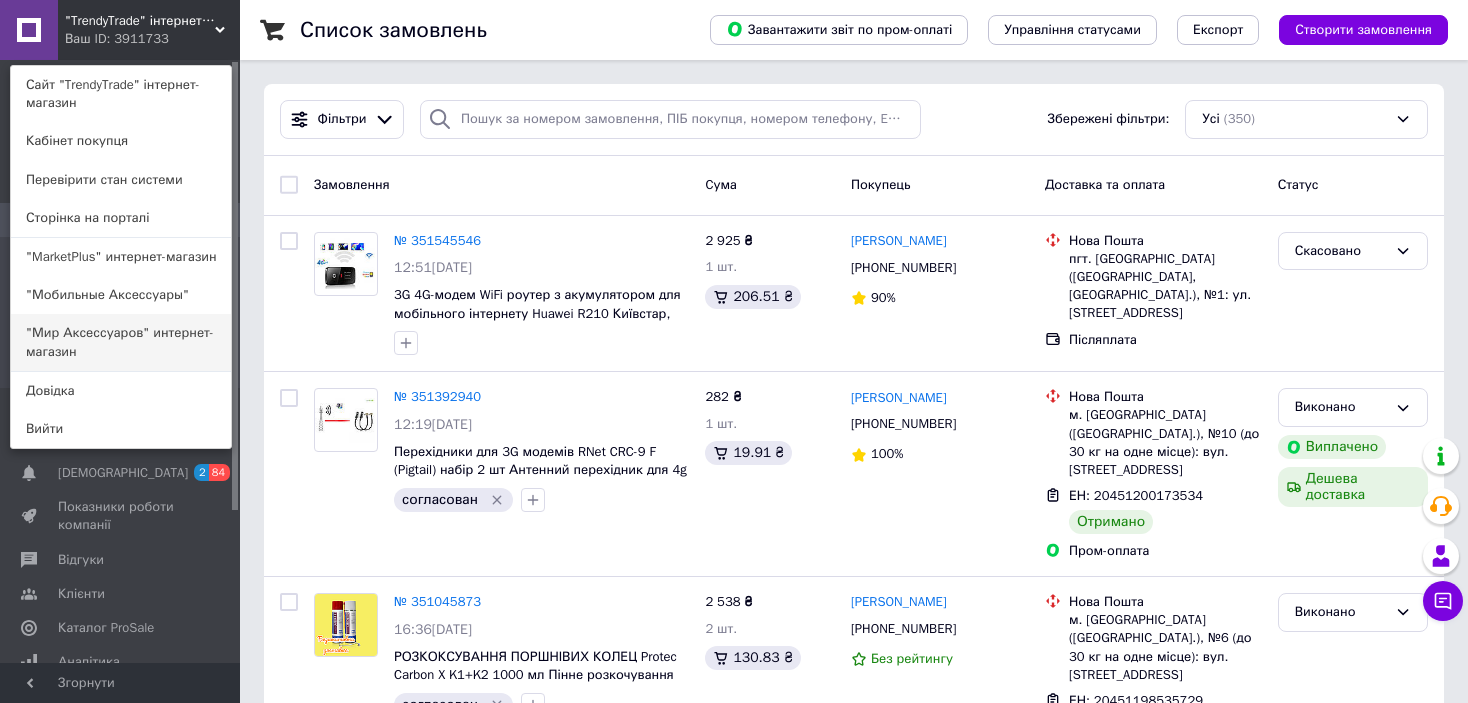 click on ""Мир Аксессуаров" интернет-магазин" at bounding box center [121, 342] 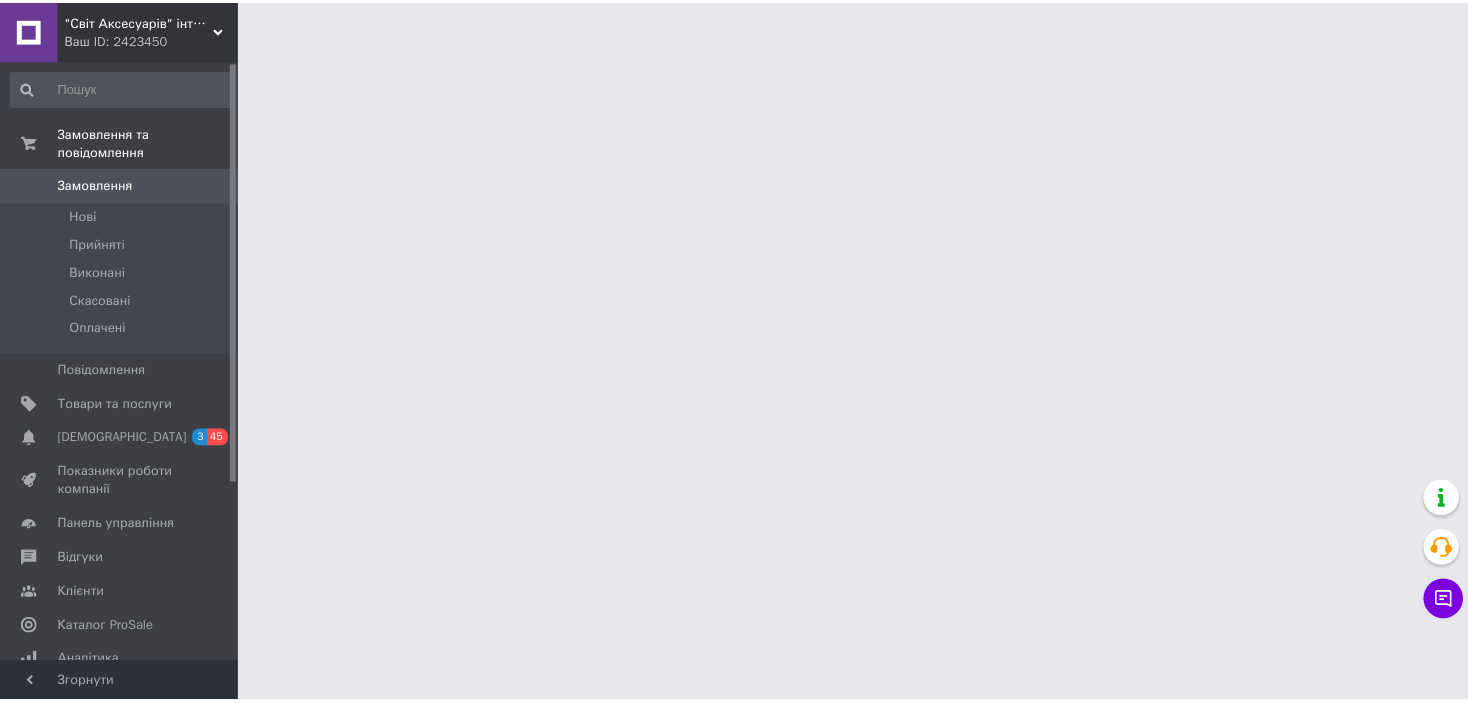 scroll, scrollTop: 0, scrollLeft: 0, axis: both 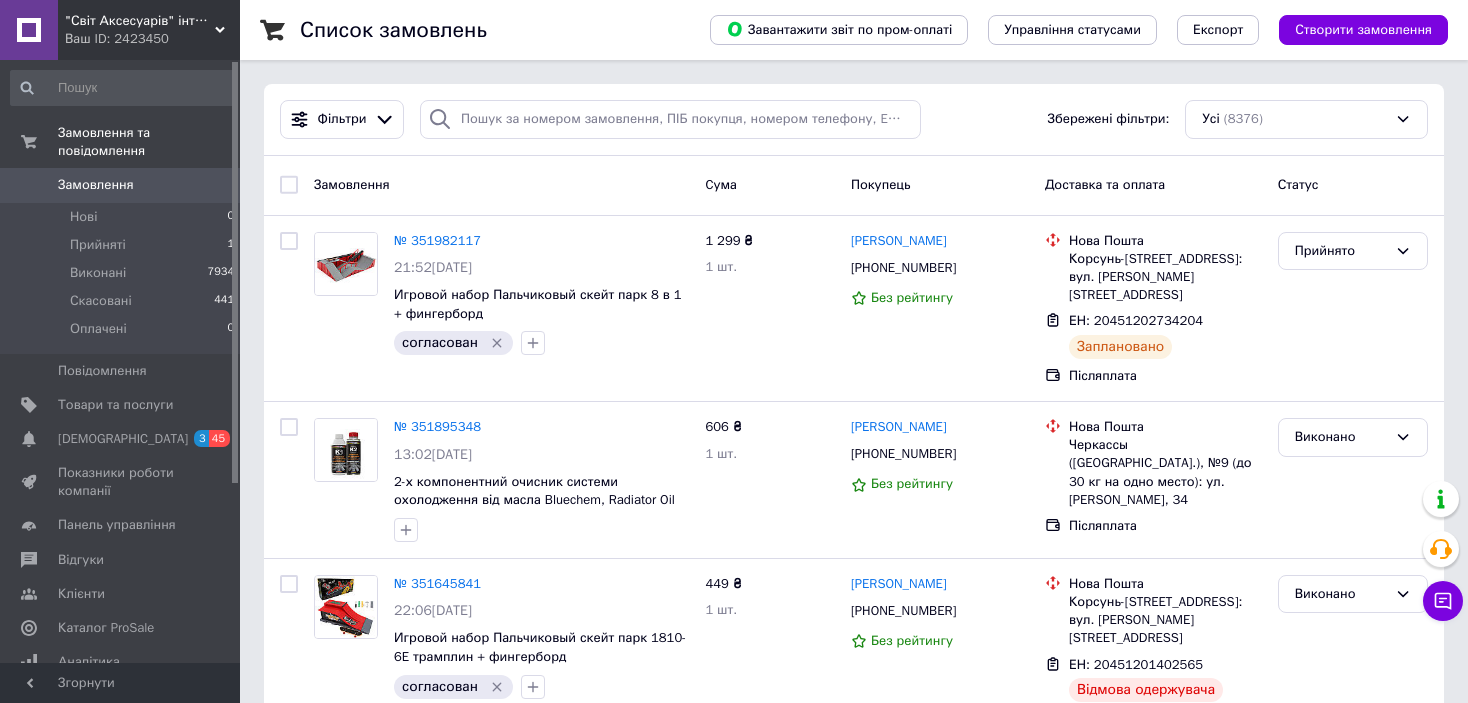 click on ""Світ Аксесуарів" інтернет-магазин" at bounding box center (140, 21) 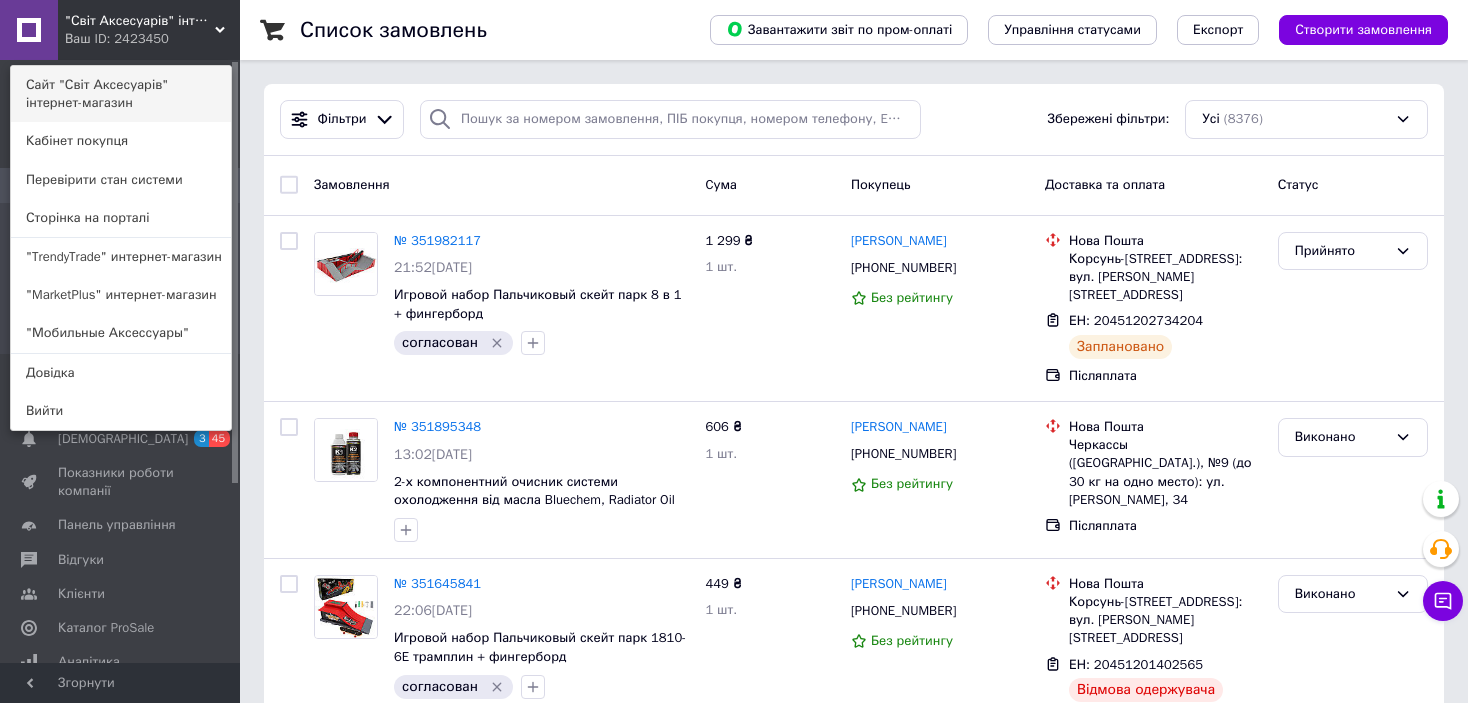 click on "Сайт "Світ Аксесуарів" інтернет-магазин" at bounding box center (121, 94) 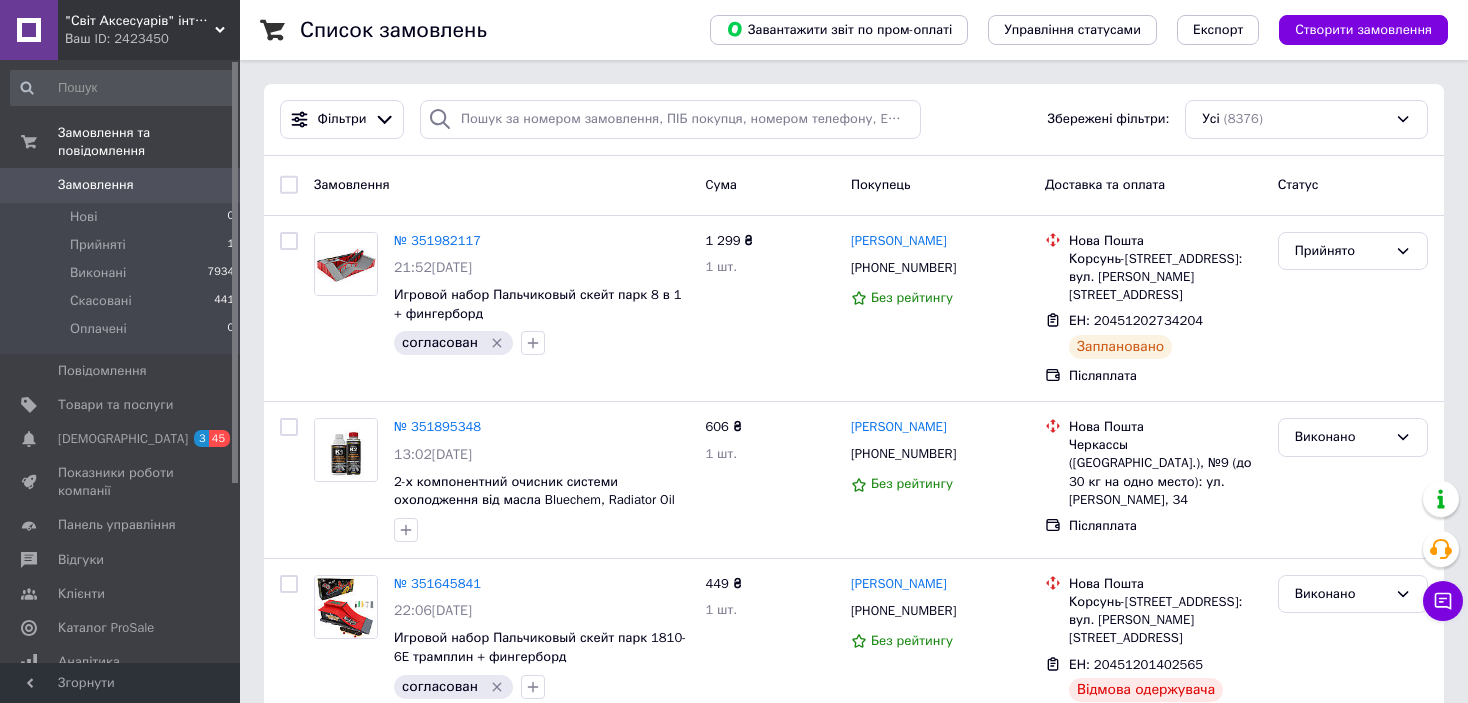 click on ""Світ Аксесуарів" інтернет-магазин" at bounding box center (140, 21) 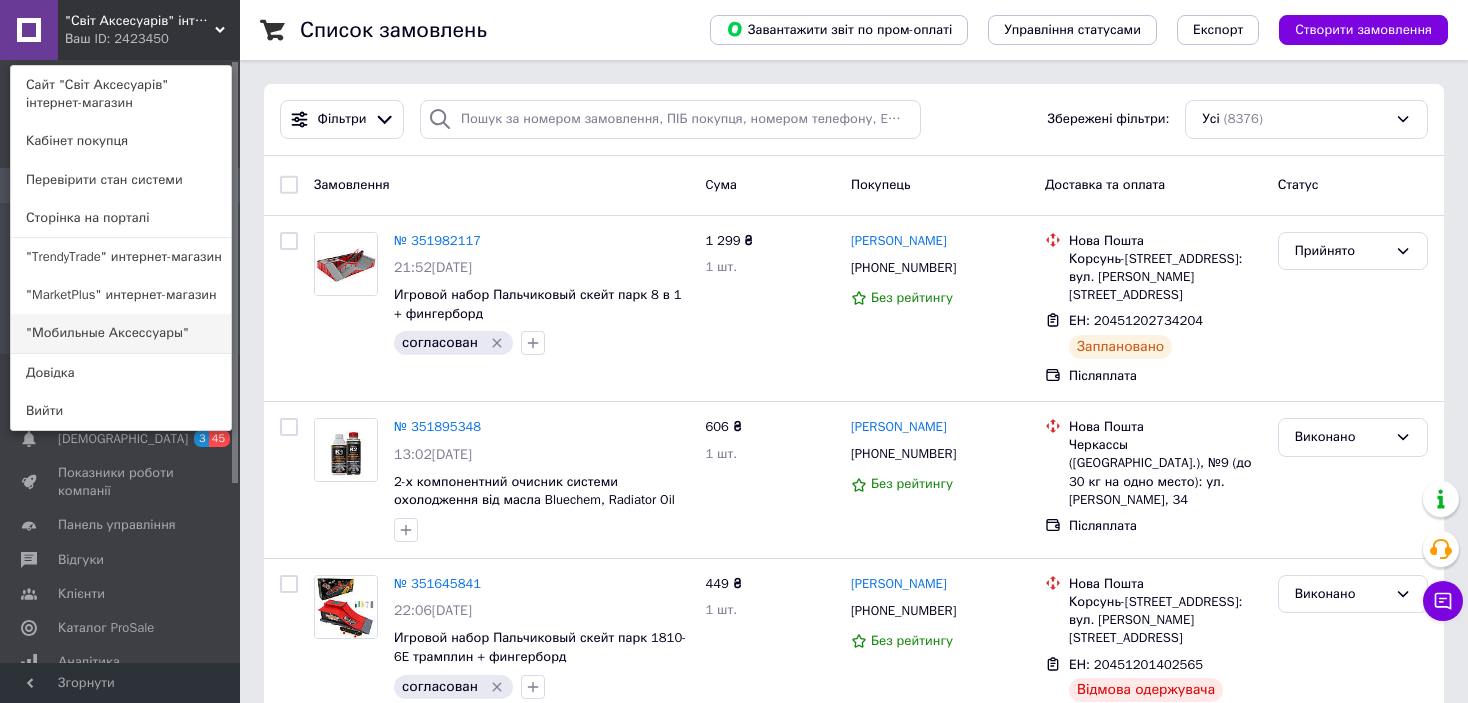 click on ""Мобильные Аксессуары"" at bounding box center (121, 333) 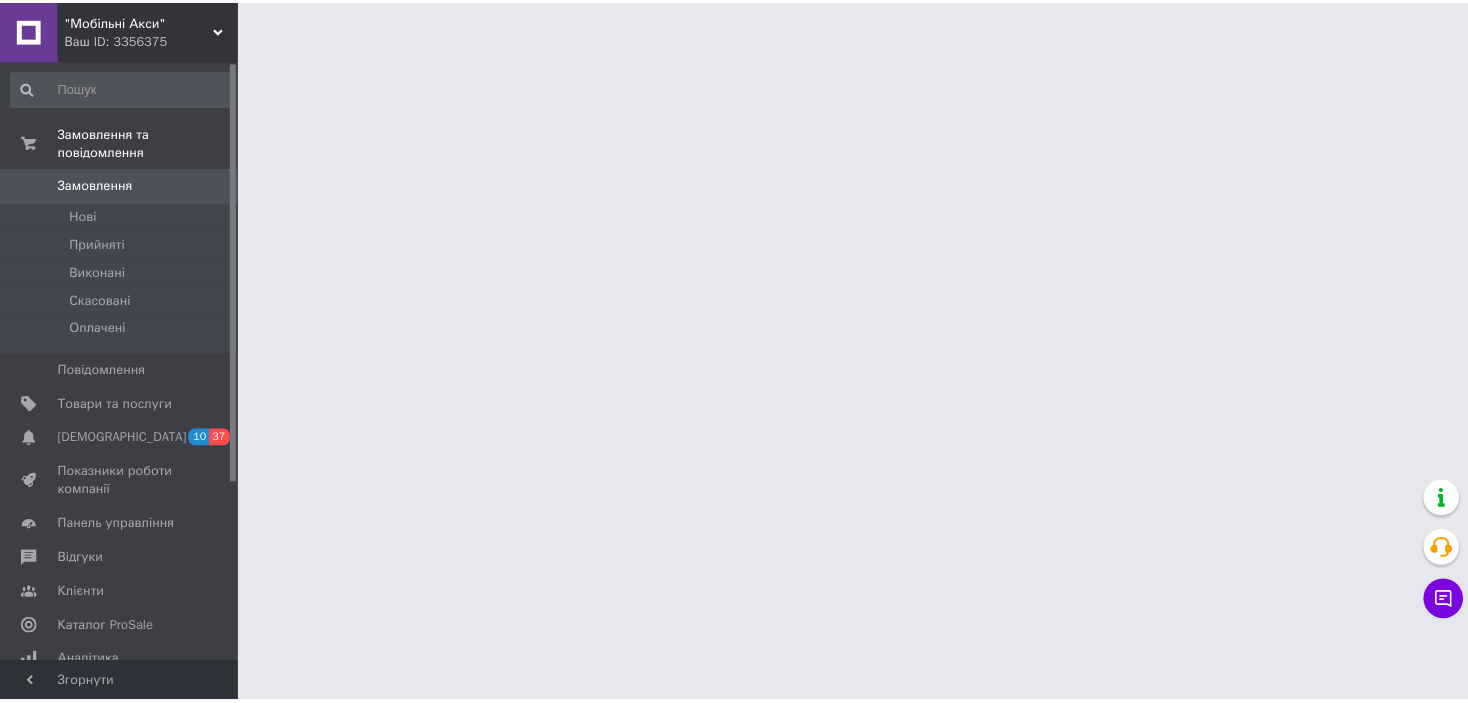 scroll, scrollTop: 0, scrollLeft: 0, axis: both 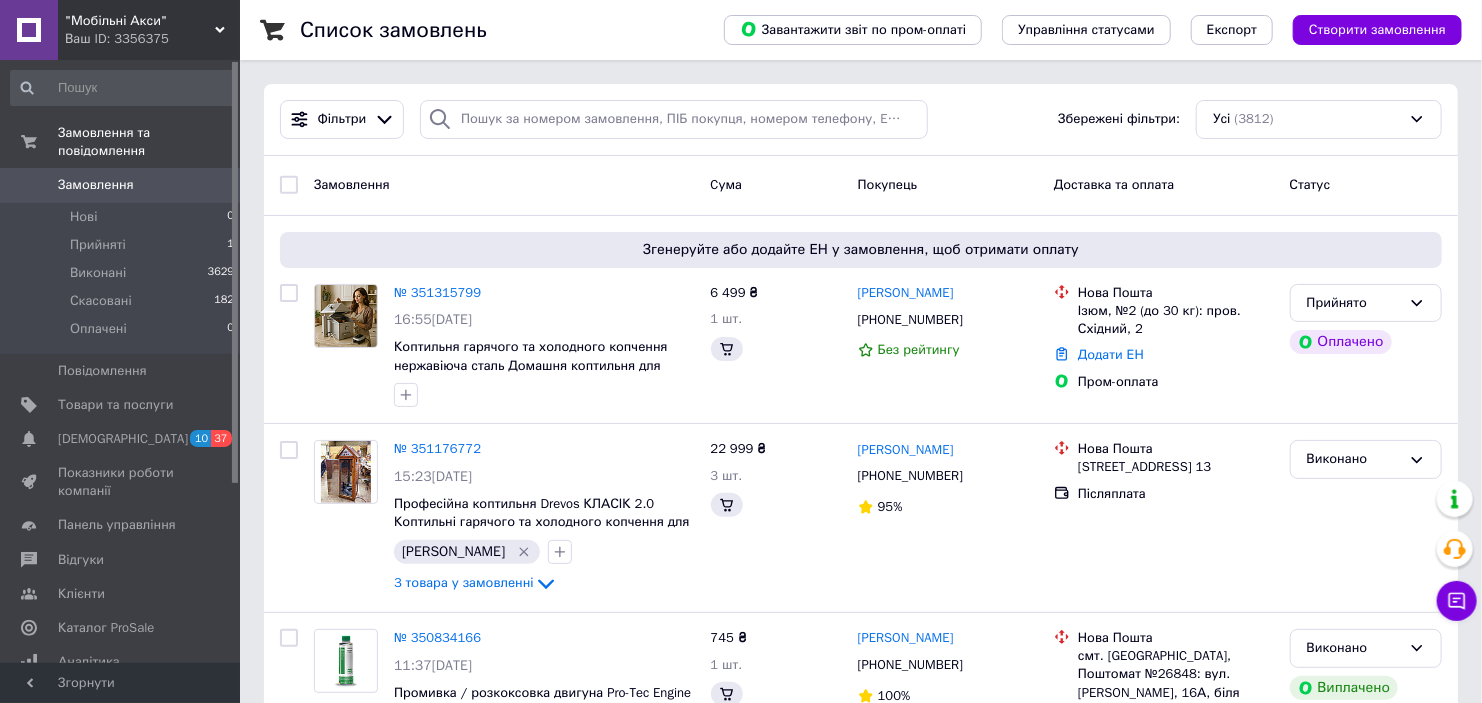 click on ""Мобільні Акси"" at bounding box center [140, 21] 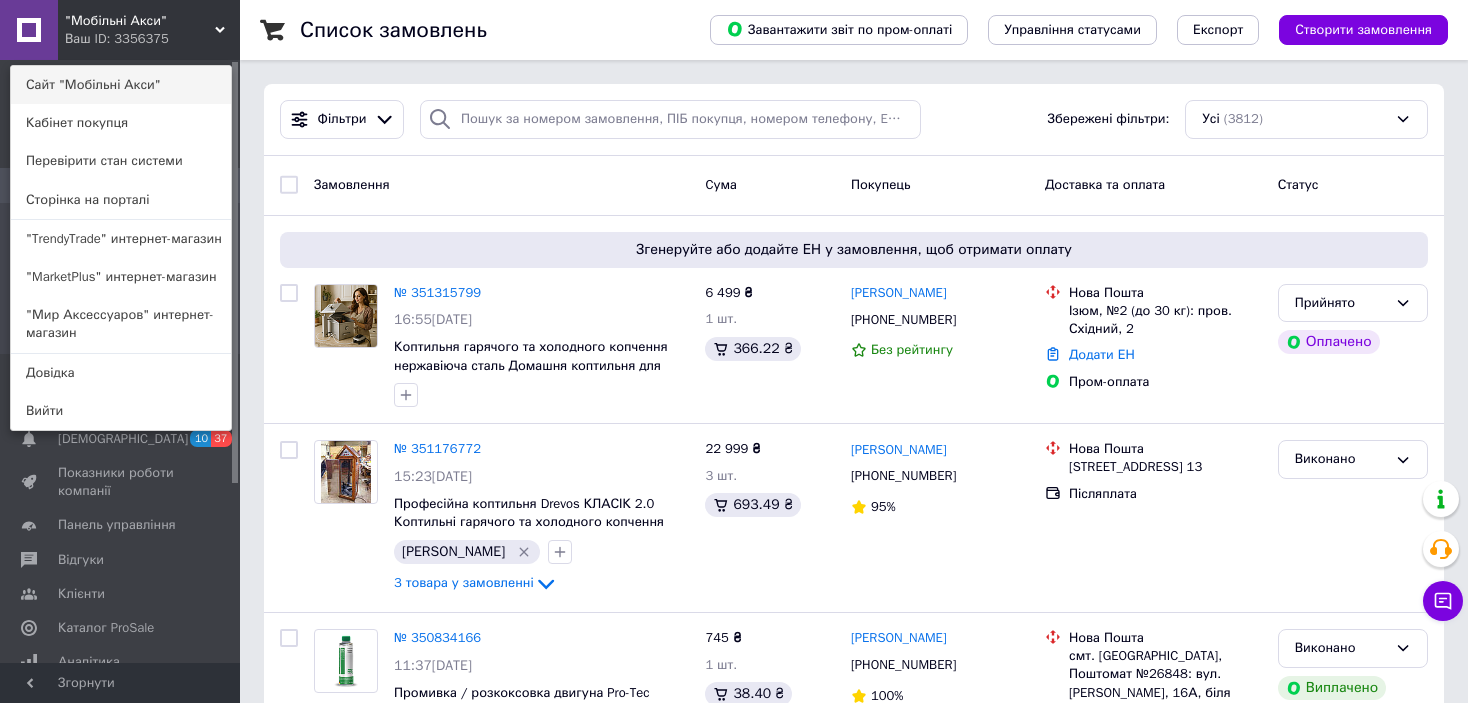 click on "Сайт "Мобільні Акси"" at bounding box center [121, 85] 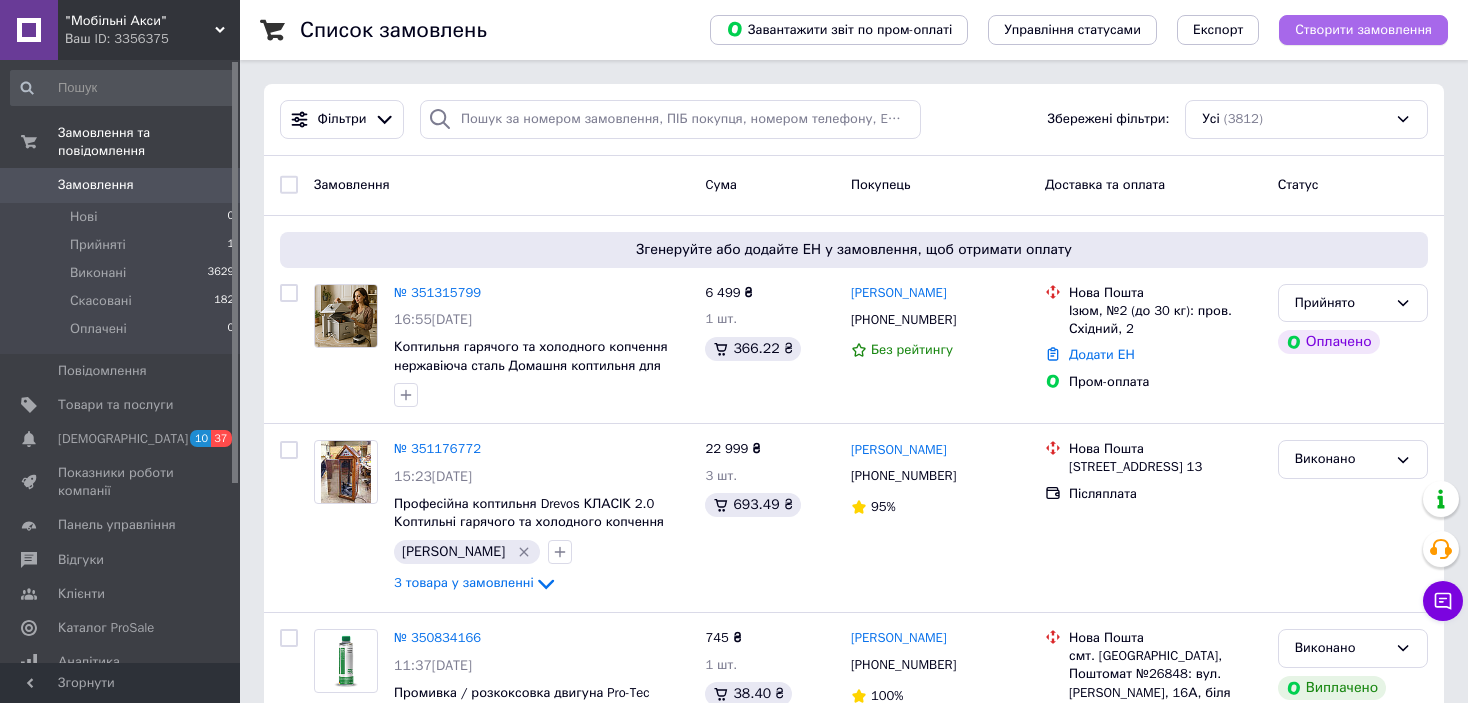 click on "Створити замовлення" at bounding box center [1363, 30] 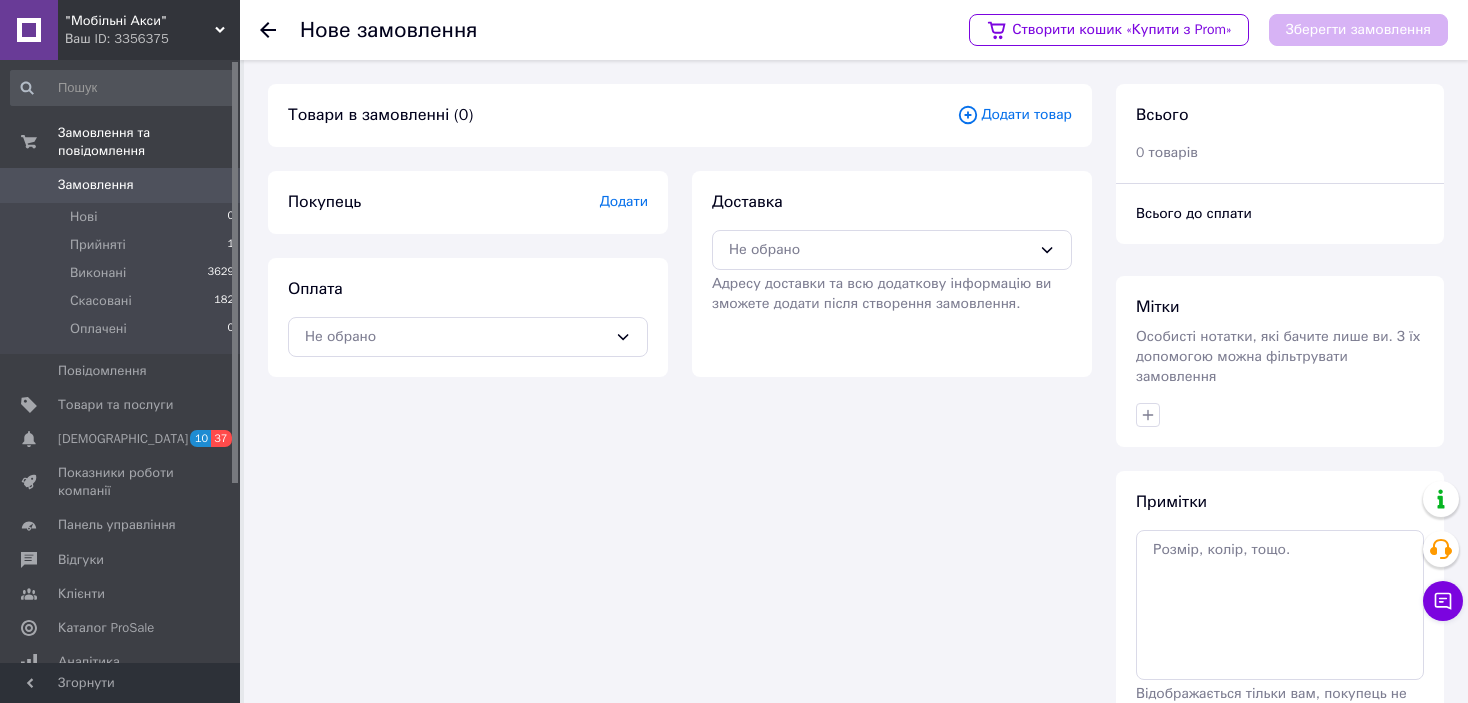 click on "Додати товар" at bounding box center [1014, 115] 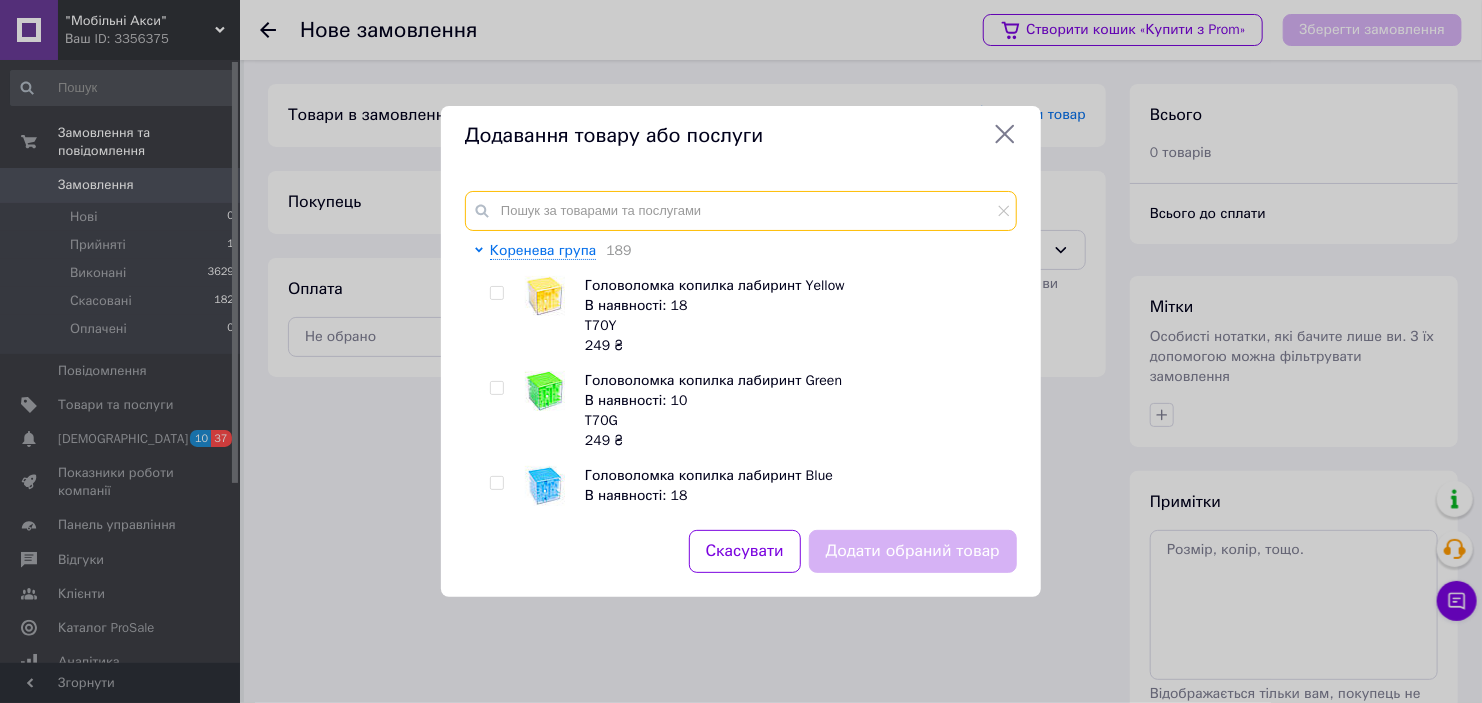 drag, startPoint x: 711, startPoint y: 186, endPoint x: 619, endPoint y: 203, distance: 93.55747 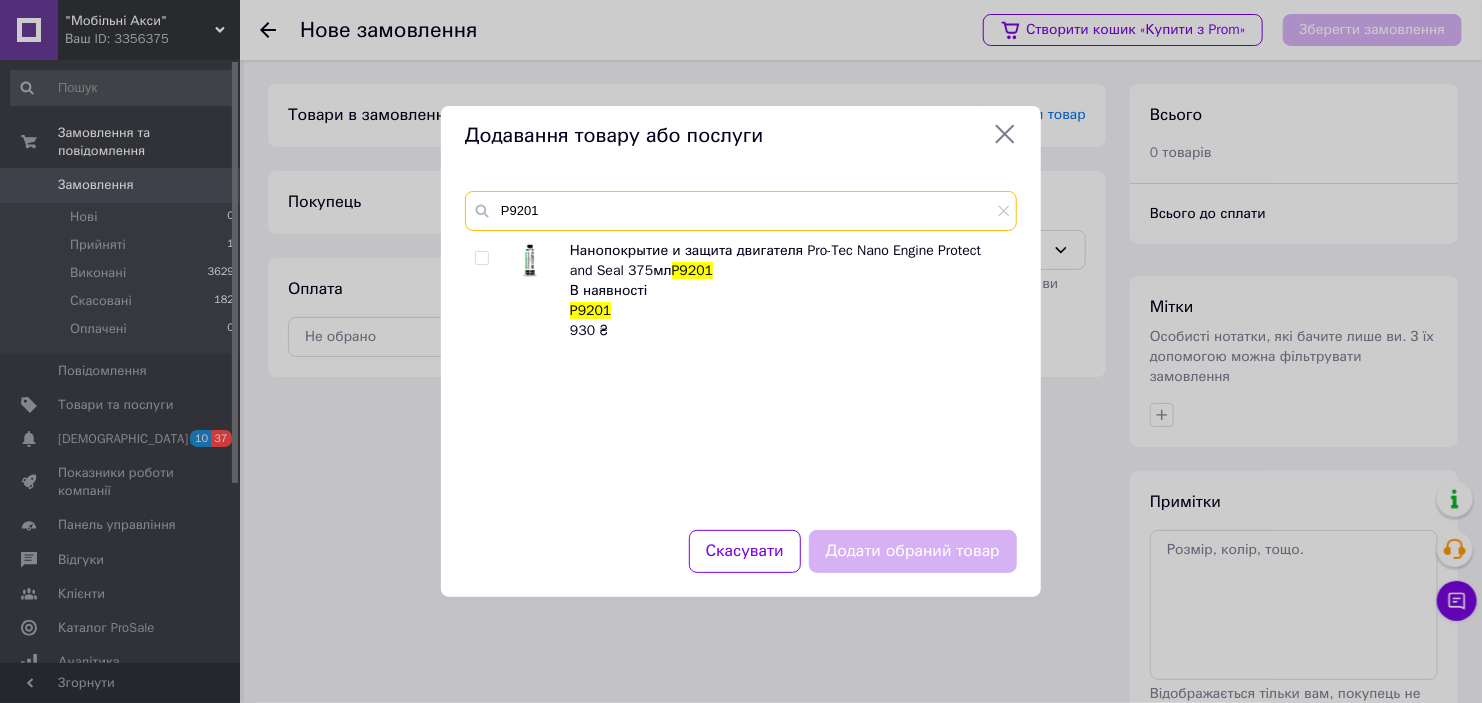 type on "P9201" 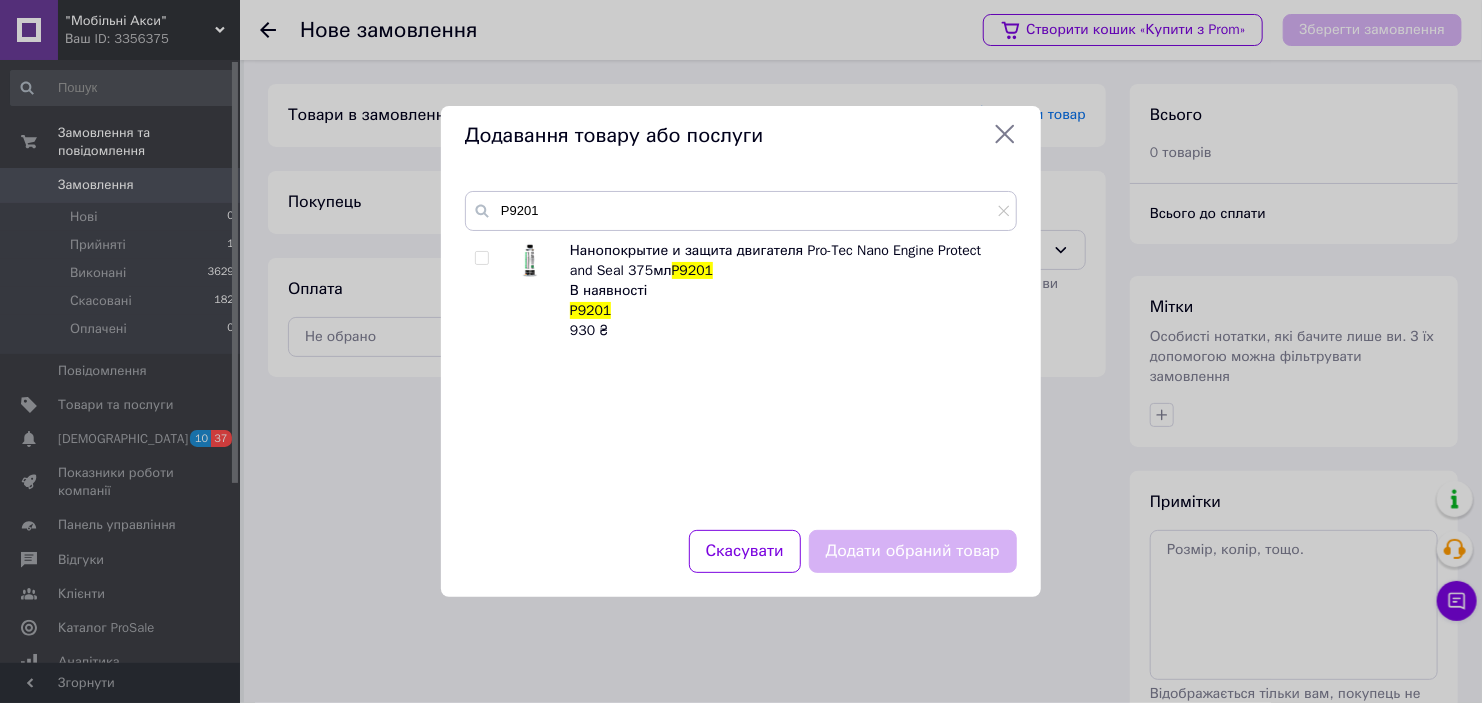 click on "Нанопокрытие и защита двигателя Pro-Tec Nano Engine Protect and Seal 375мл  P9201 В наявності P9201 930   ₴" at bounding box center [740, 373] 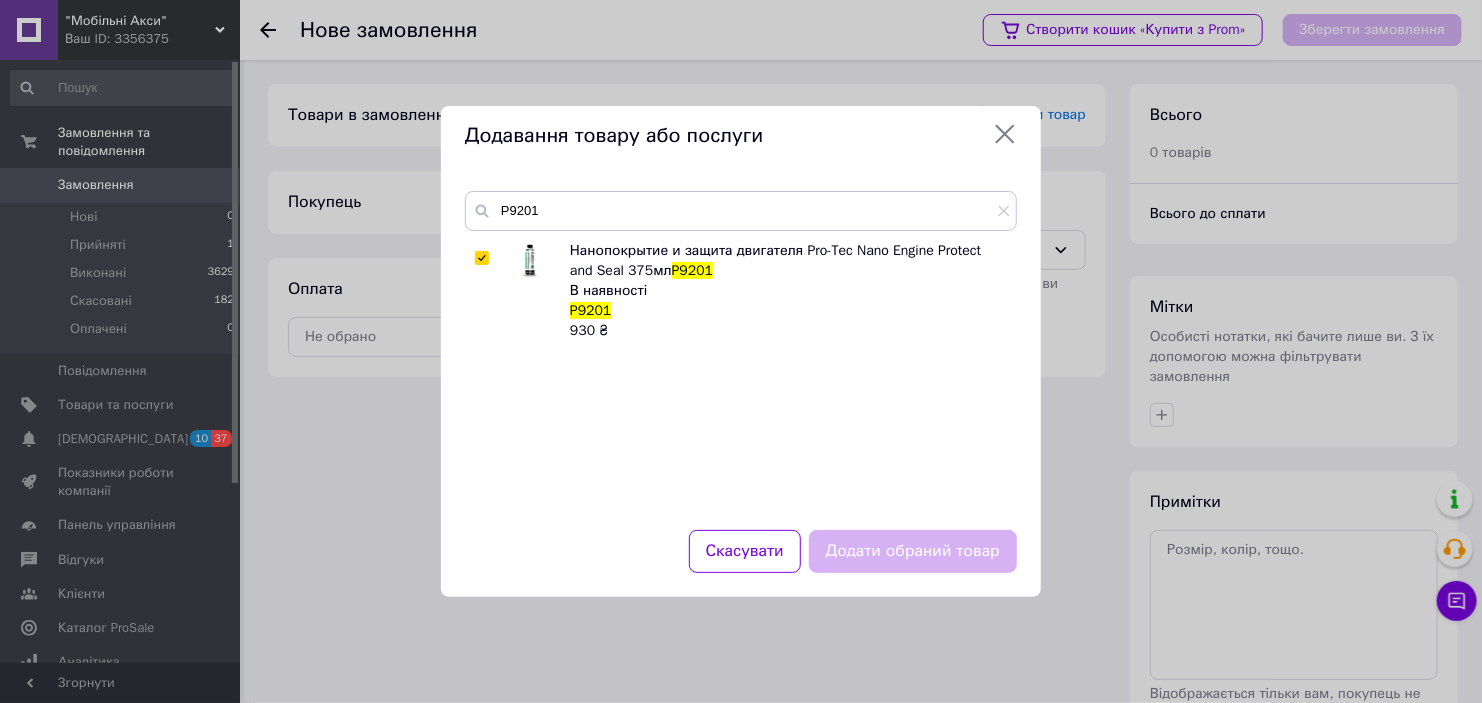 checkbox on "true" 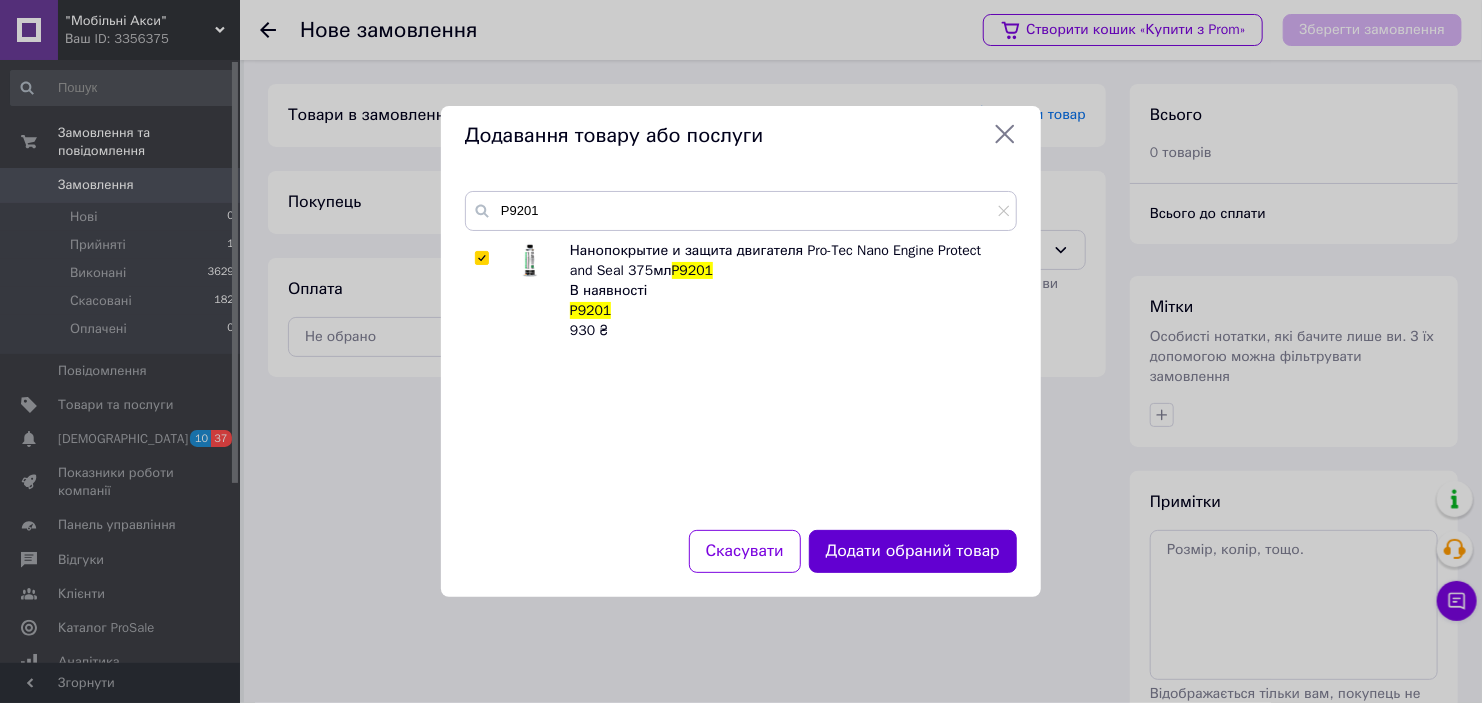 click on "Додати обраний товар" at bounding box center [913, 551] 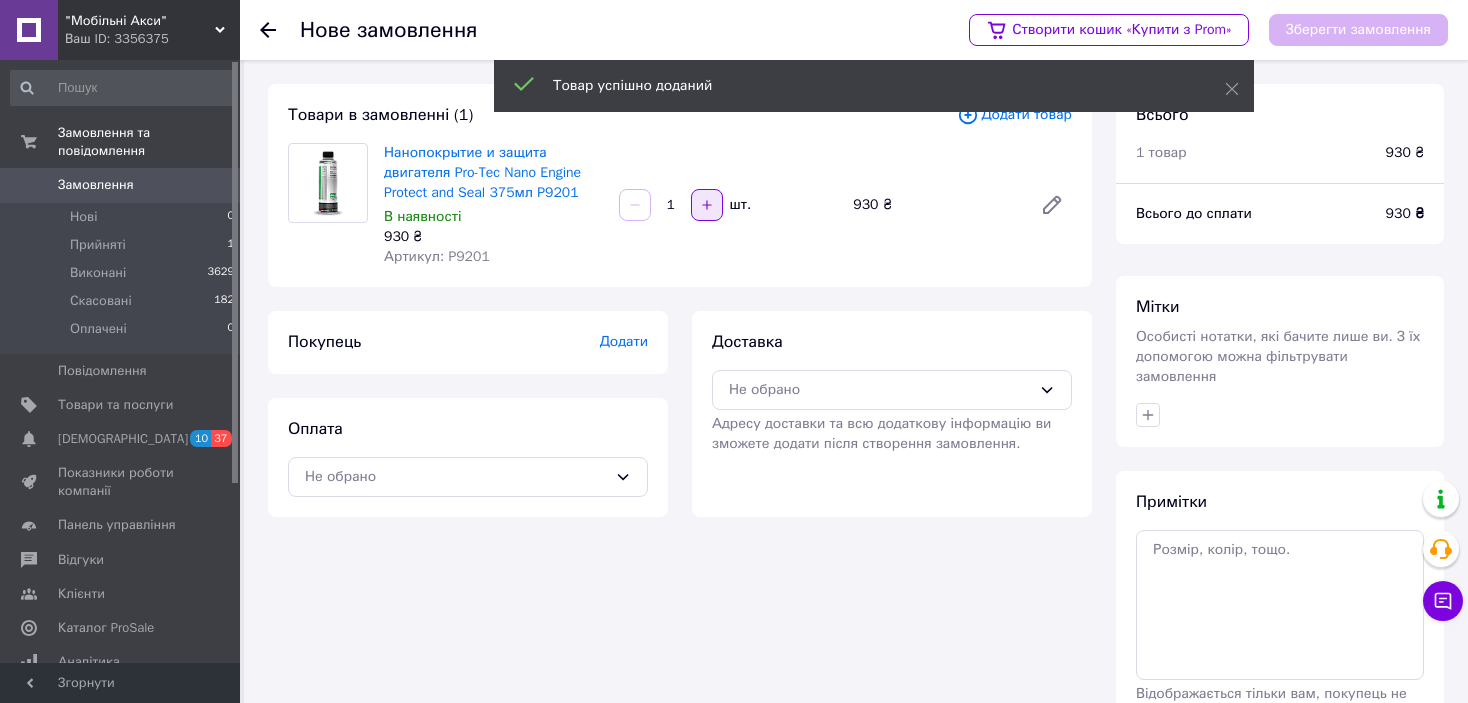 click at bounding box center [707, 205] 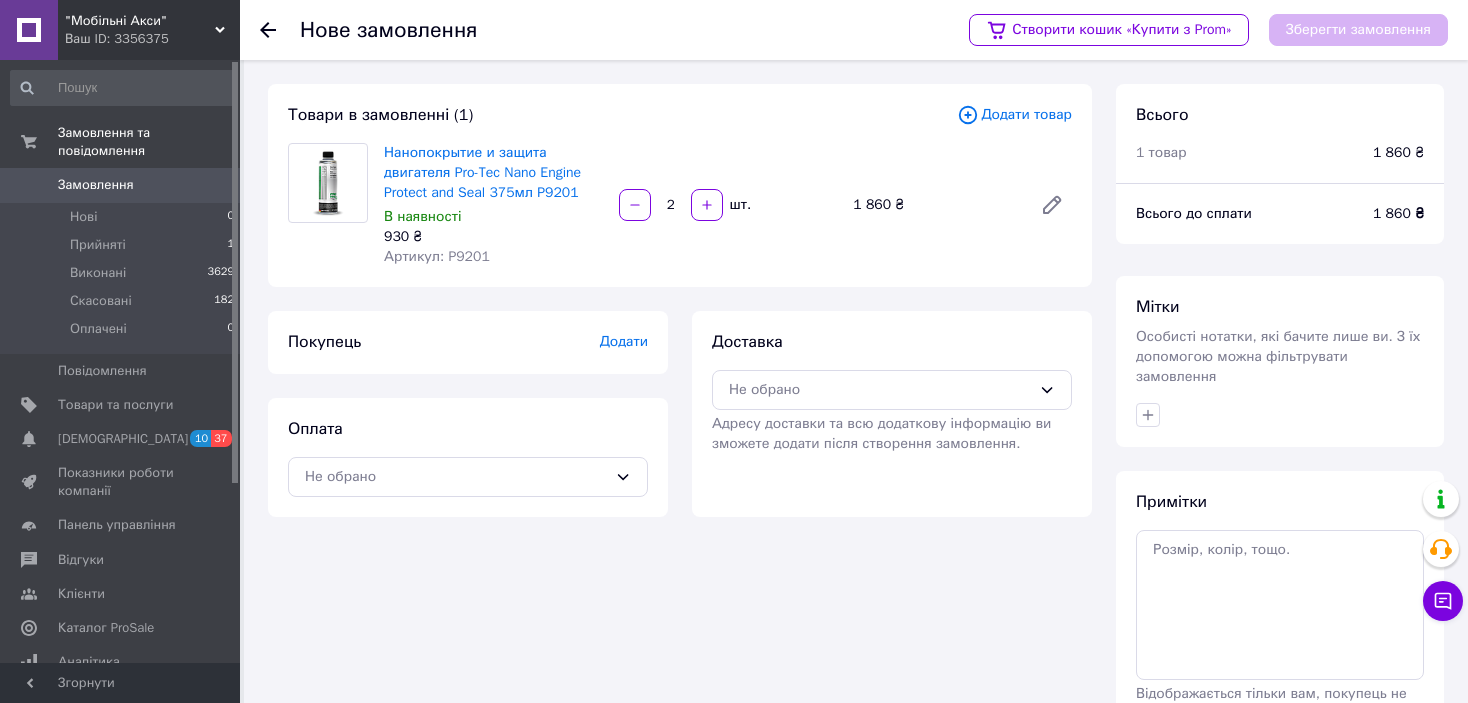 click on "Додати товар" at bounding box center [1014, 115] 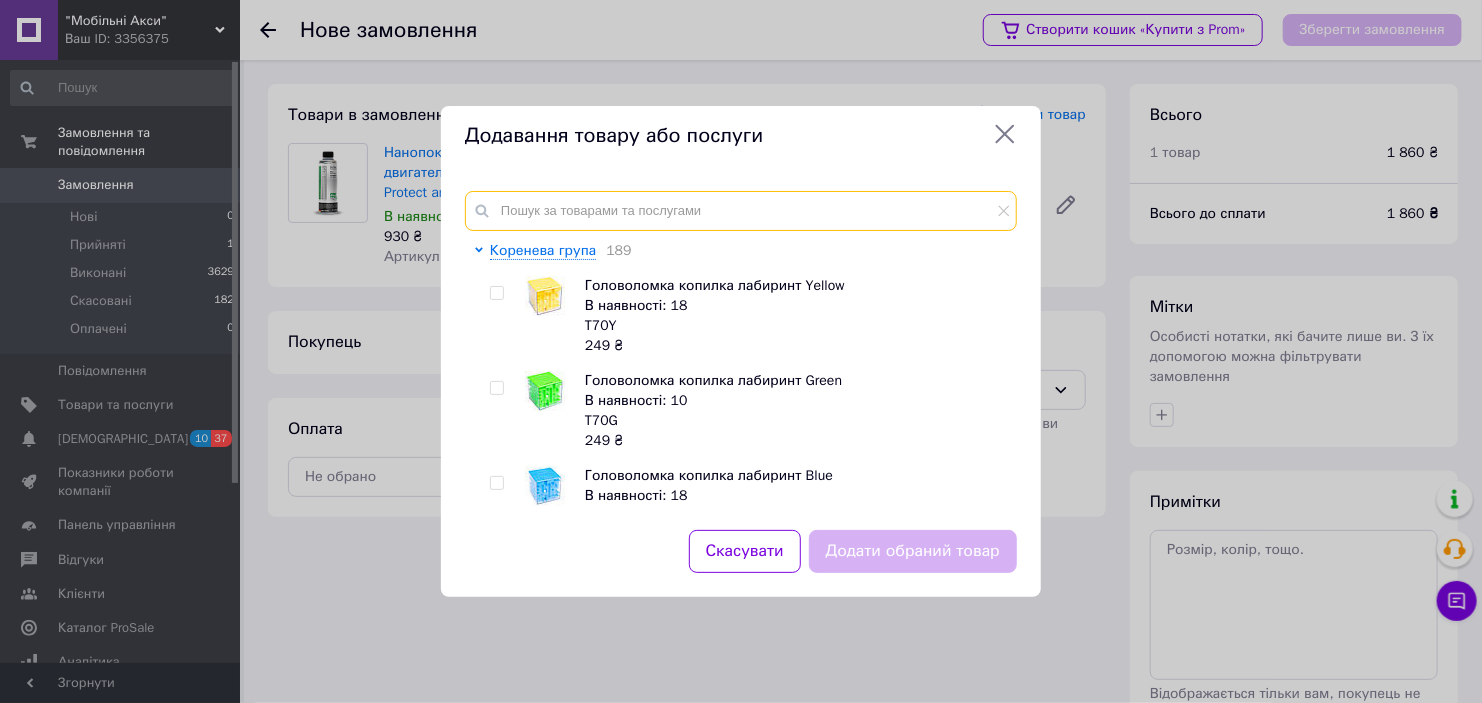 click at bounding box center (741, 211) 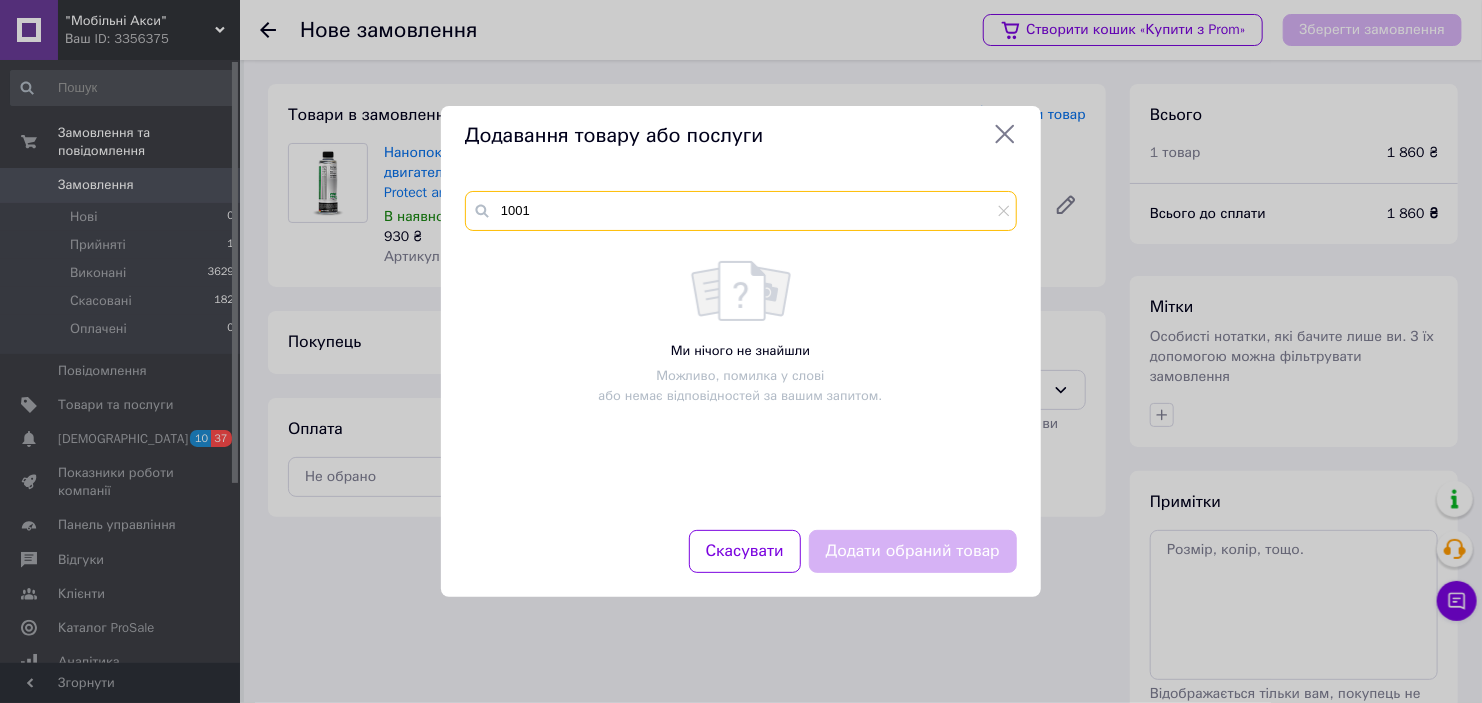 type on "1001" 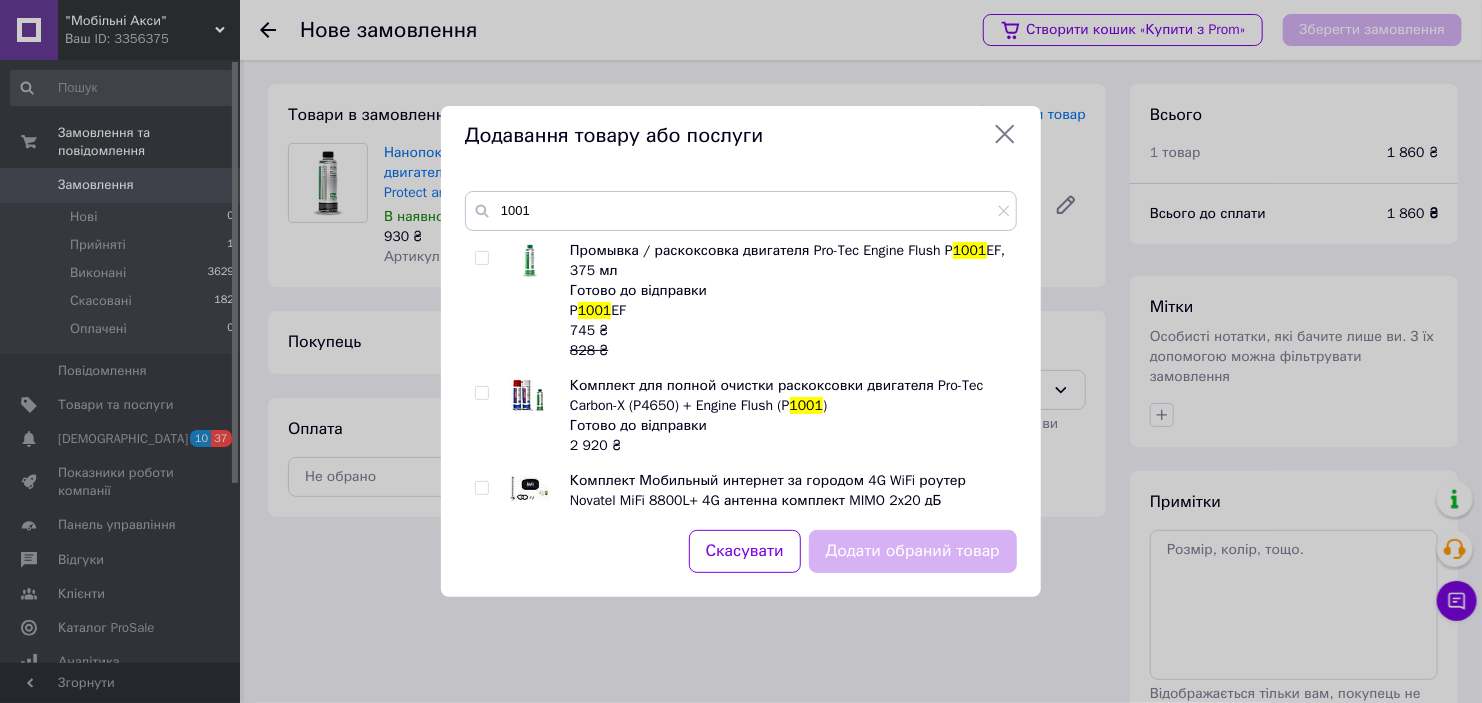 click at bounding box center [481, 258] 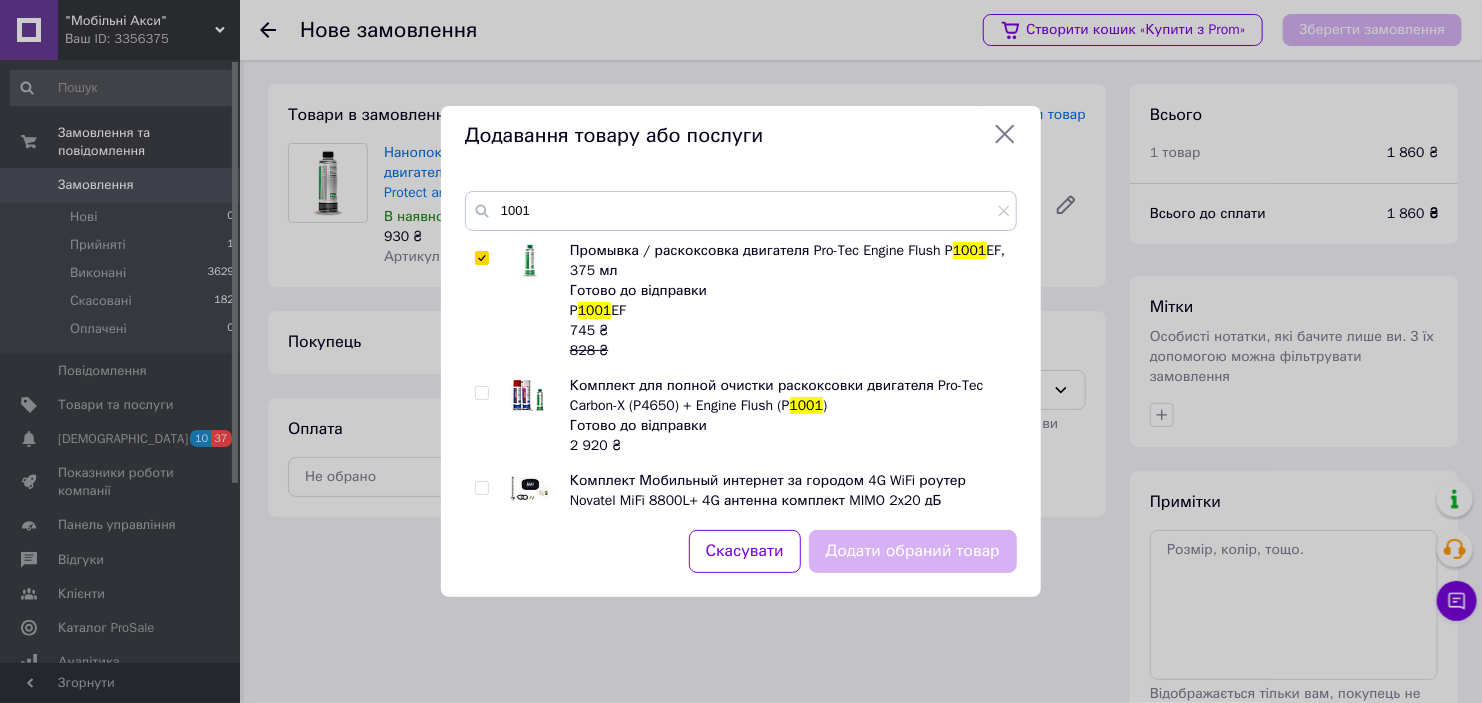 checkbox on "true" 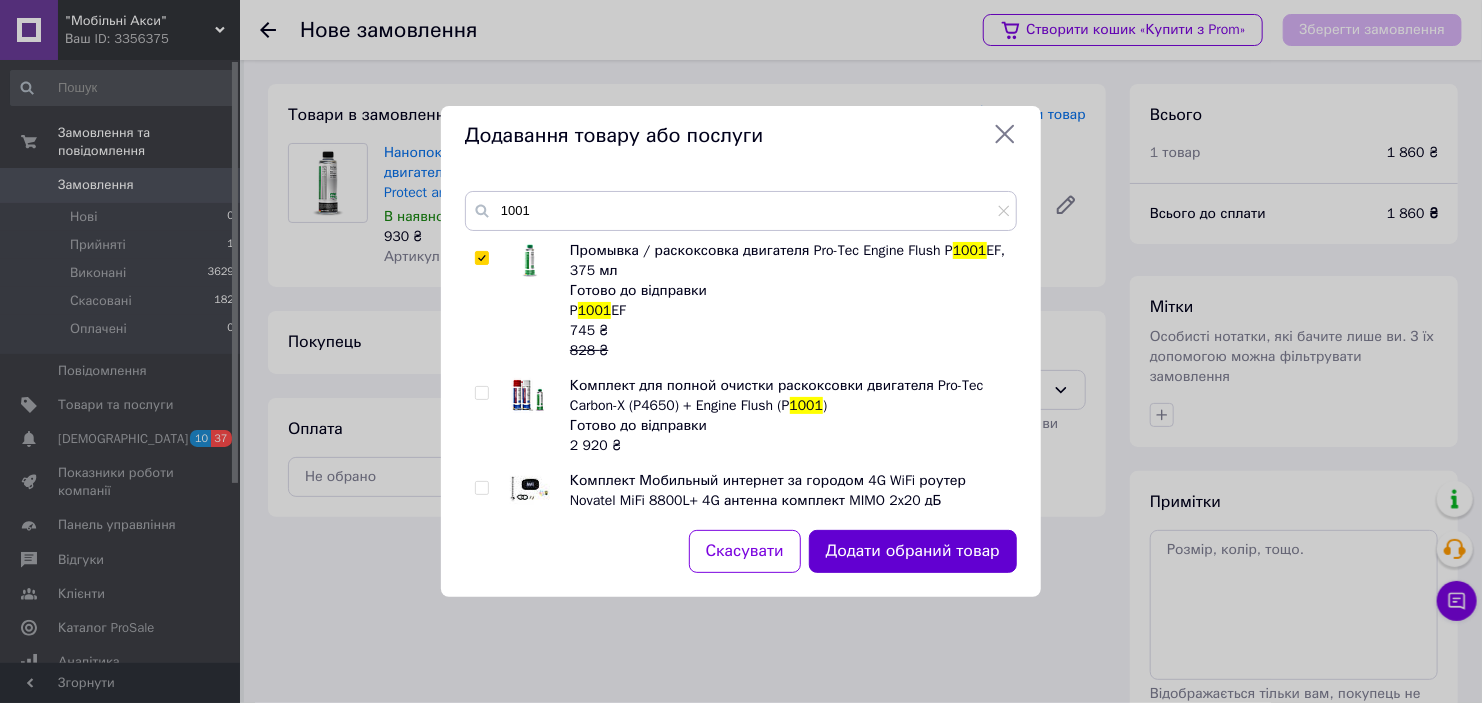 click on "Додати обраний товар" at bounding box center (913, 551) 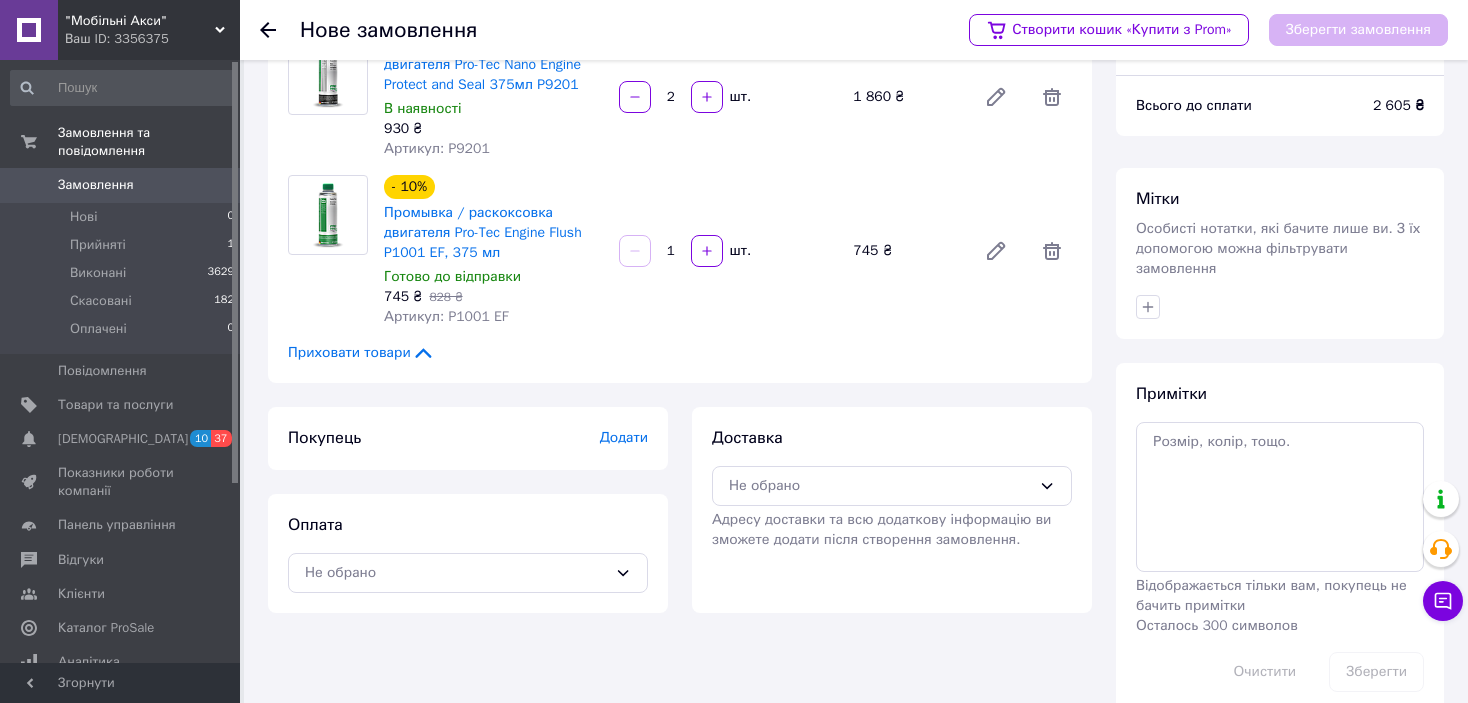 scroll, scrollTop: 120, scrollLeft: 0, axis: vertical 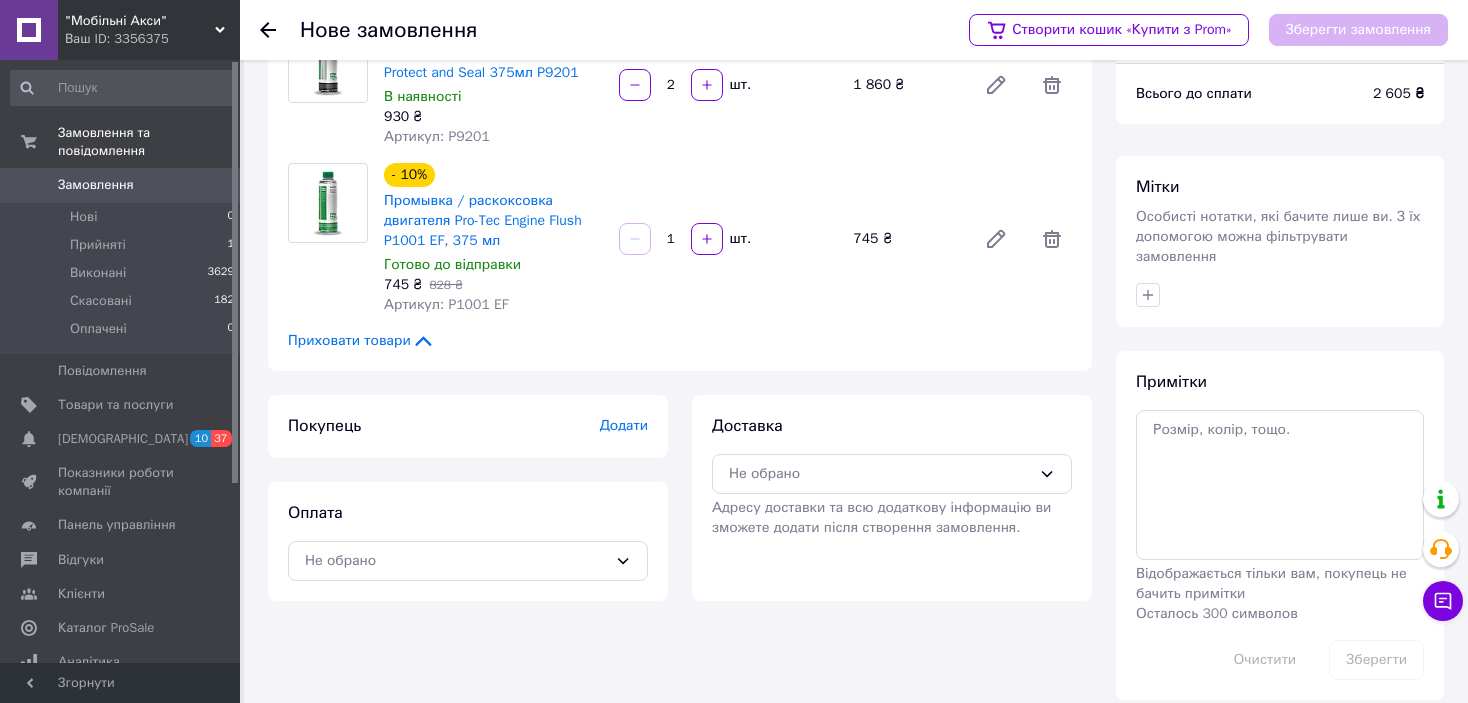 click on "Додати" at bounding box center (624, 425) 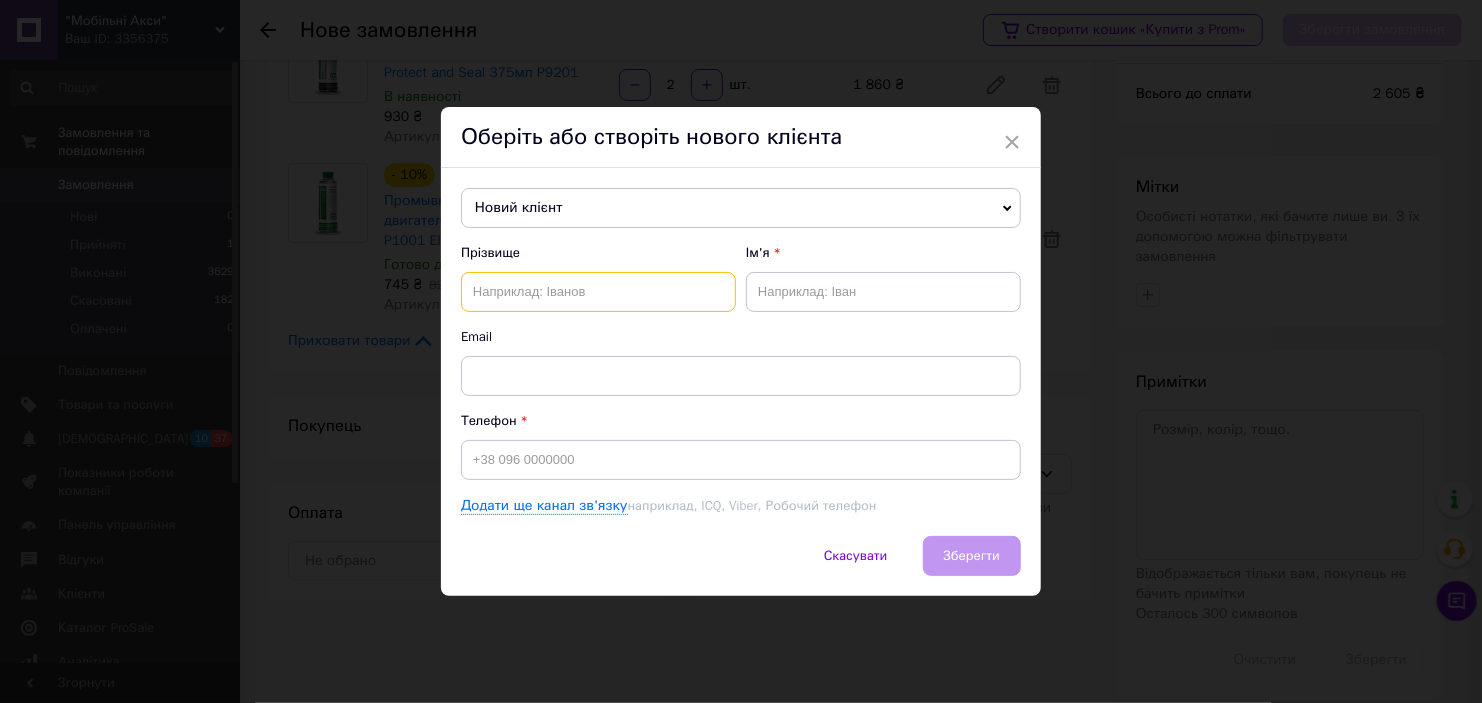 click at bounding box center [598, 292] 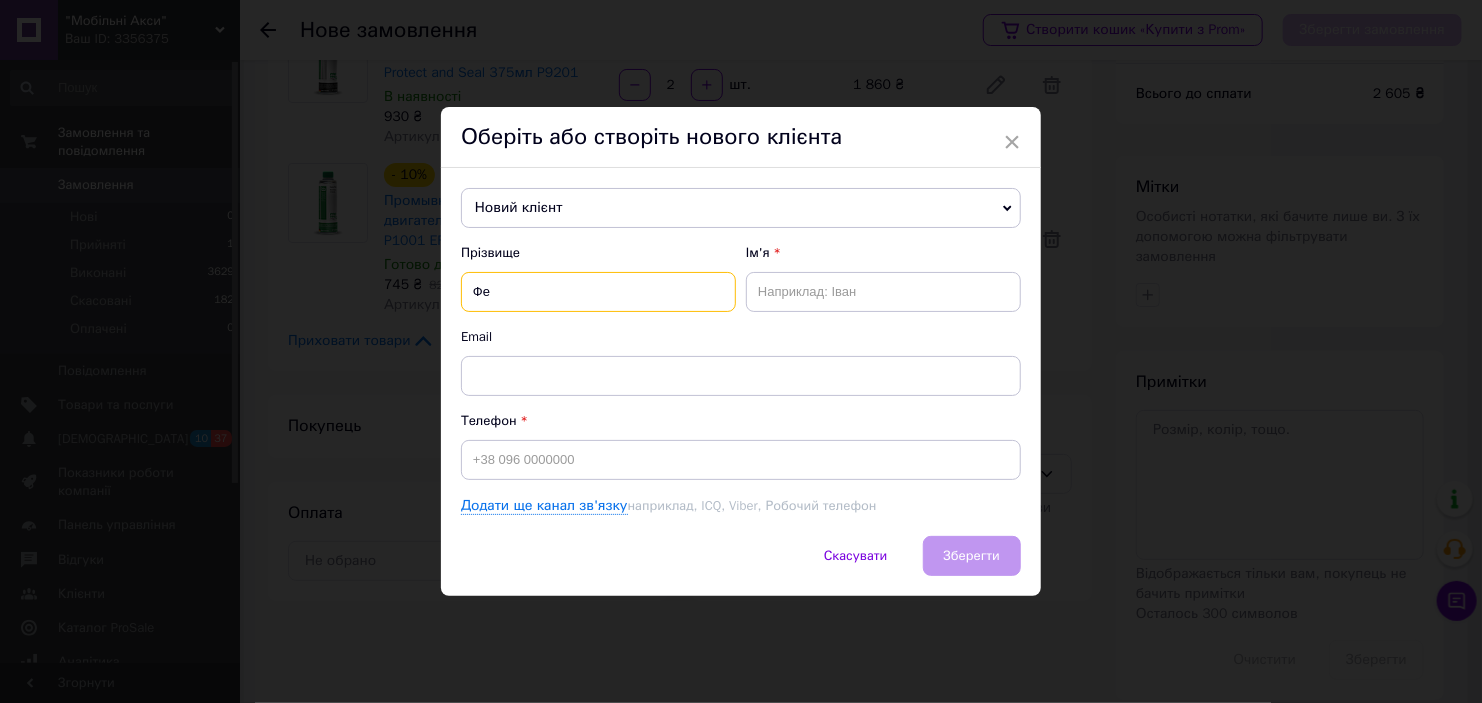 type on "Ф" 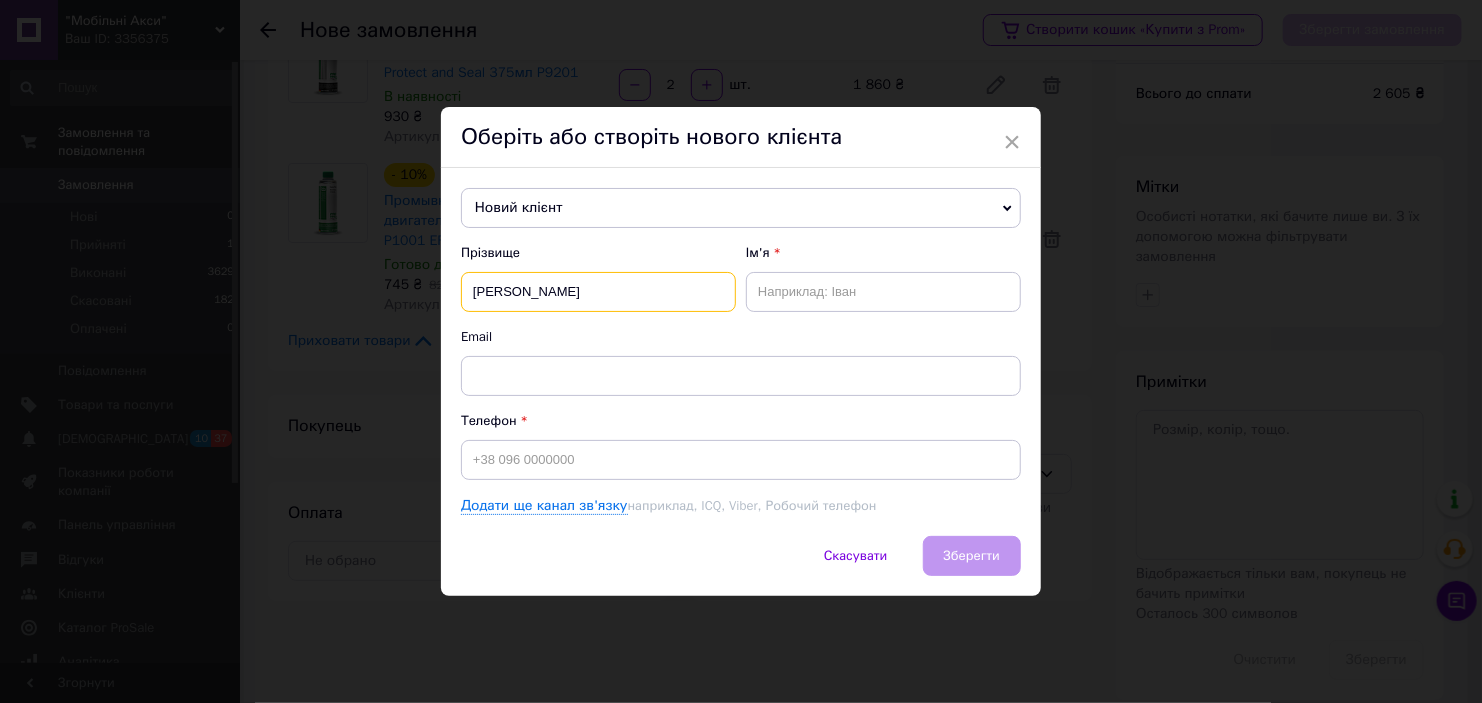 type on "[PERSON_NAME]" 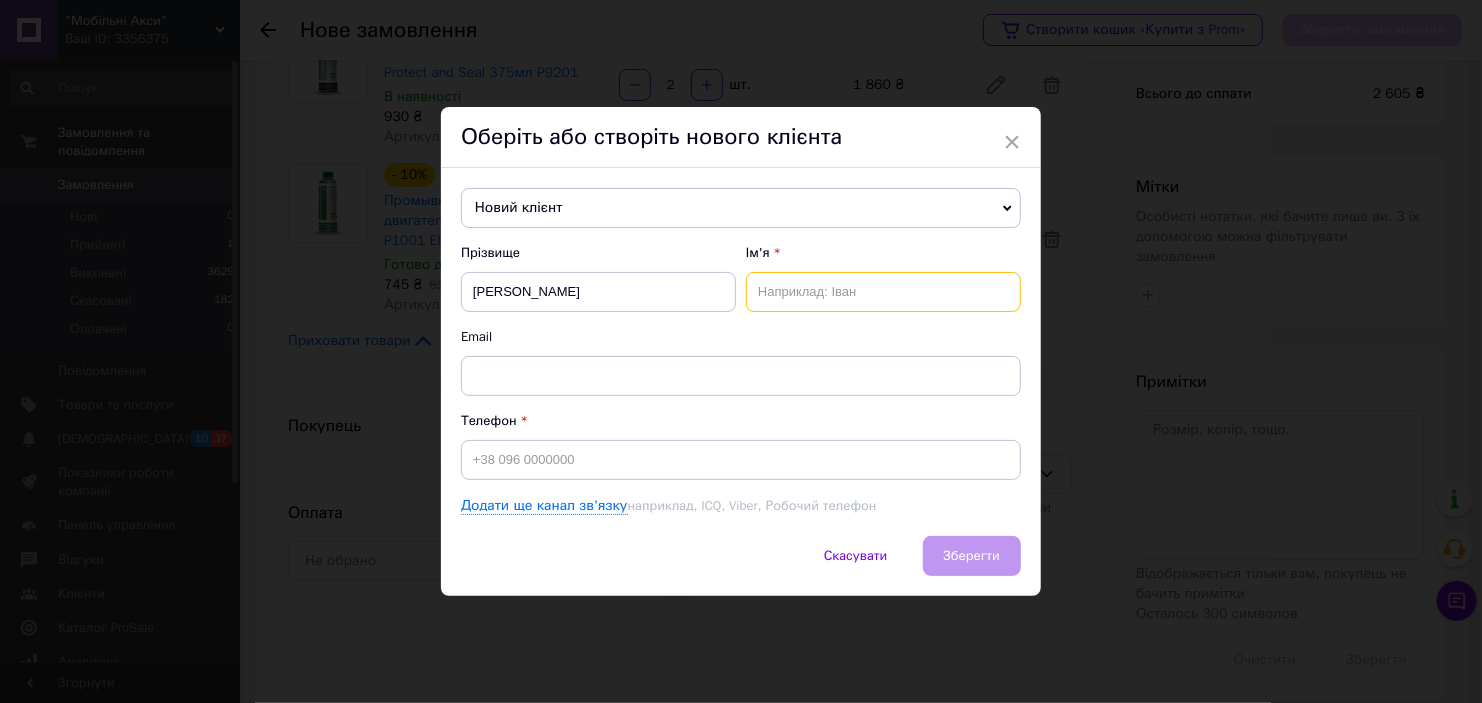 click at bounding box center [883, 292] 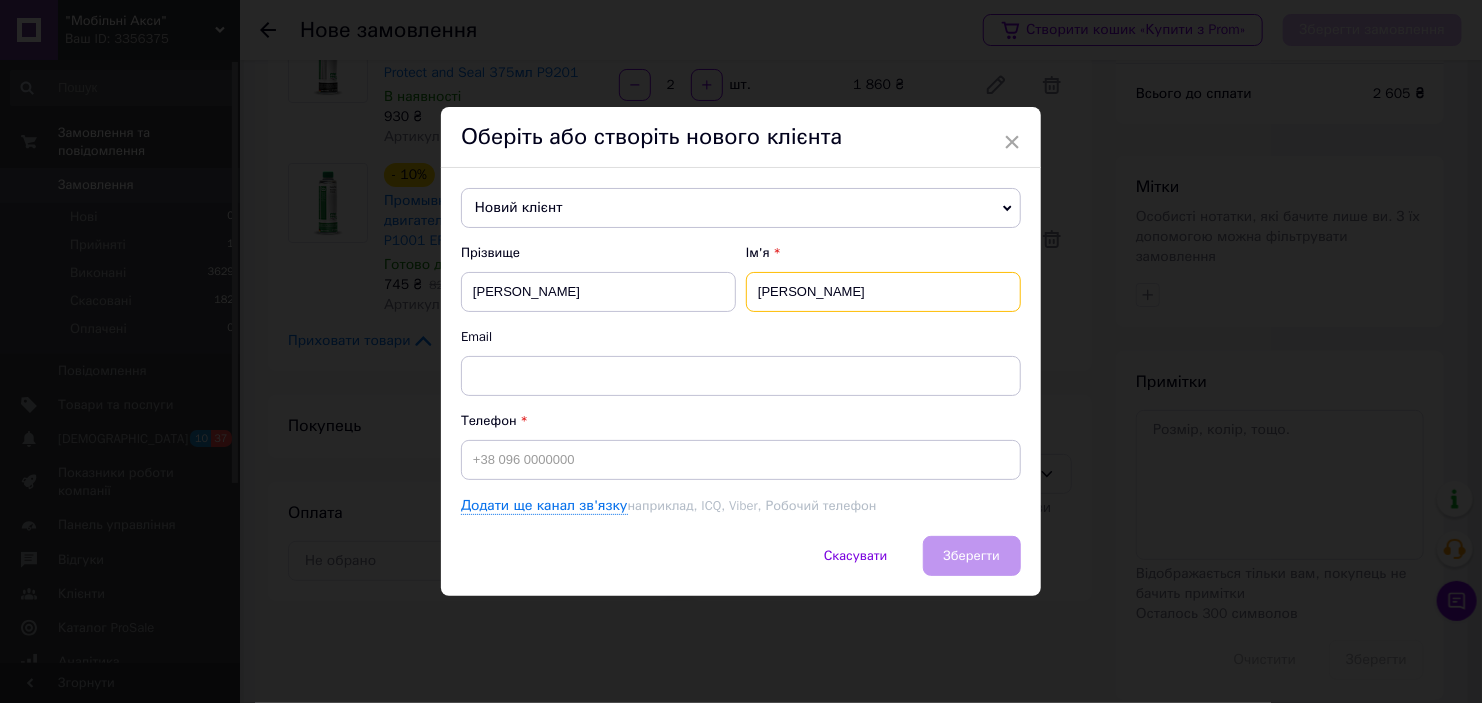 type on "[PERSON_NAME]" 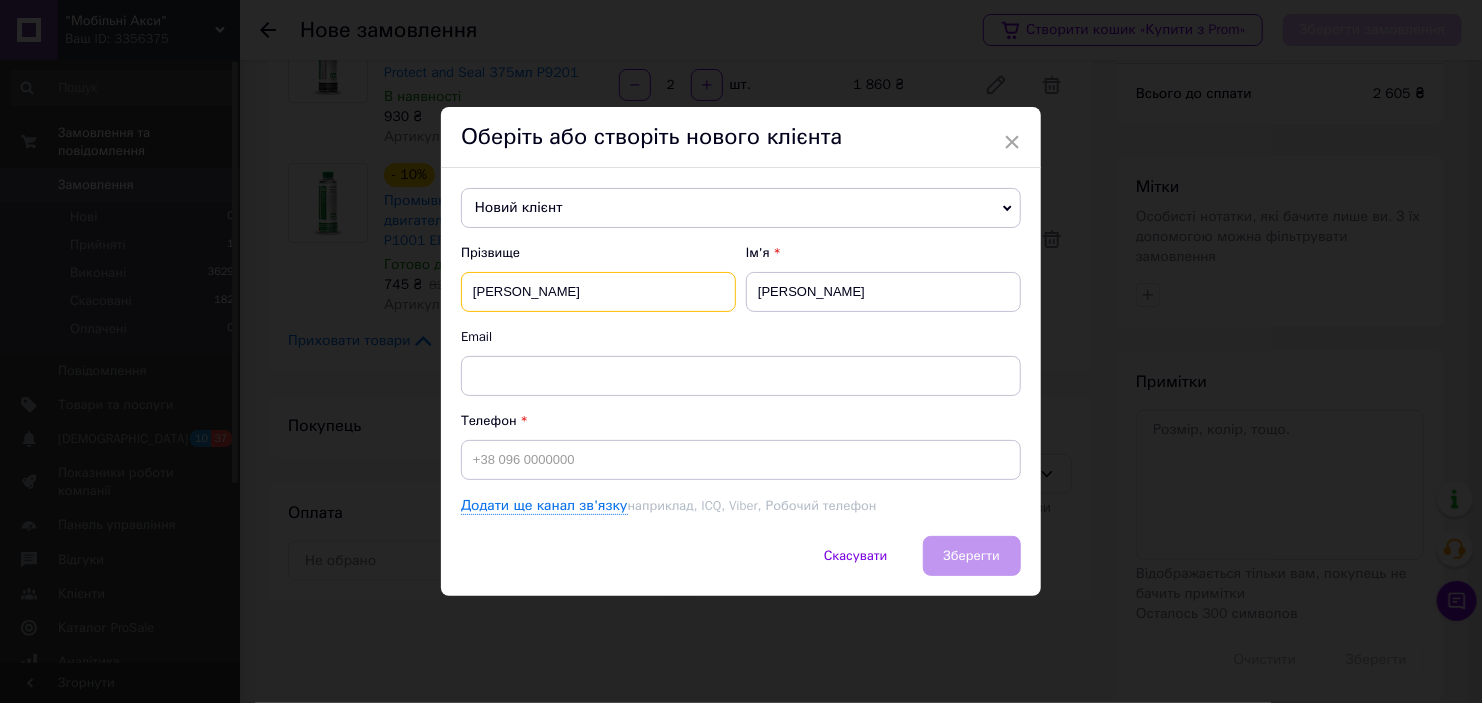 click on "[PERSON_NAME]" at bounding box center [598, 292] 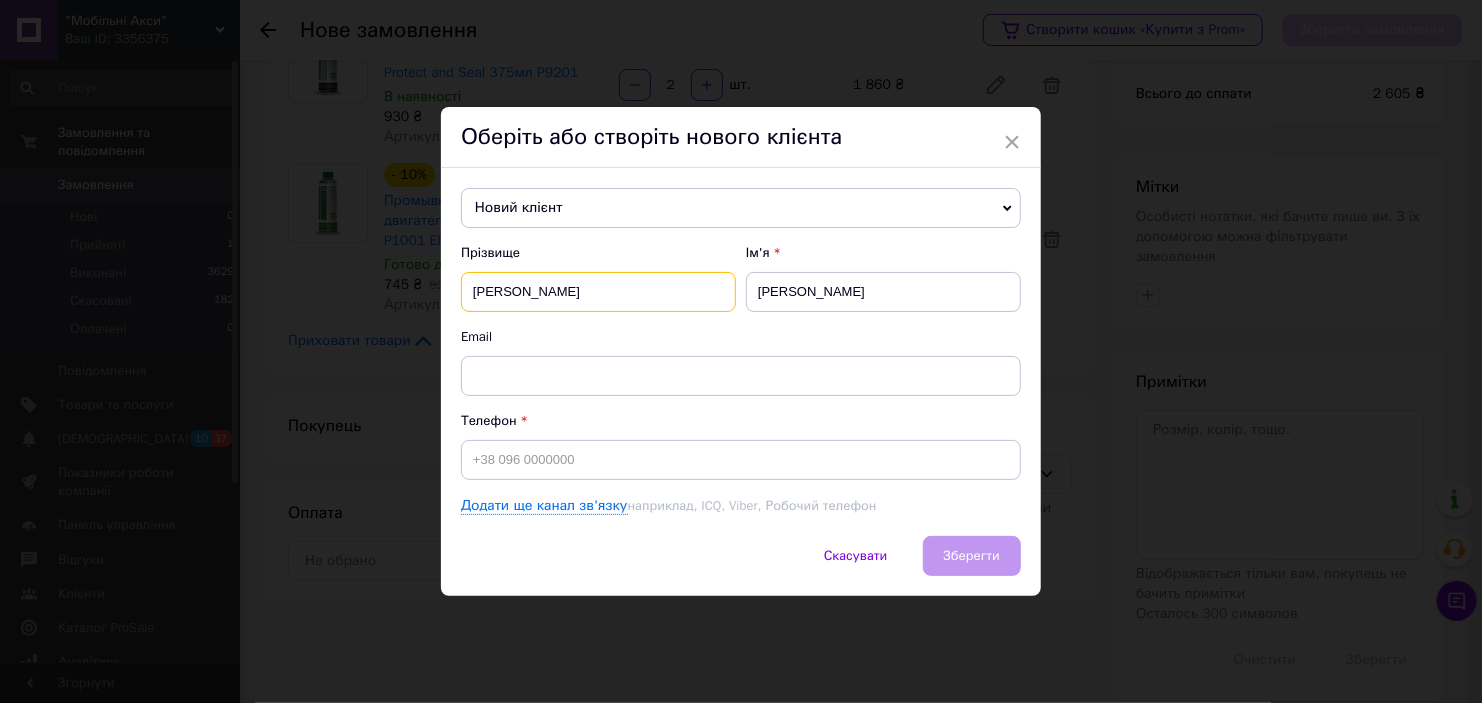 type on "[PERSON_NAME]" 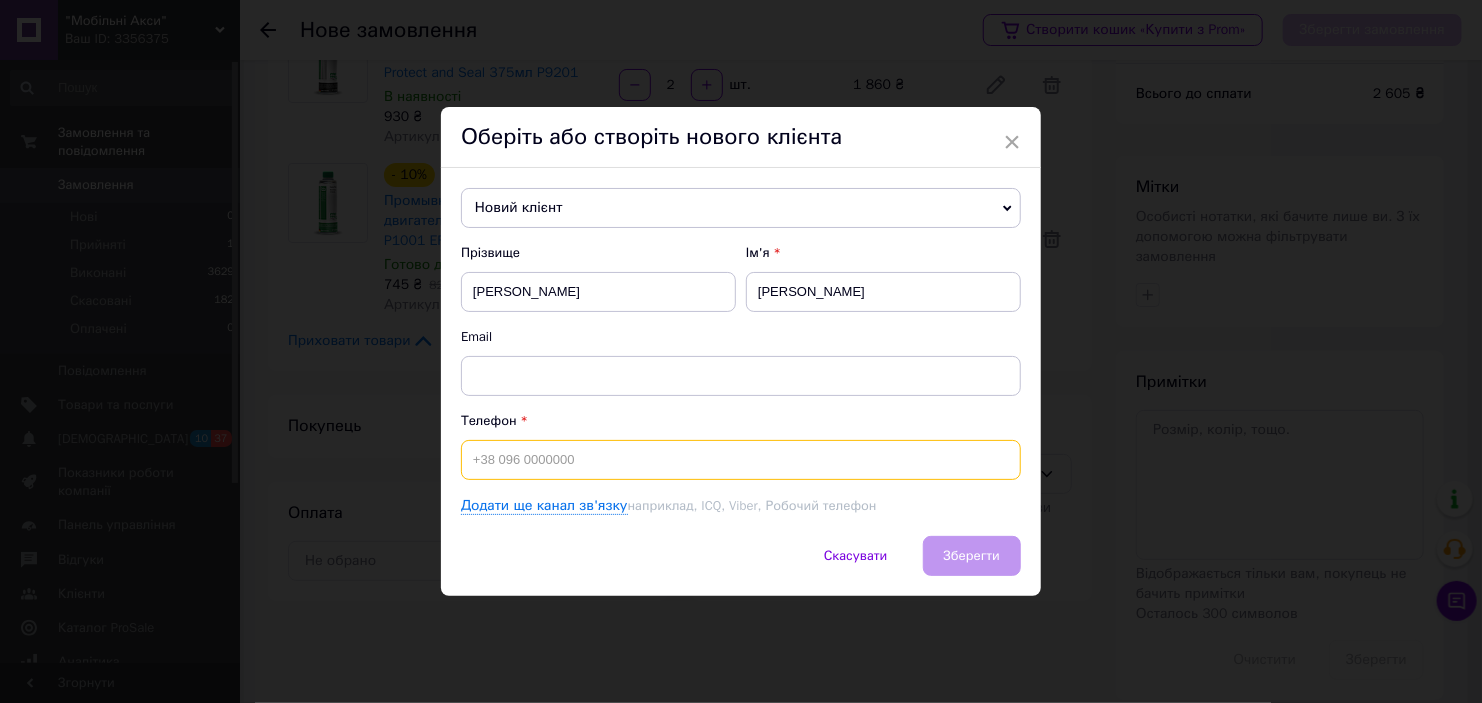 click at bounding box center (741, 460) 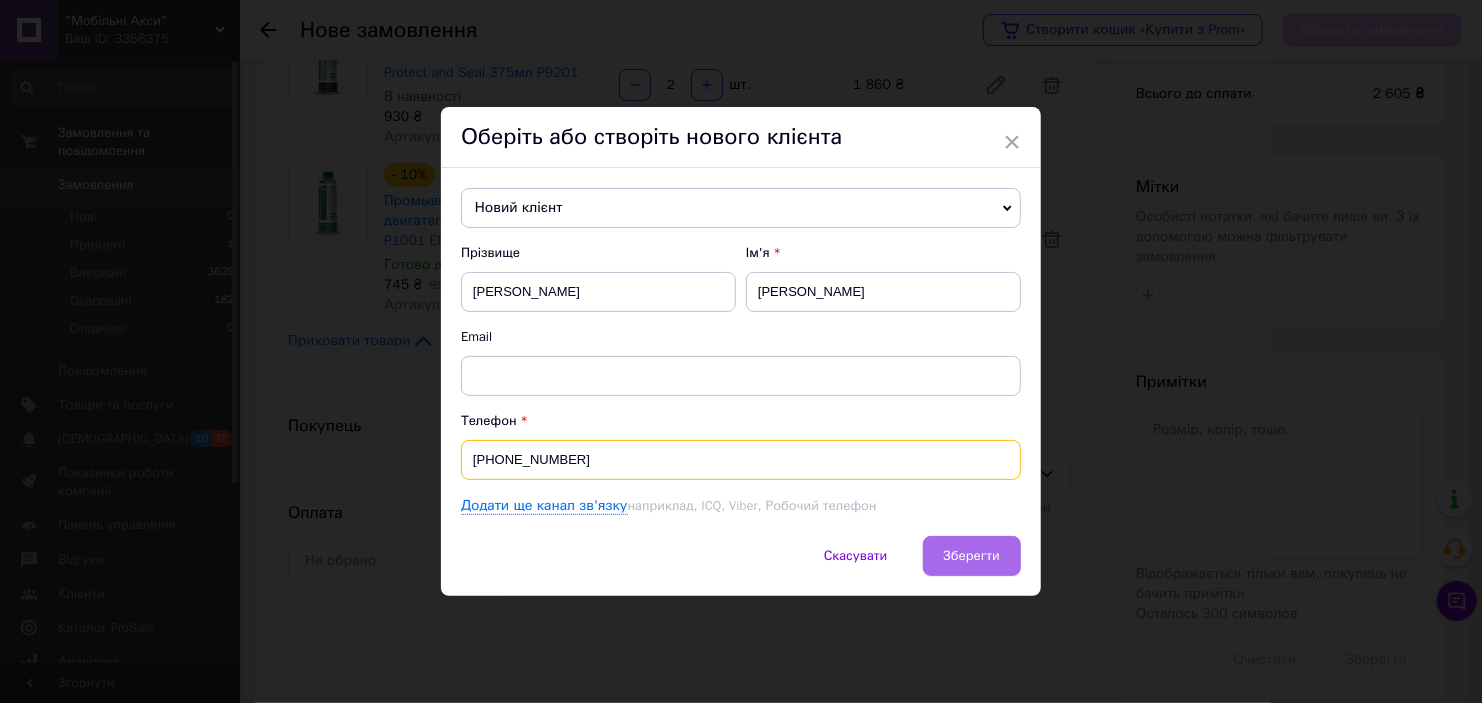 type on "[PHONE_NUMBER]" 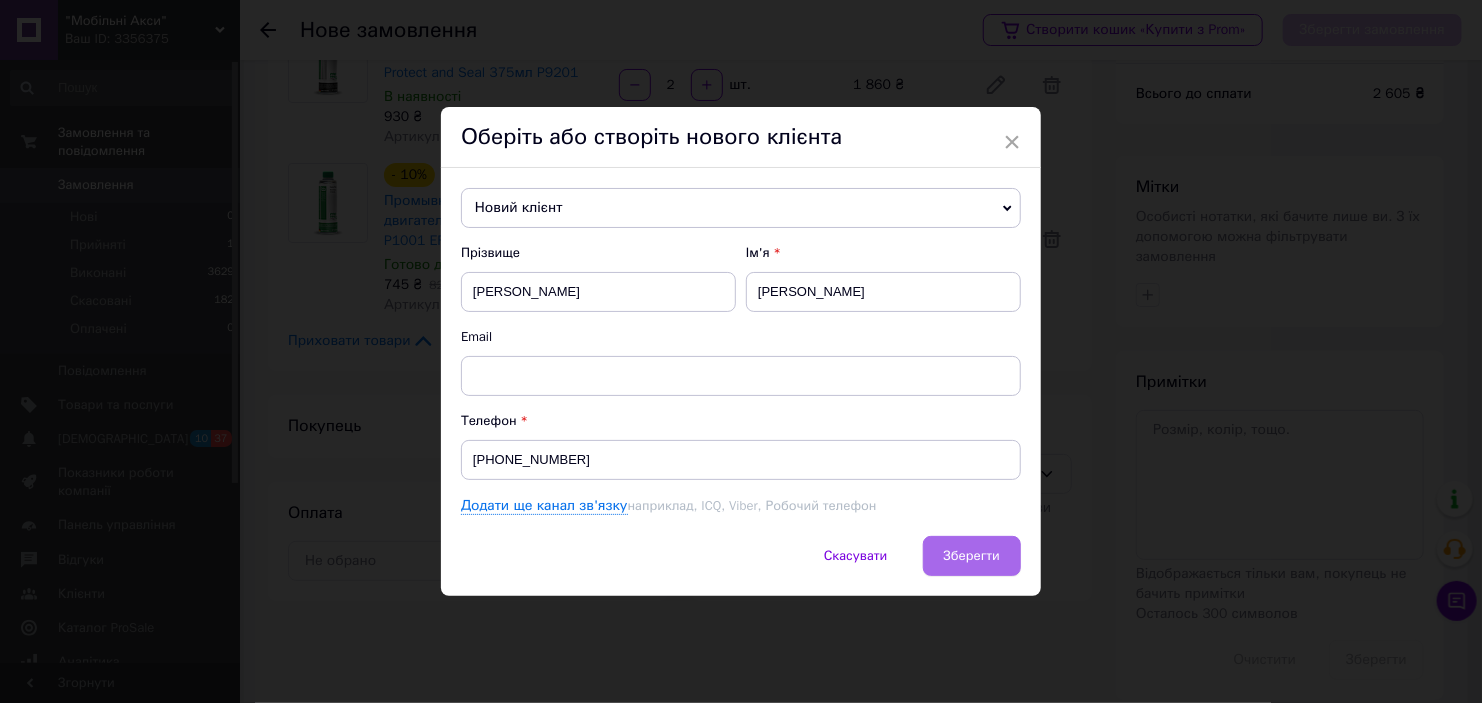 click on "Зберегти" at bounding box center (972, 555) 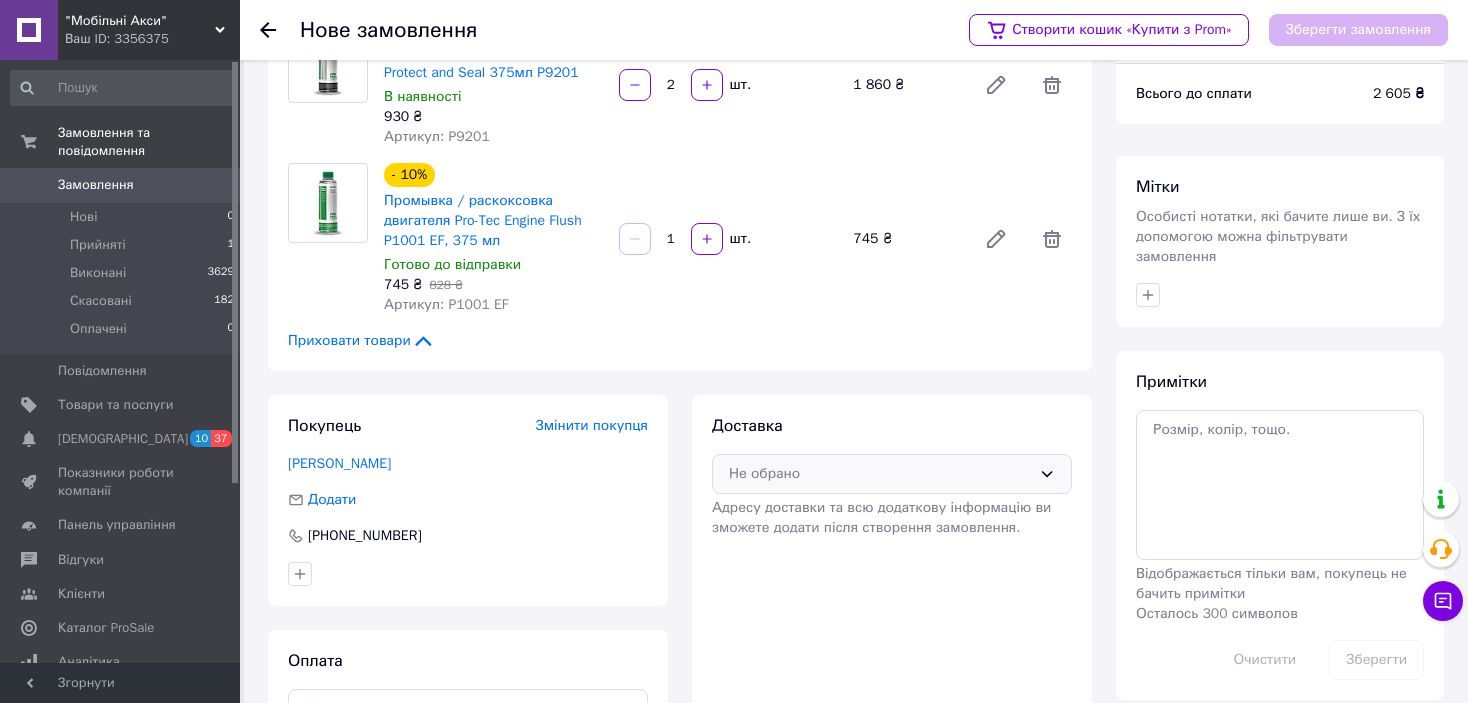 click on "Не обрано" at bounding box center (880, 474) 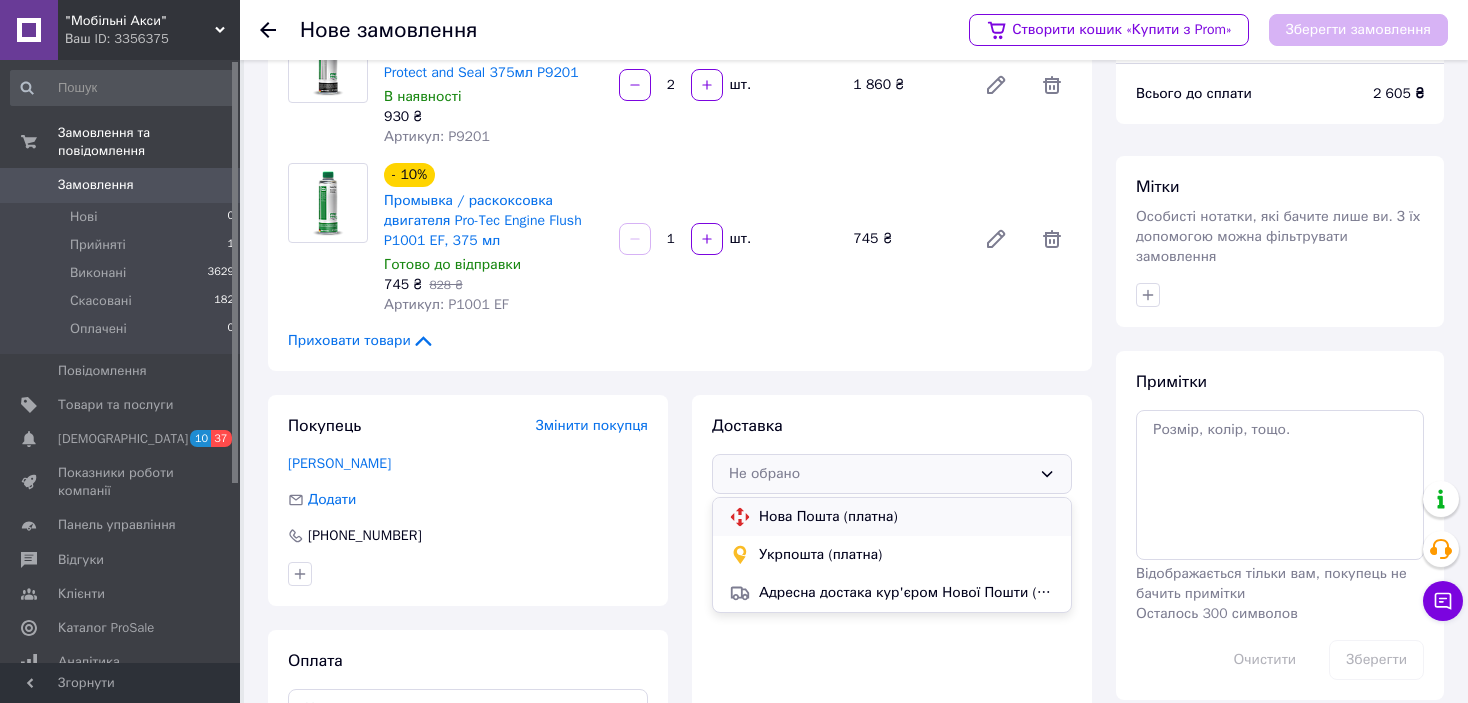 click on "Нова Пошта (платна)" at bounding box center [907, 517] 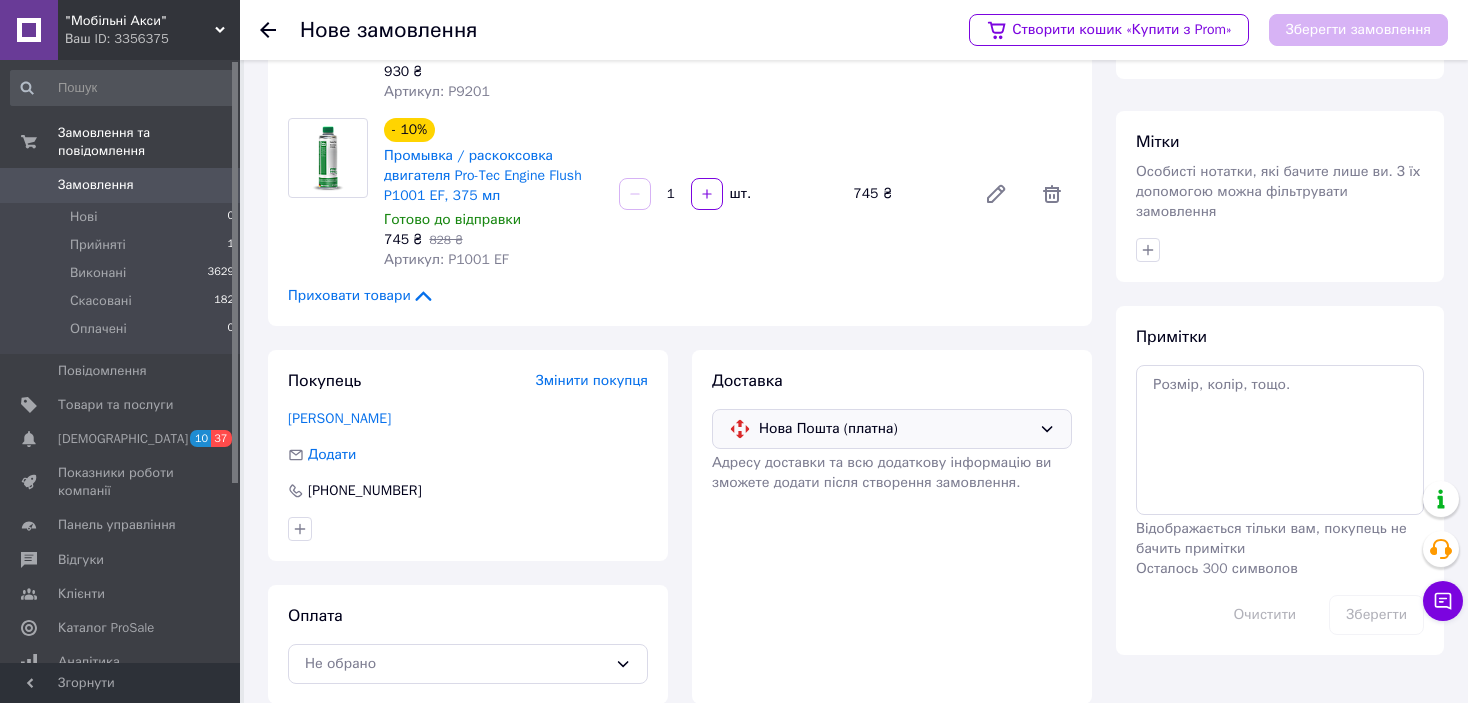 scroll, scrollTop: 190, scrollLeft: 0, axis: vertical 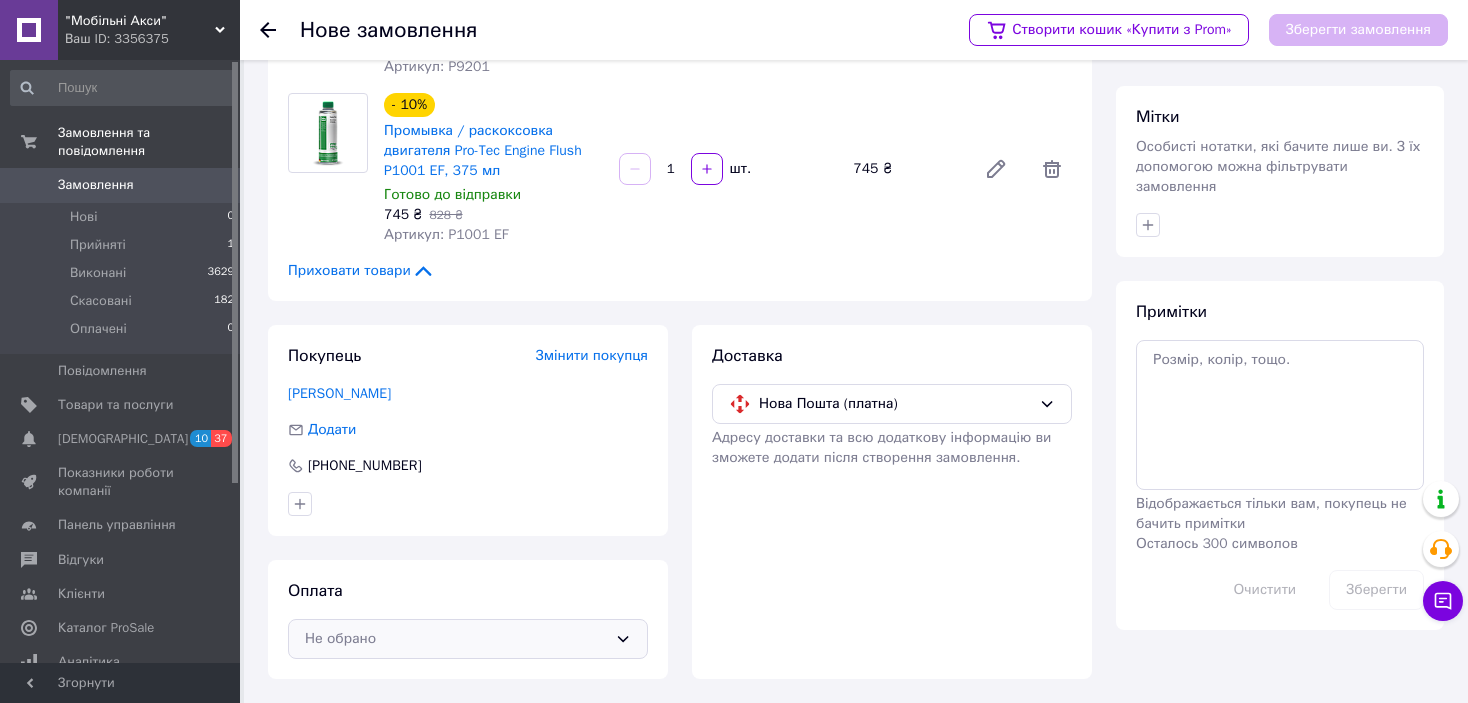 click on "Не обрано" at bounding box center (456, 639) 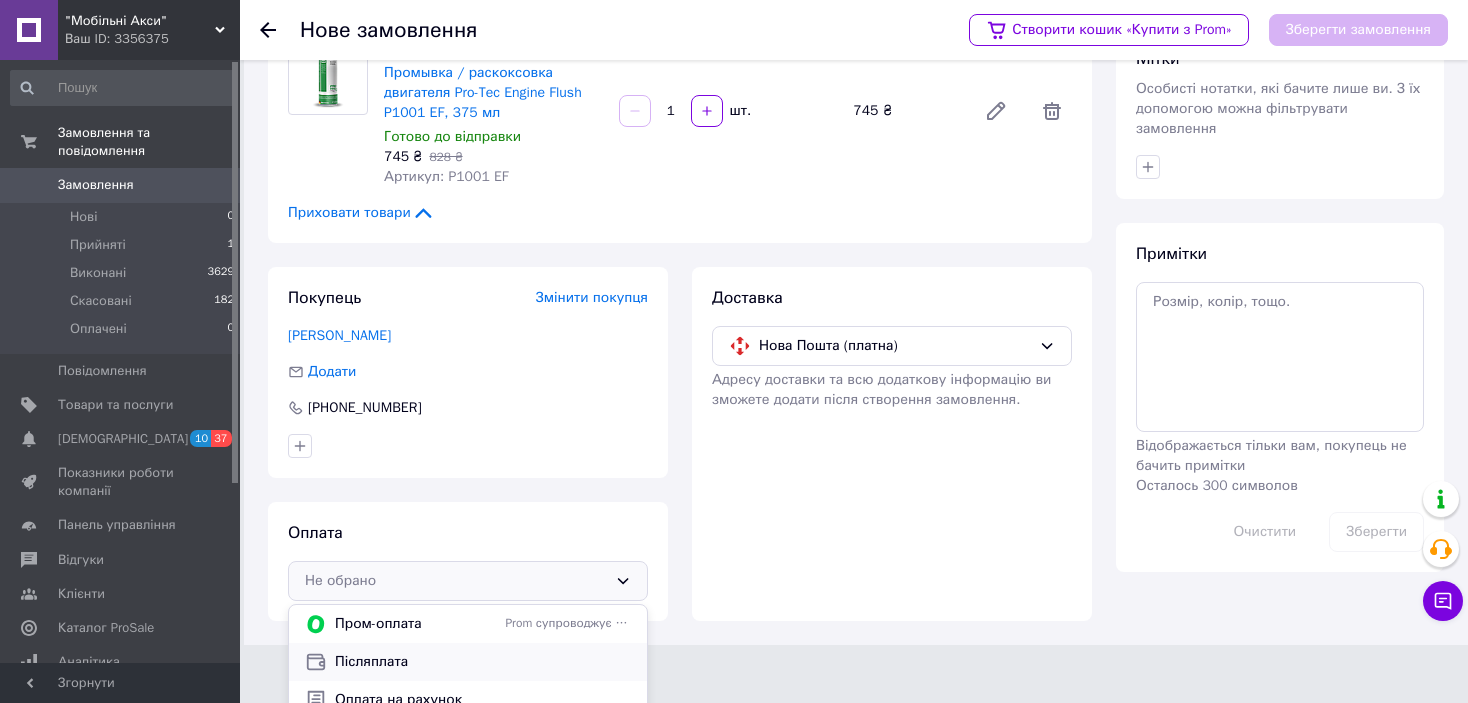 scroll, scrollTop: 300, scrollLeft: 0, axis: vertical 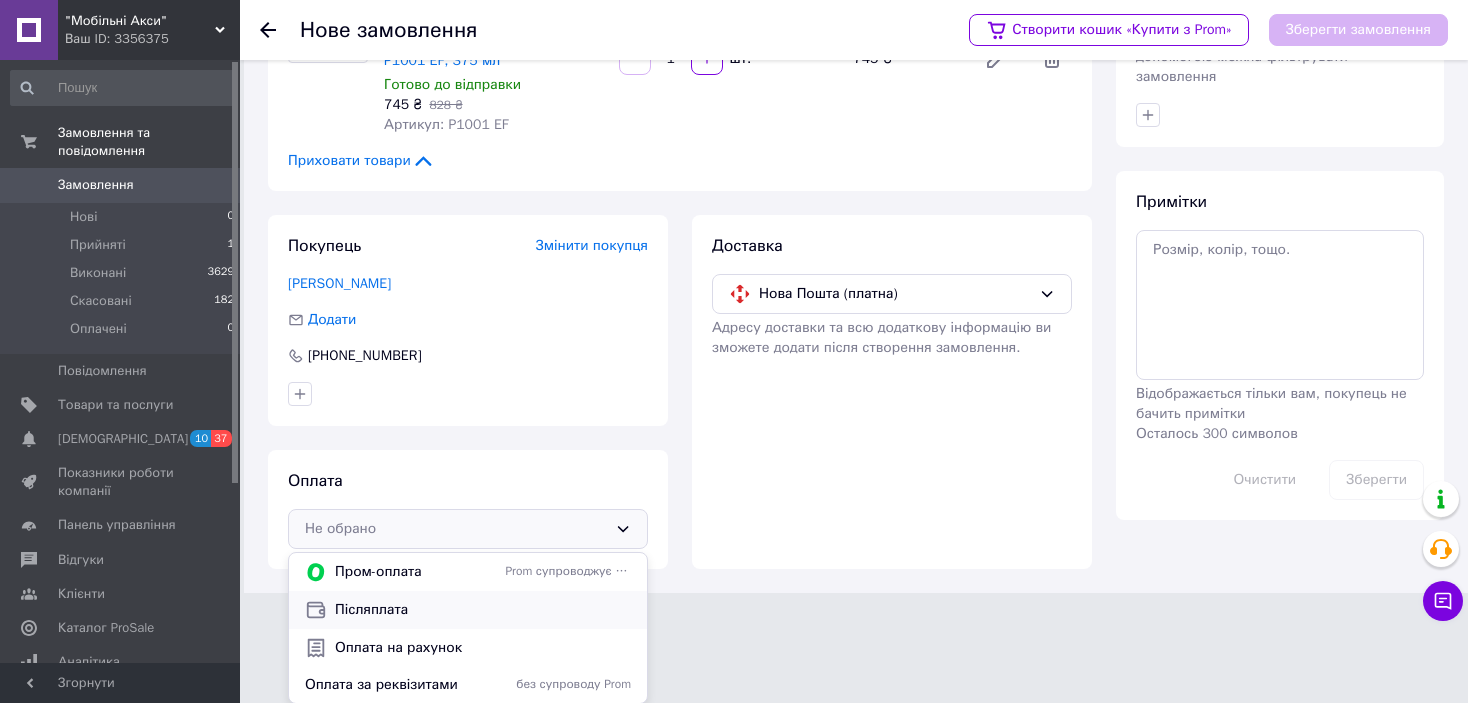 click on "Післяплата" at bounding box center (483, 610) 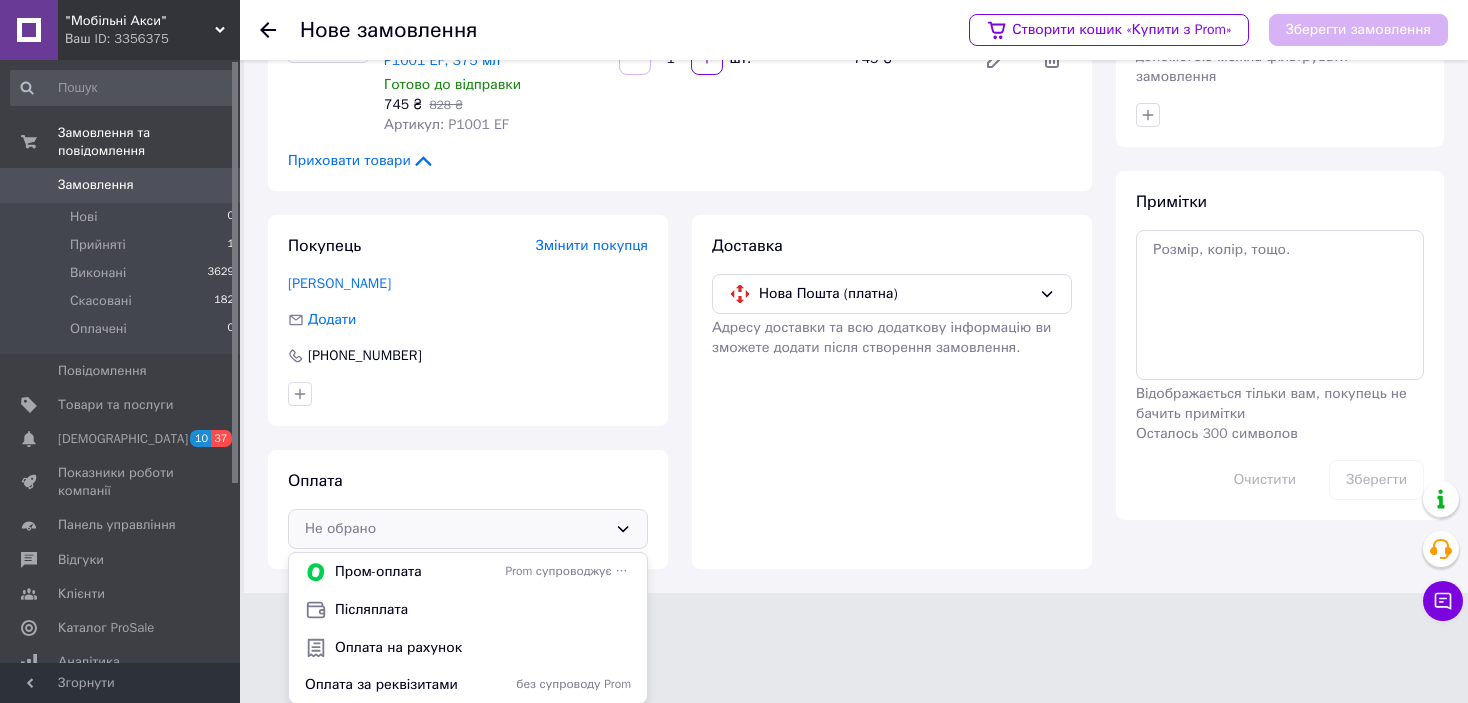 scroll, scrollTop: 190, scrollLeft: 0, axis: vertical 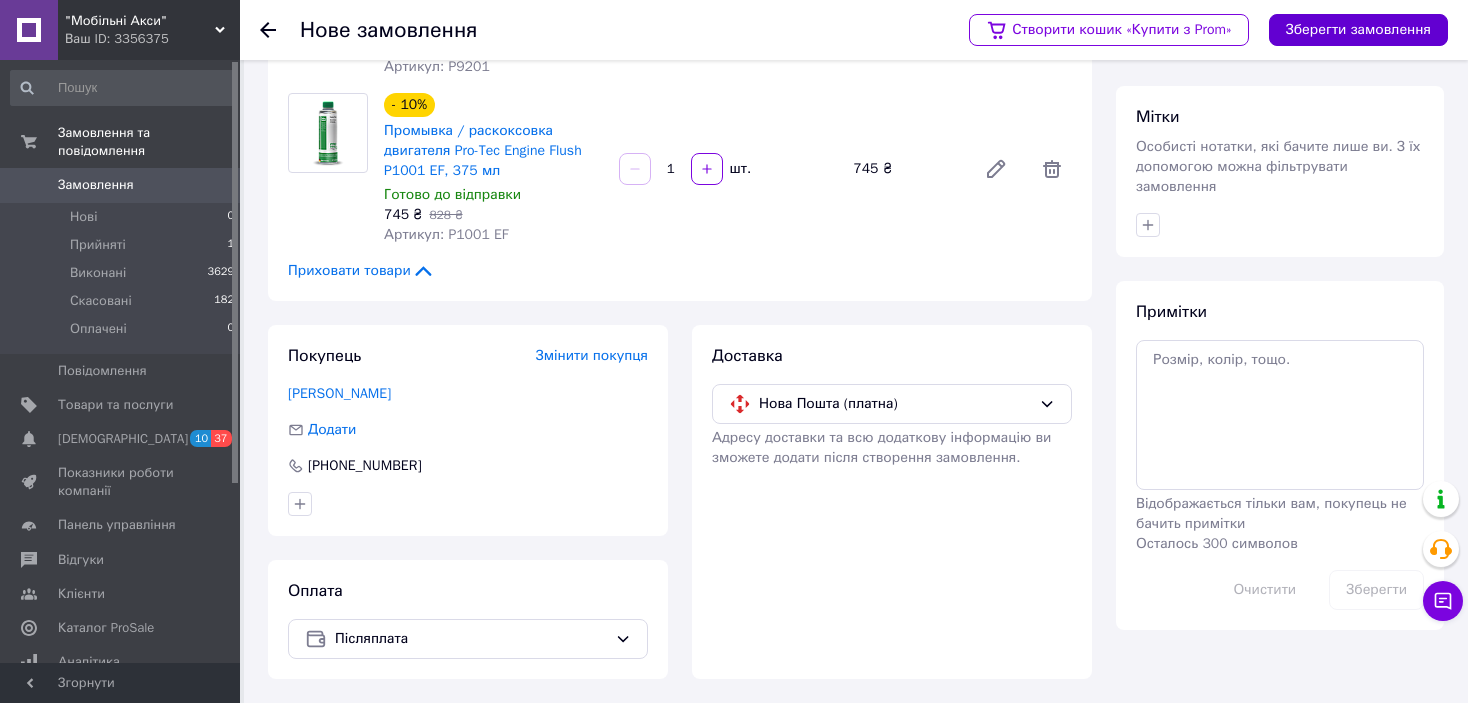 click on "Зберегти замовлення" at bounding box center (1358, 30) 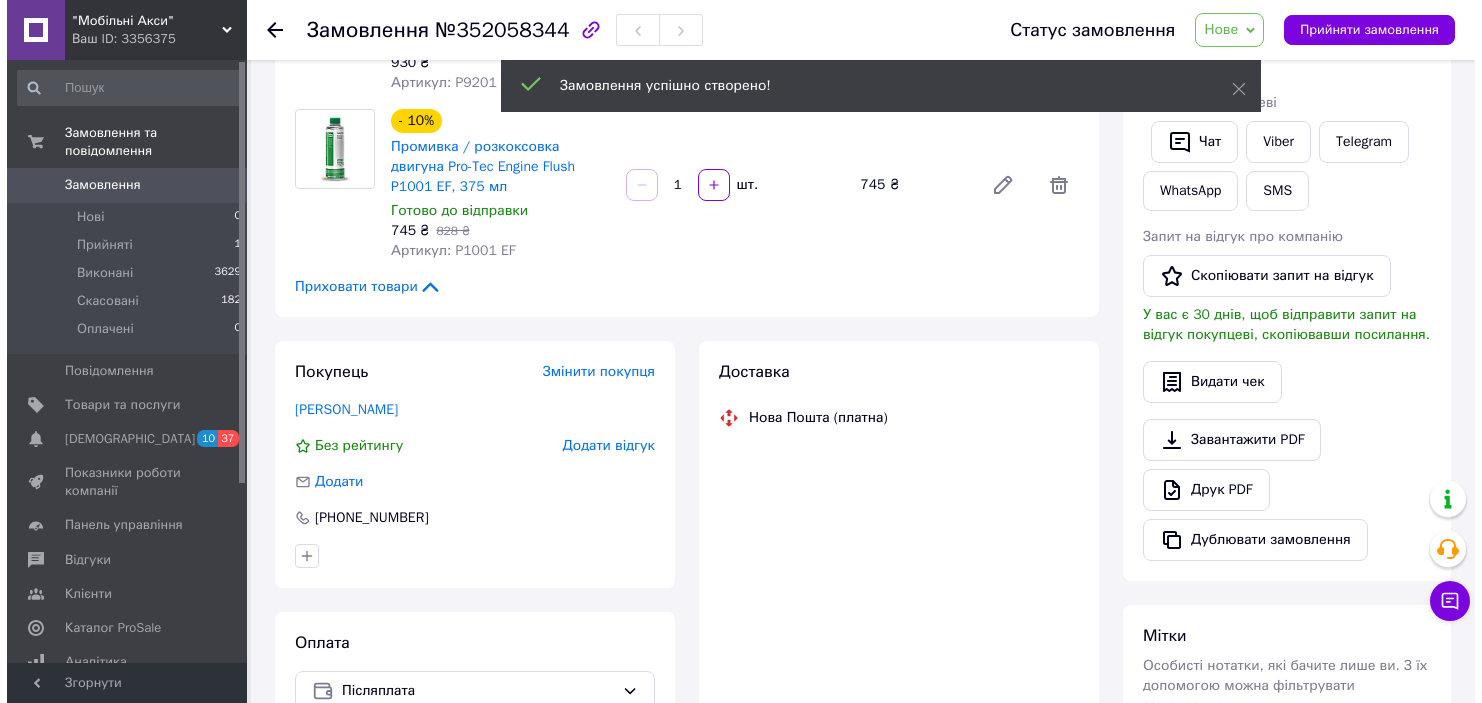 scroll, scrollTop: 343, scrollLeft: 0, axis: vertical 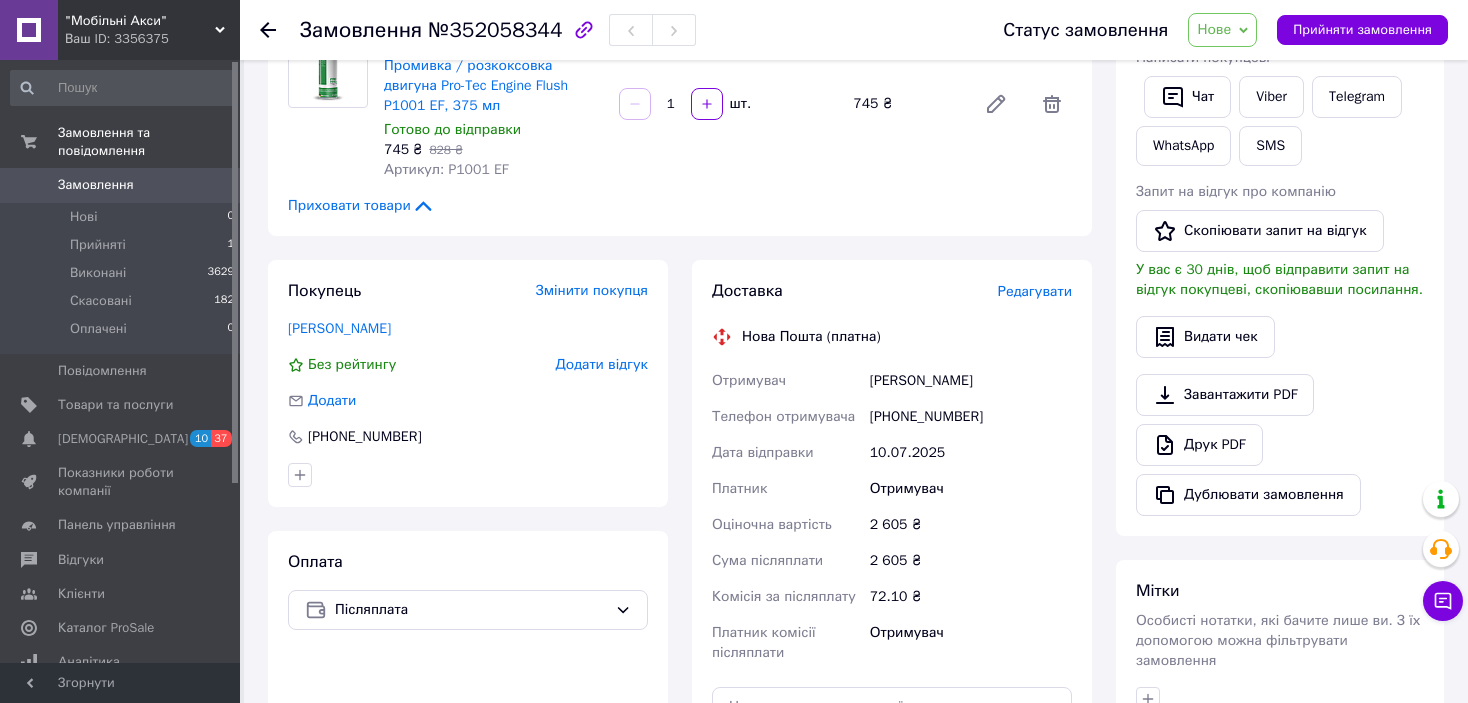 click on "Редагувати" at bounding box center [1035, 291] 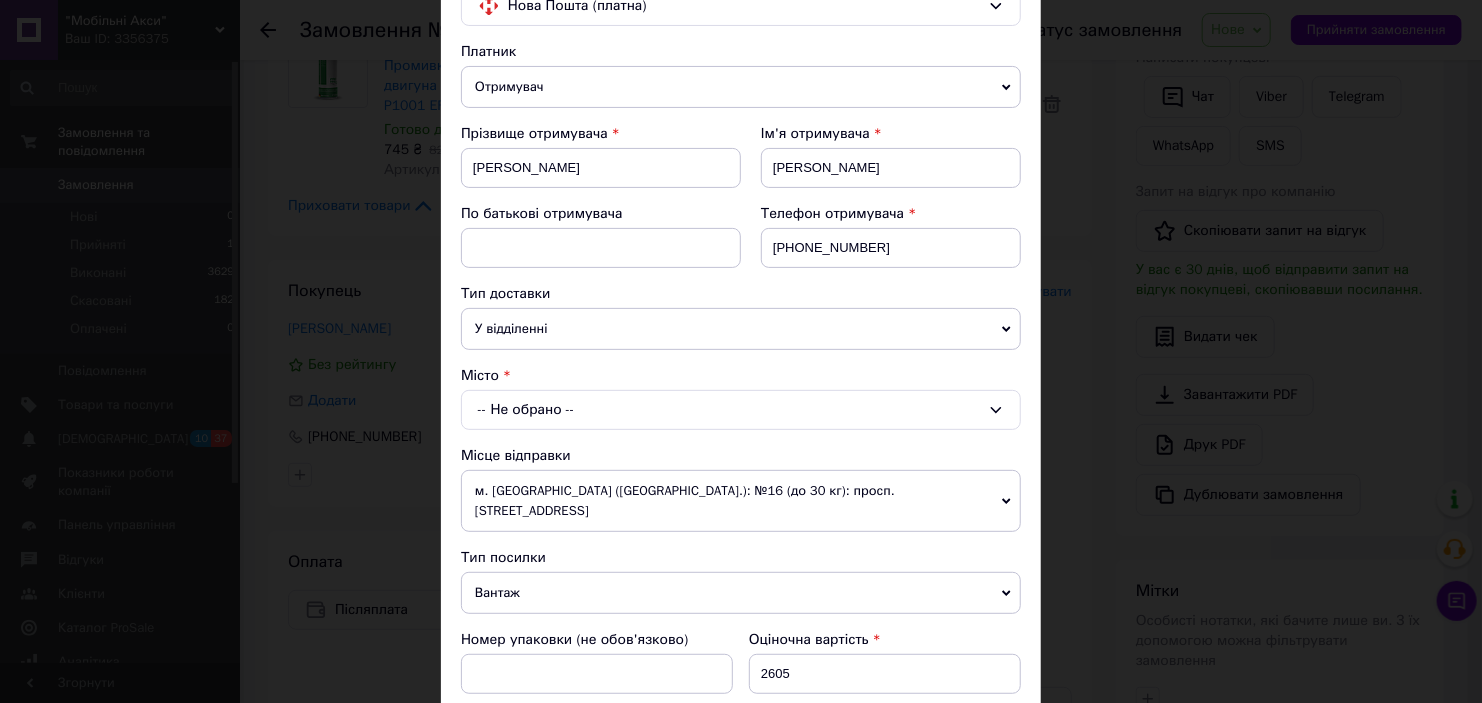 scroll, scrollTop: 400, scrollLeft: 0, axis: vertical 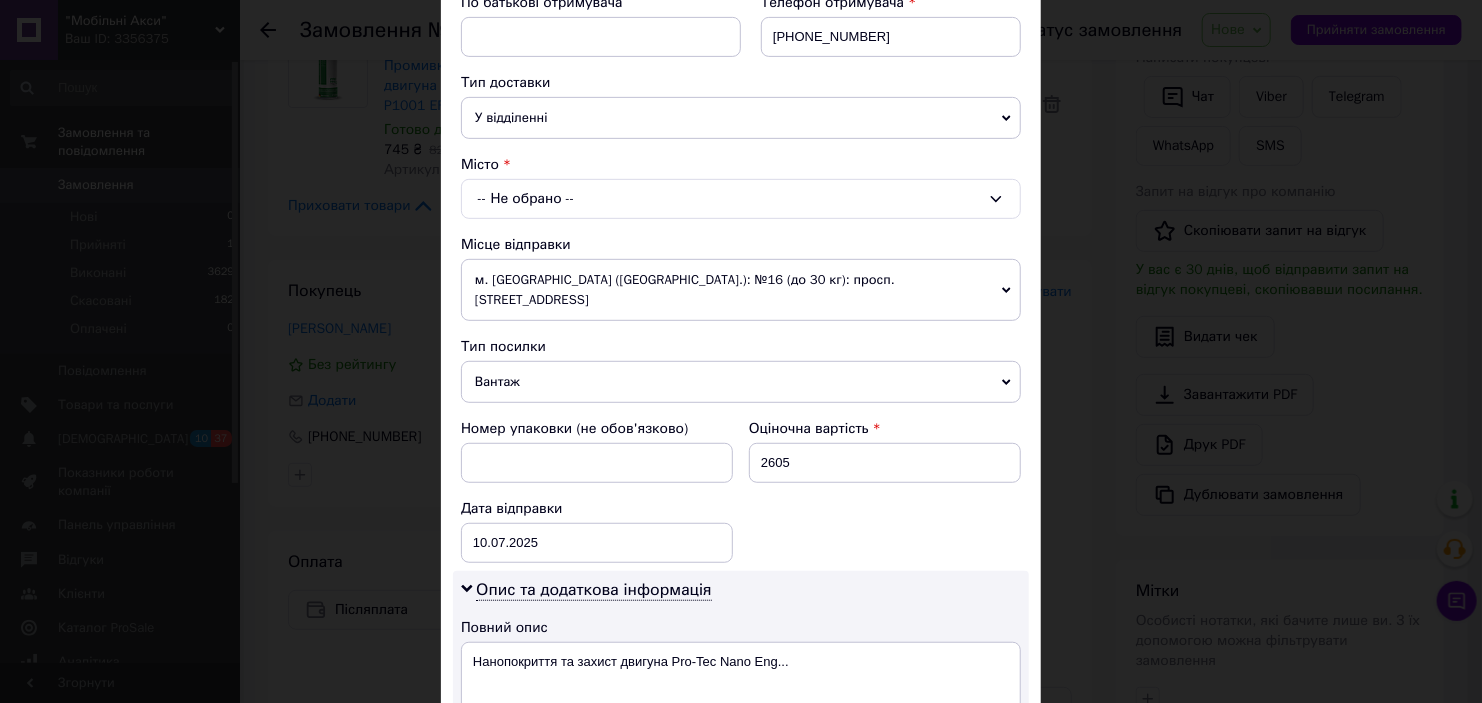 click on "-- Не обрано --" at bounding box center [741, 199] 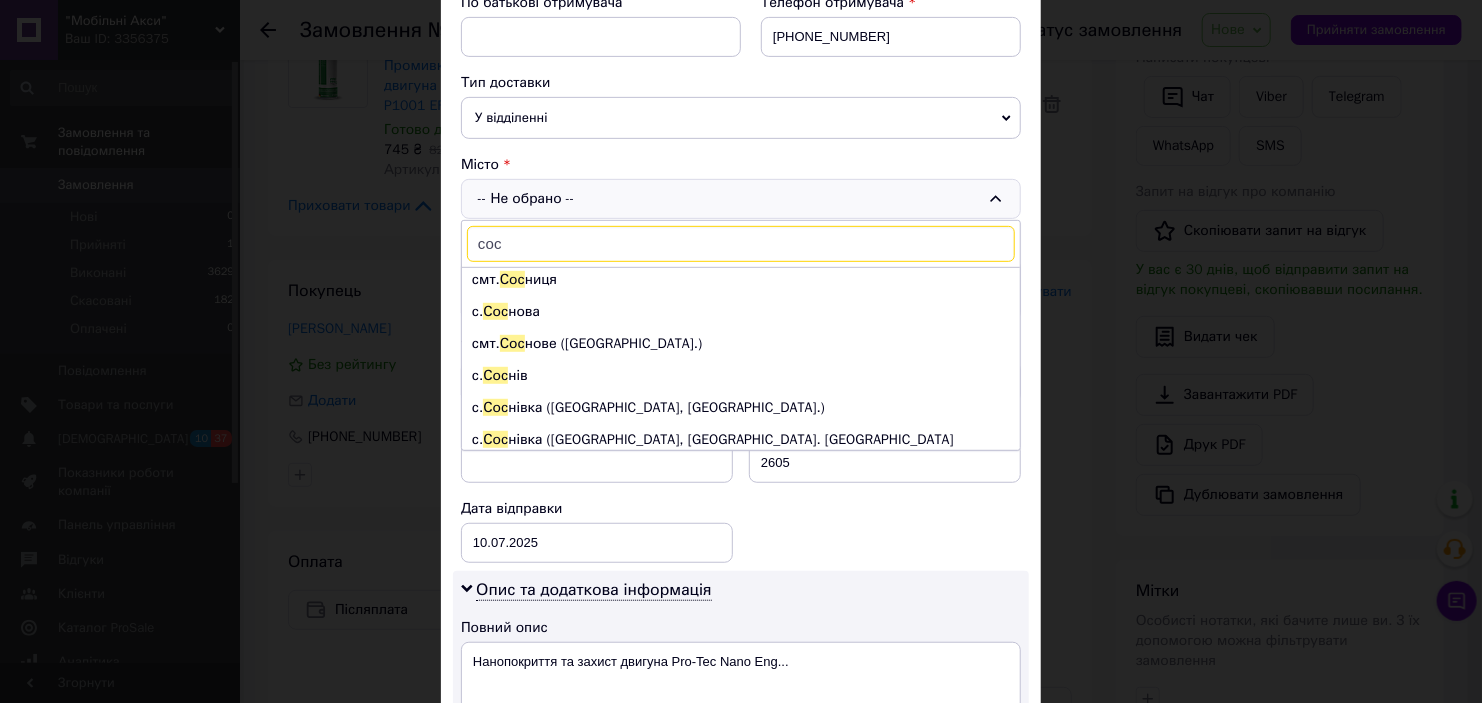 scroll, scrollTop: 0, scrollLeft: 0, axis: both 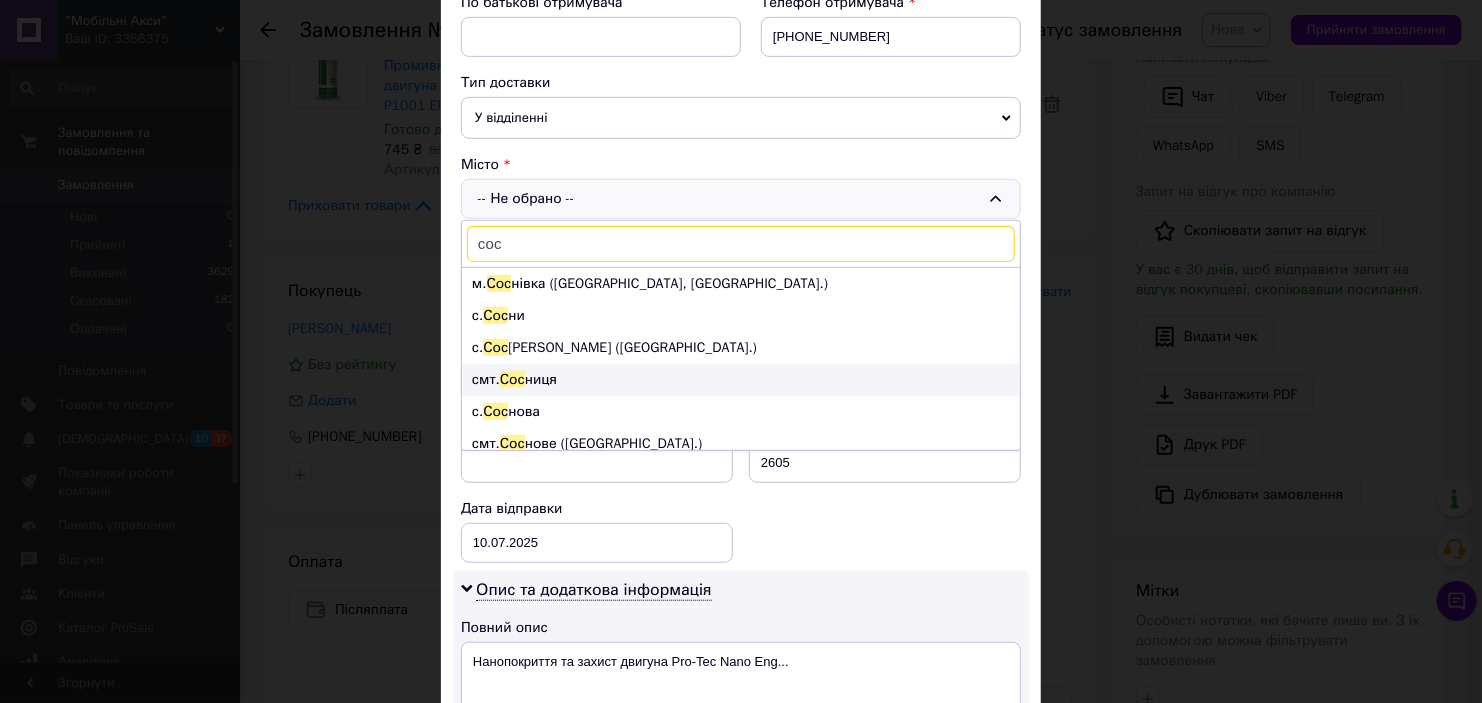 type on "сос" 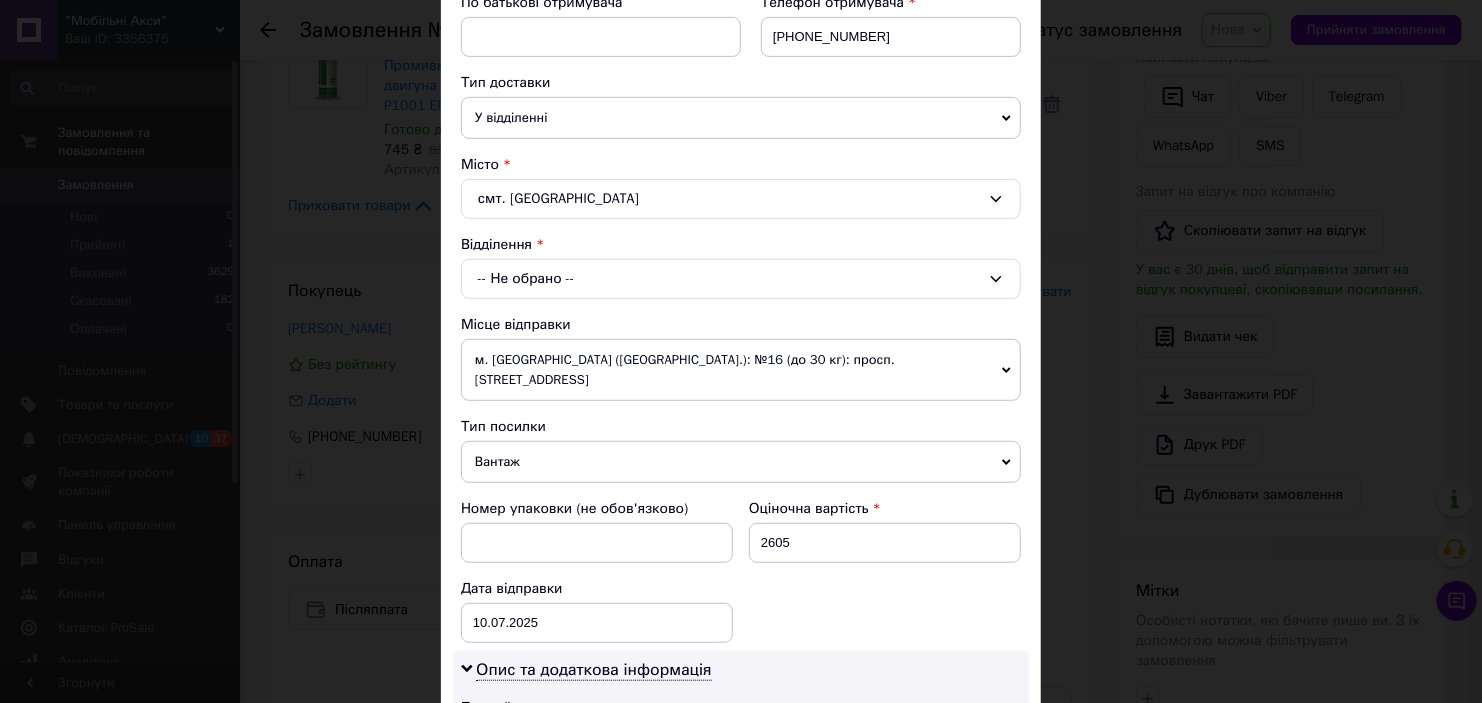 click on "-- Не обрано --" at bounding box center [741, 279] 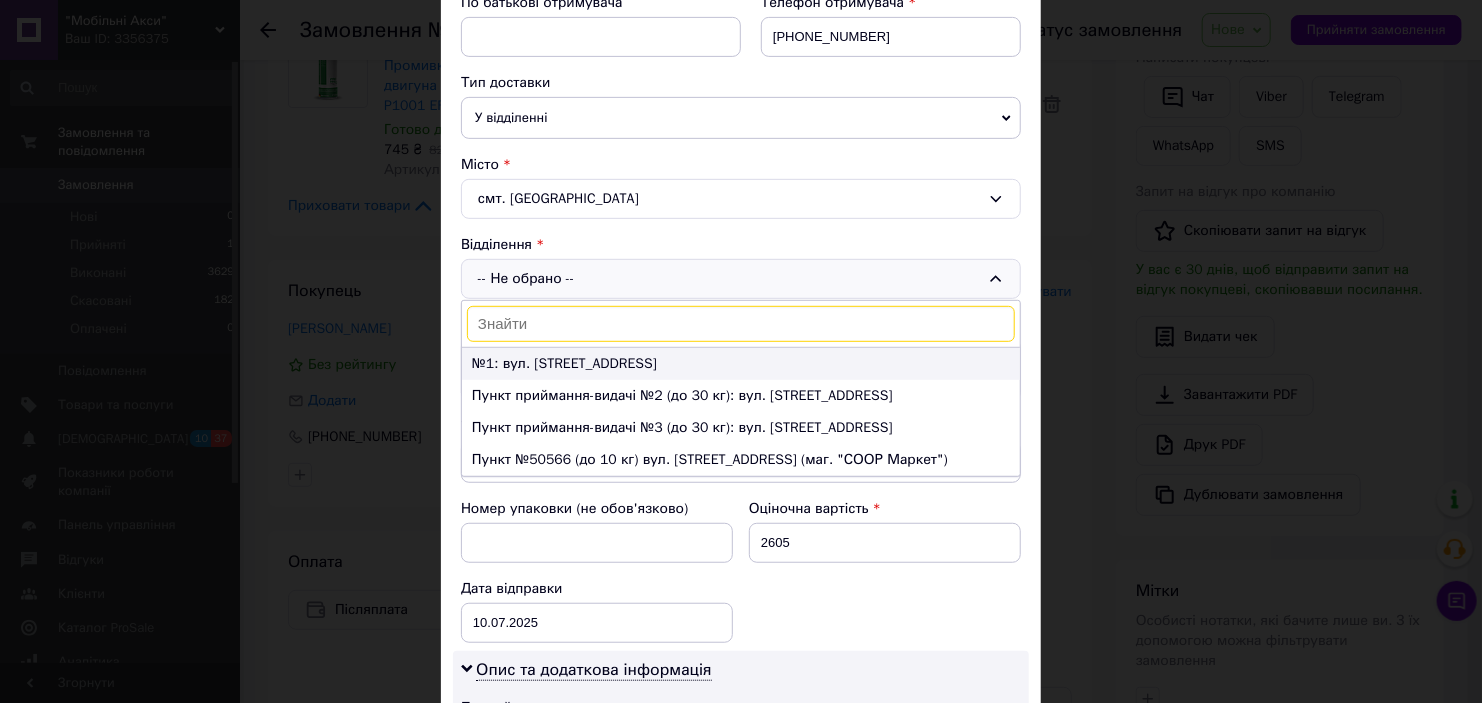 click on "№1: вул. [STREET_ADDRESS]" at bounding box center [741, 364] 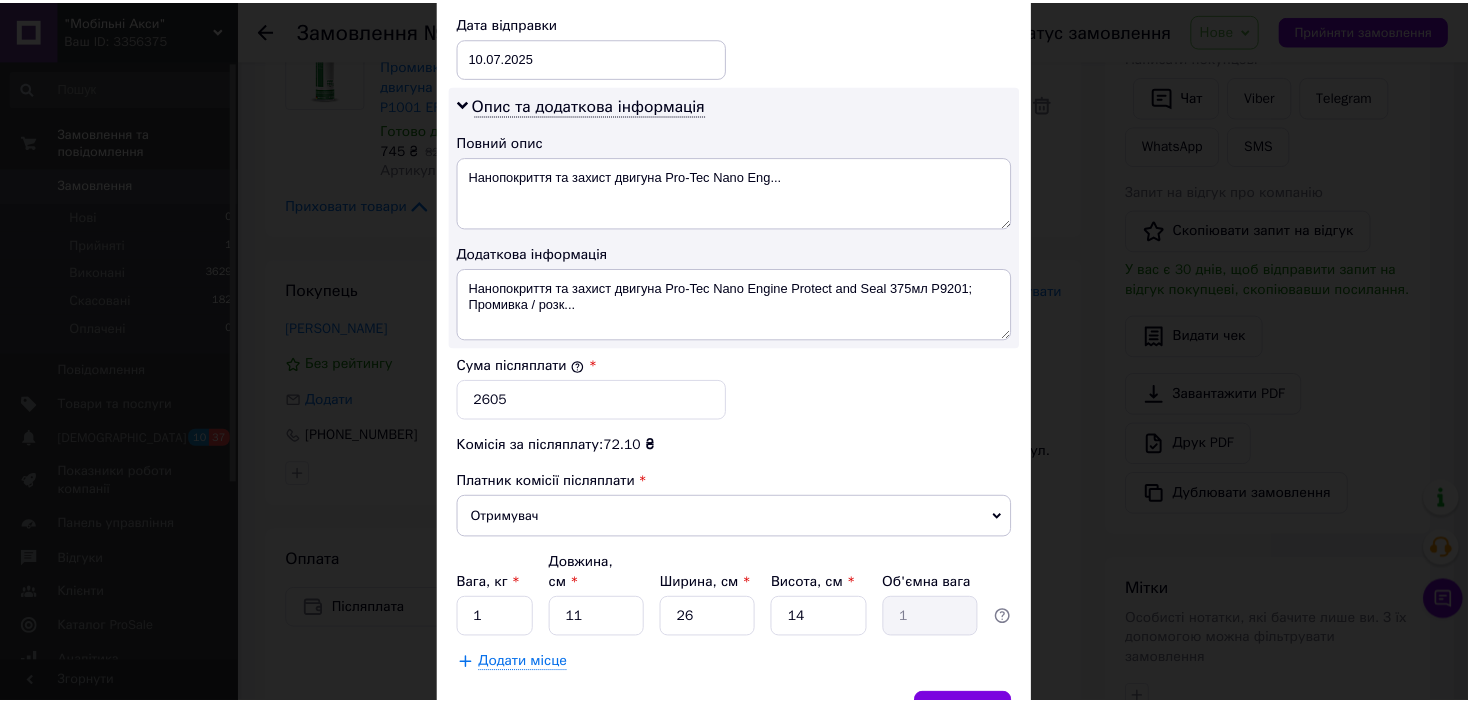 scroll, scrollTop: 1000, scrollLeft: 0, axis: vertical 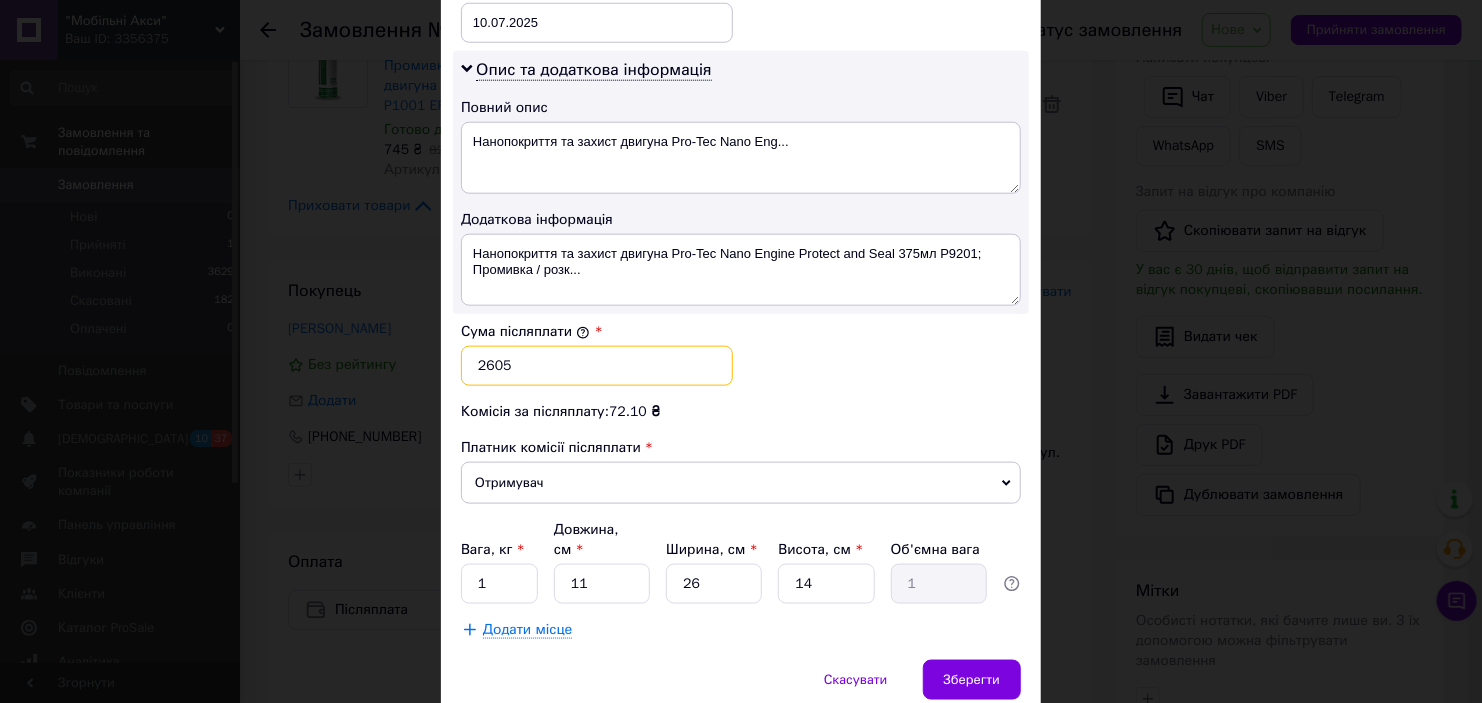click on "2605" at bounding box center (597, 366) 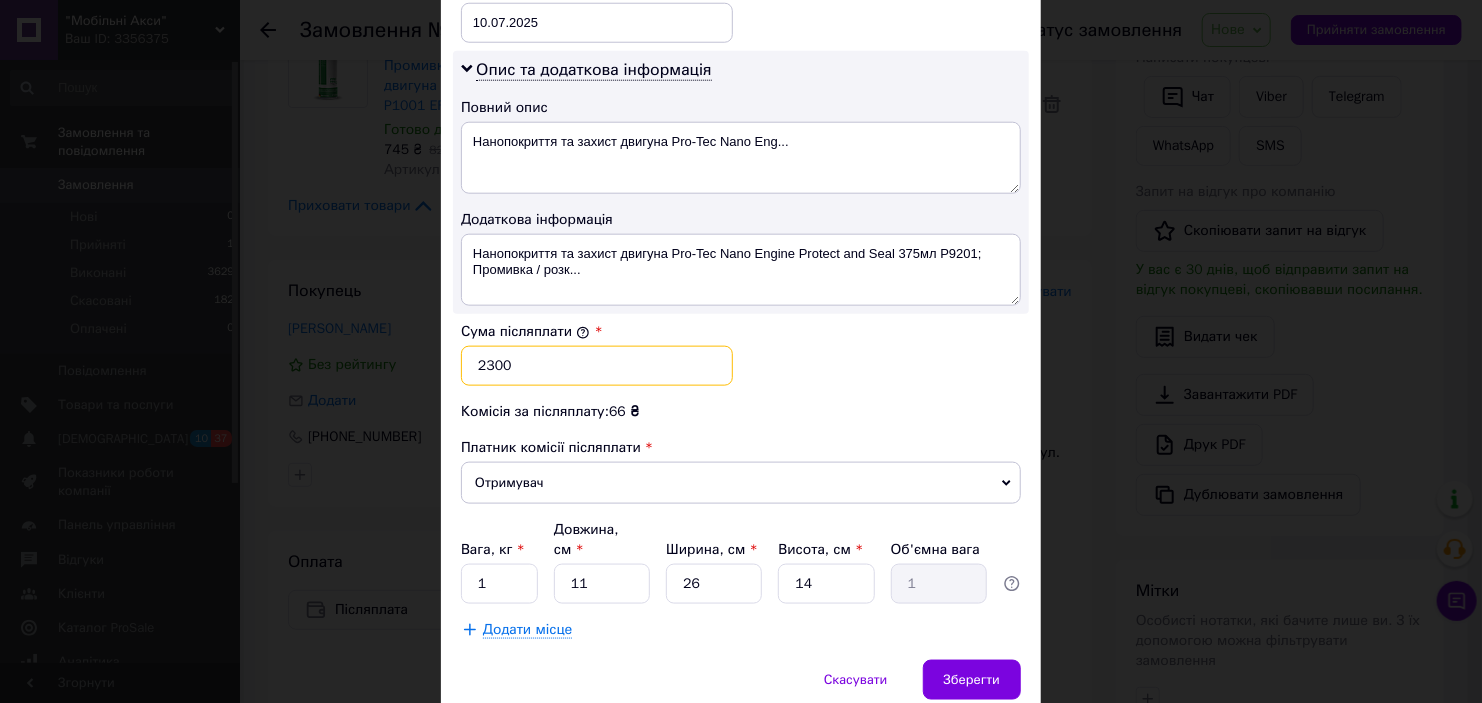 type on "2300" 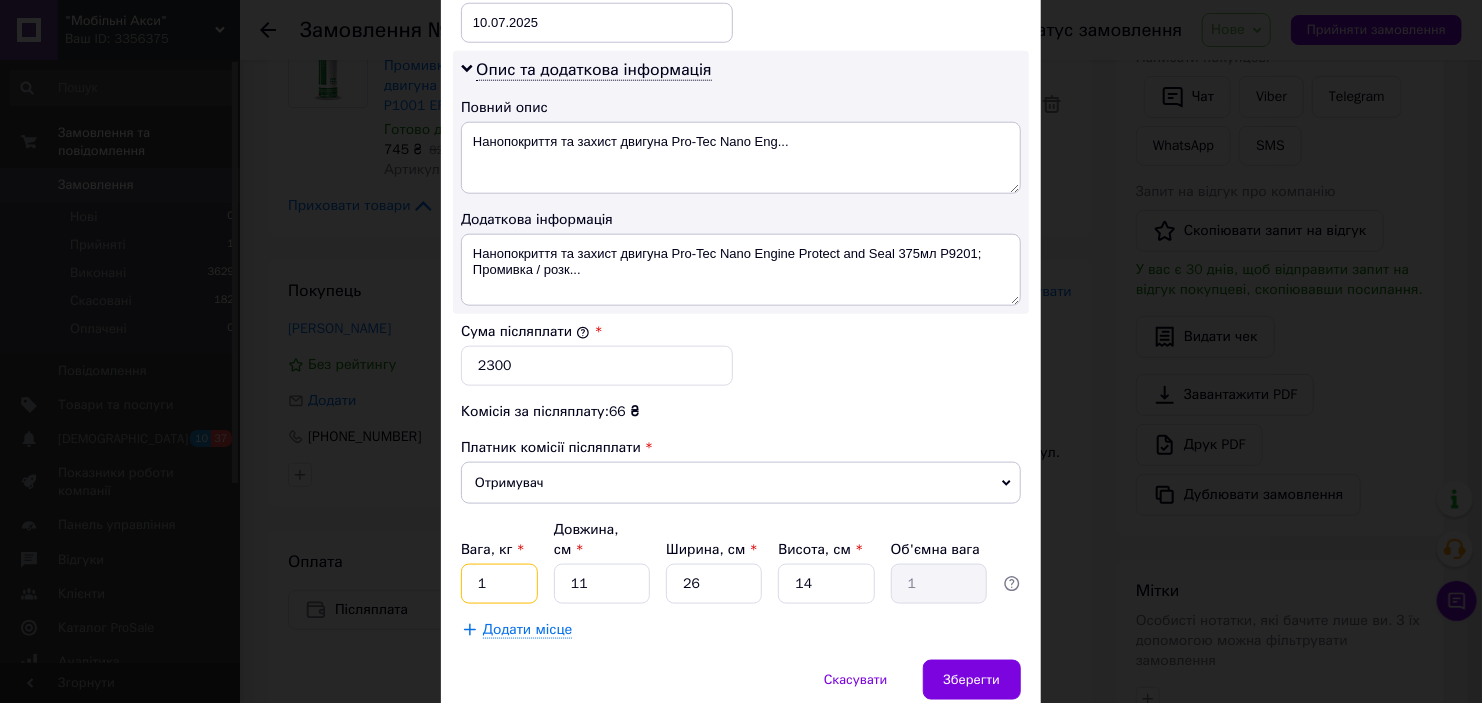 drag, startPoint x: 504, startPoint y: 536, endPoint x: 459, endPoint y: 546, distance: 46.09772 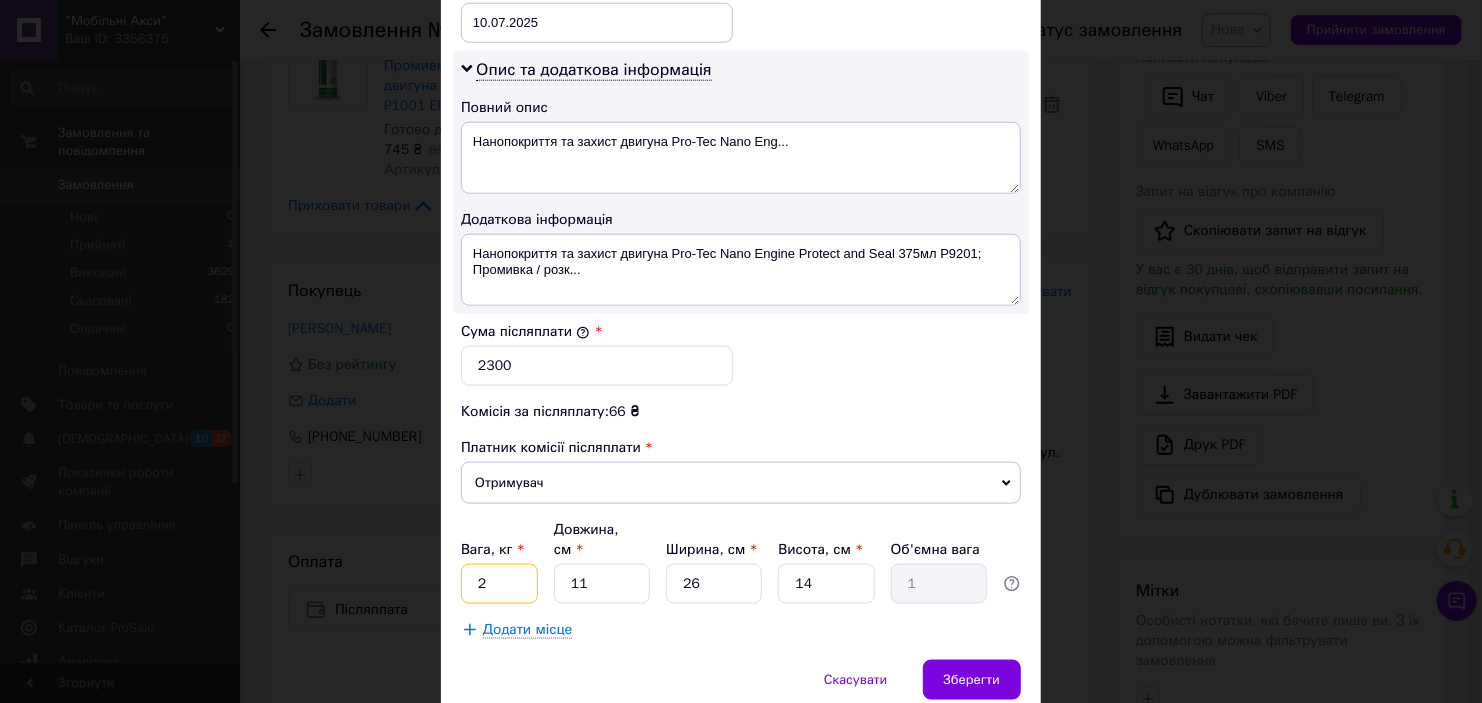 type on "2" 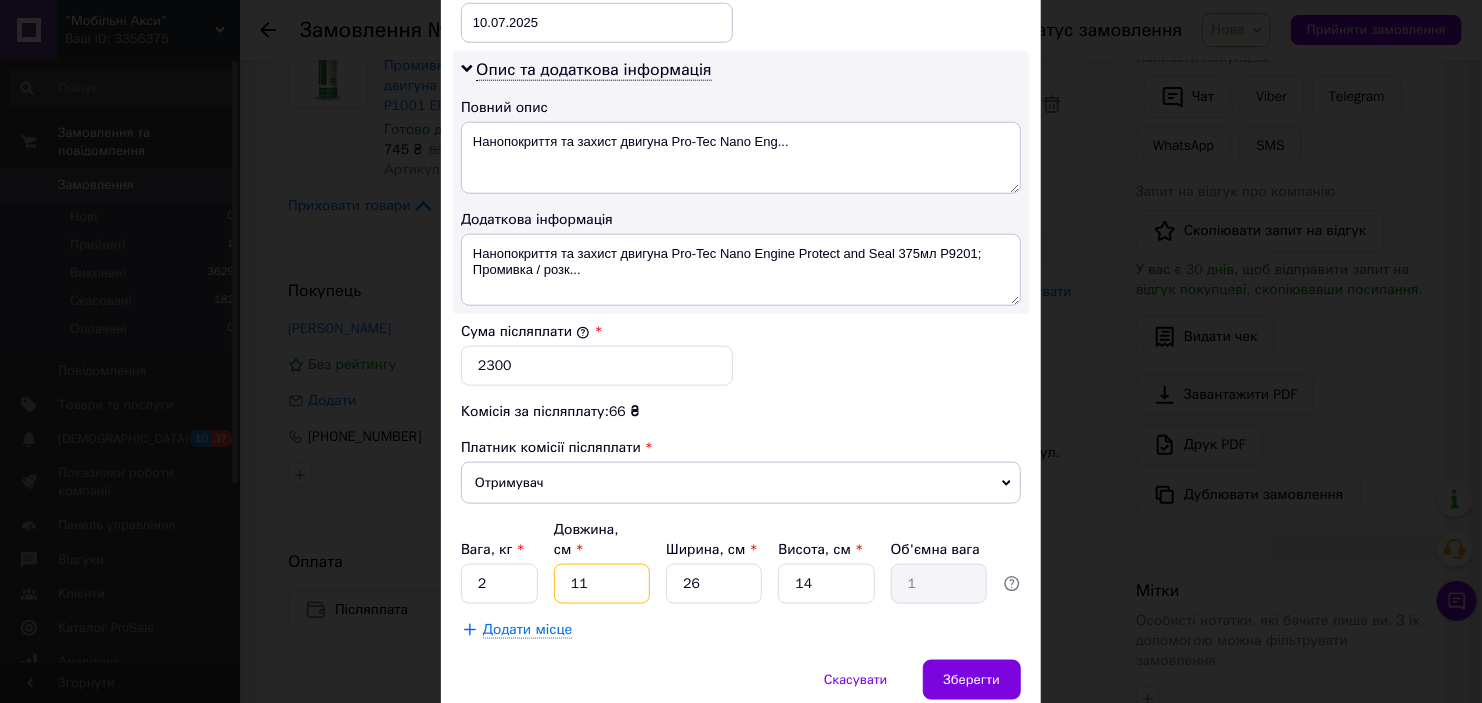 drag, startPoint x: 599, startPoint y: 543, endPoint x: 568, endPoint y: 552, distance: 32.280025 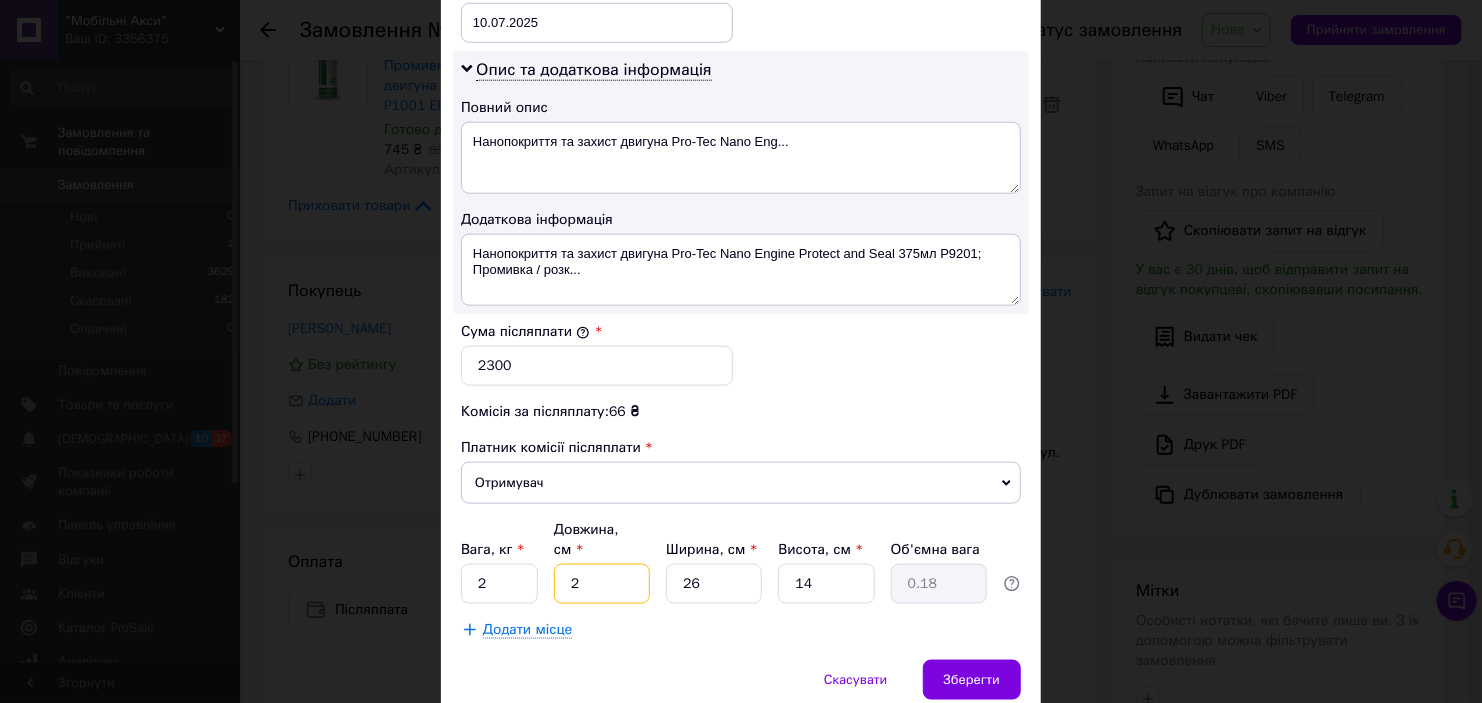 type on "20" 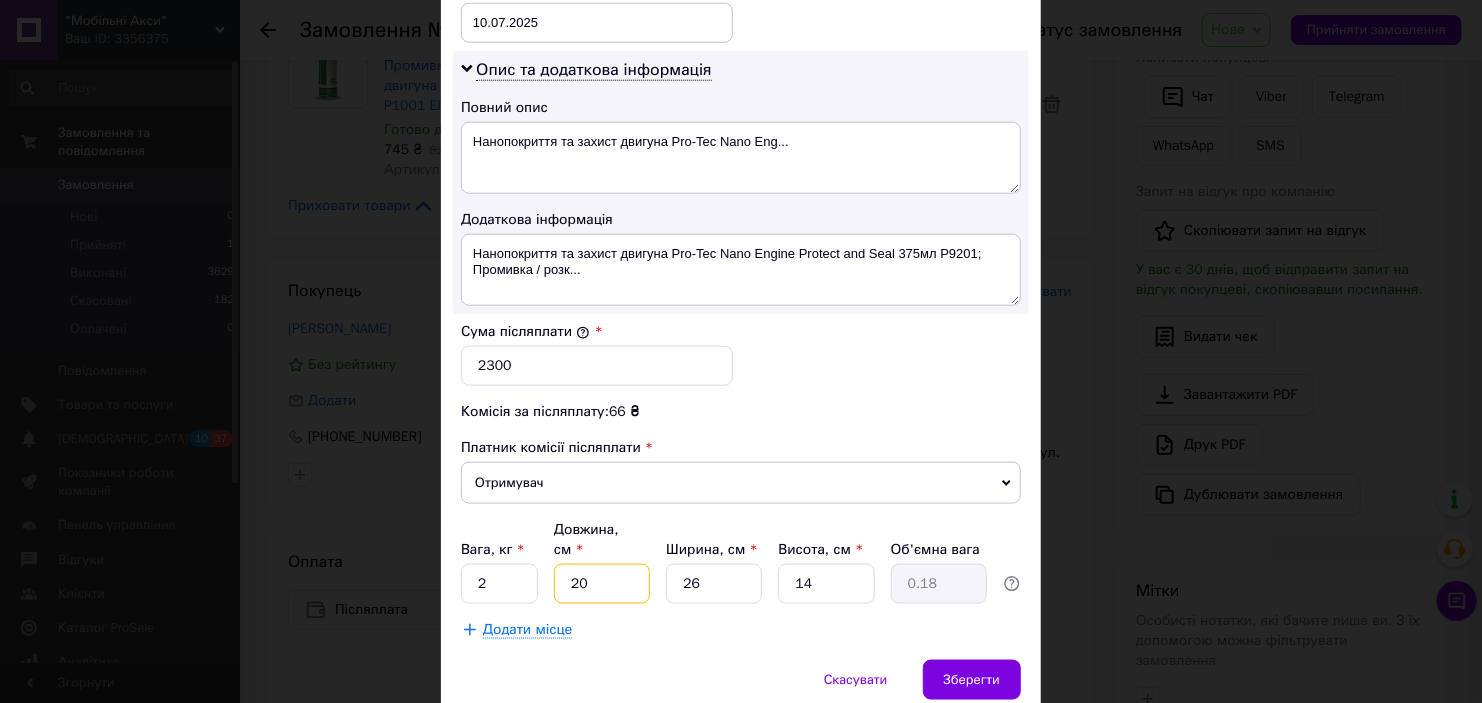 type on "1.82" 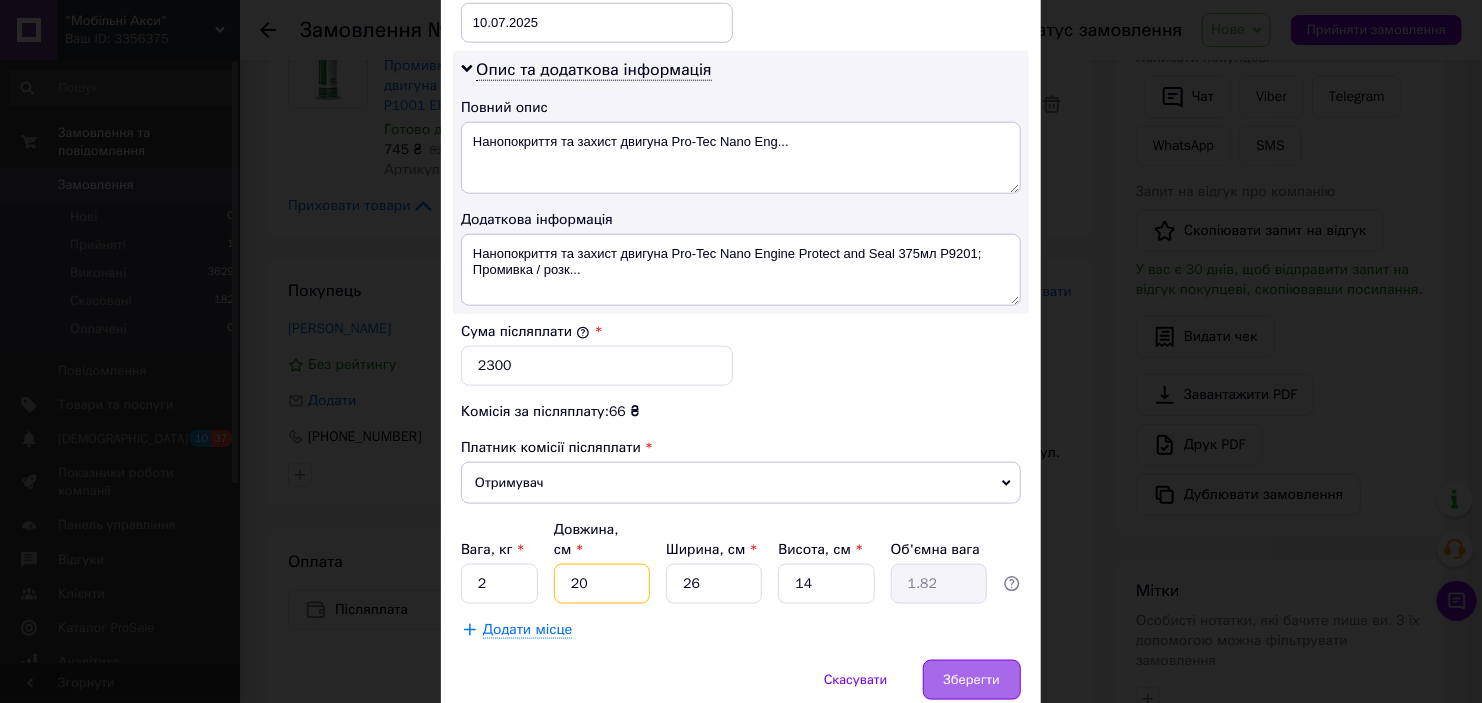 type on "20" 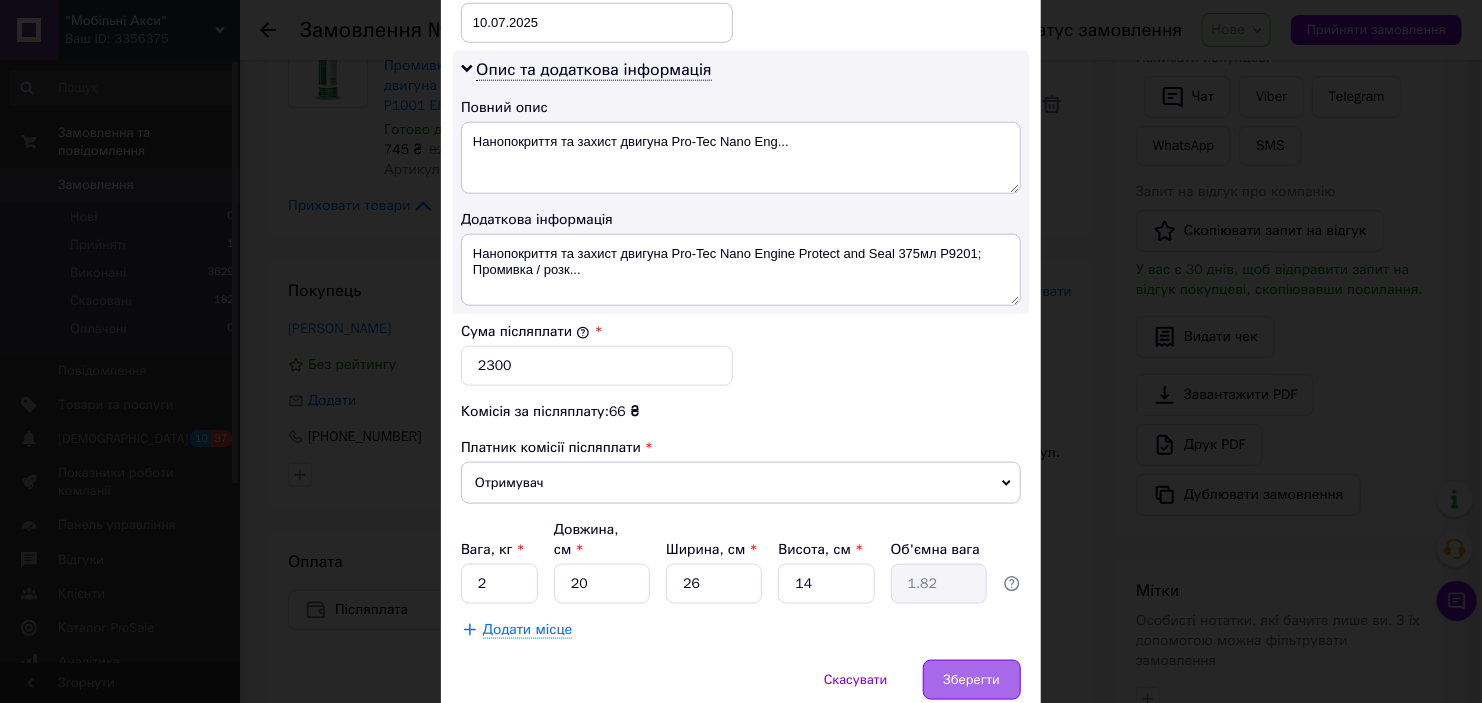 click on "Зберегти" at bounding box center (972, 680) 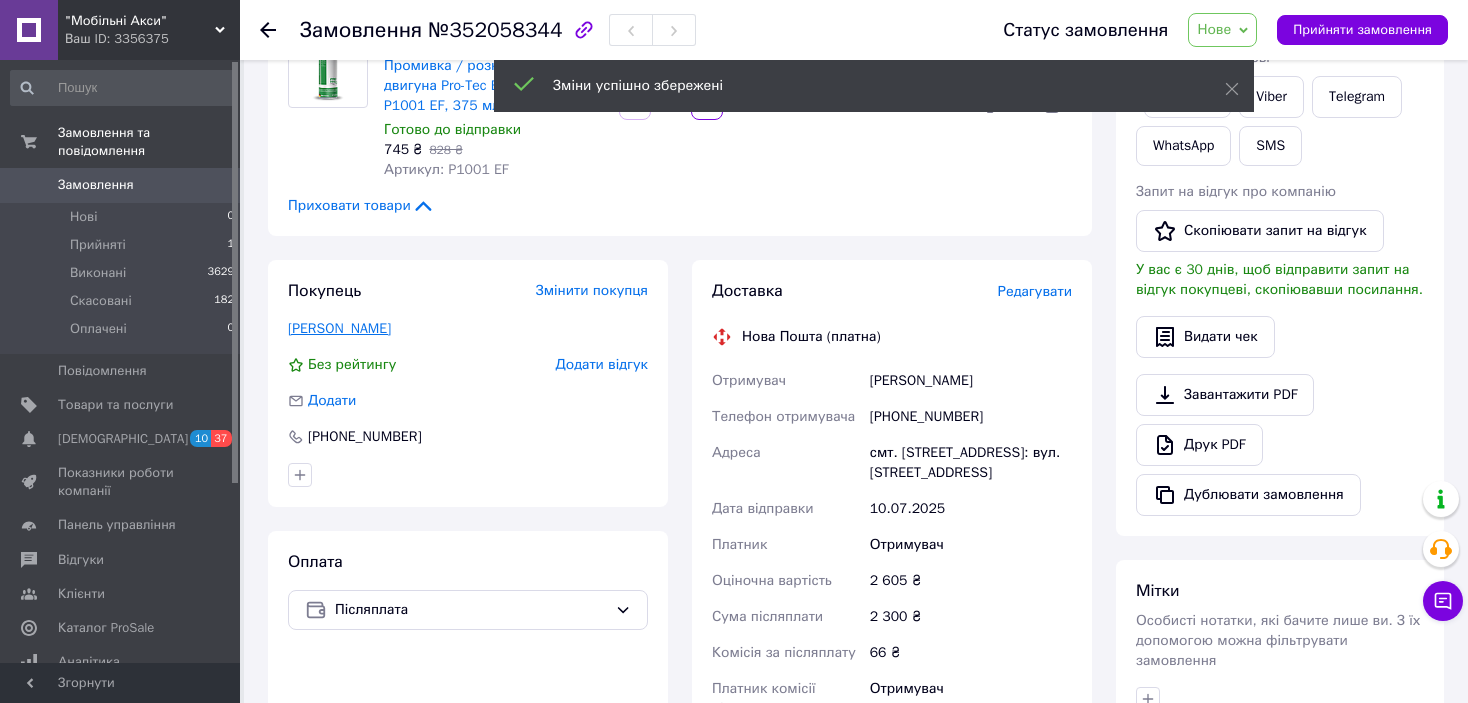 click on "[PERSON_NAME]" at bounding box center (339, 328) 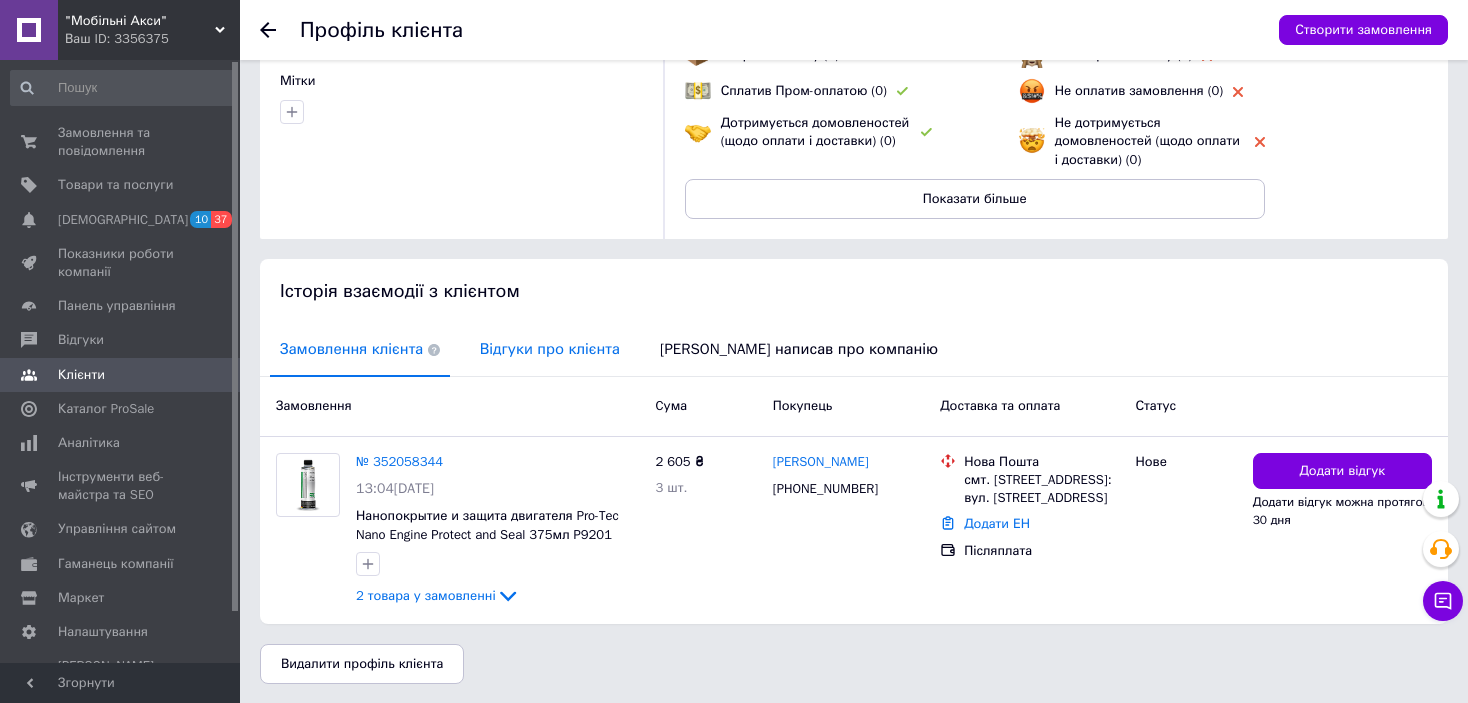 click on "Відгуки про клієнта" at bounding box center [550, 349] 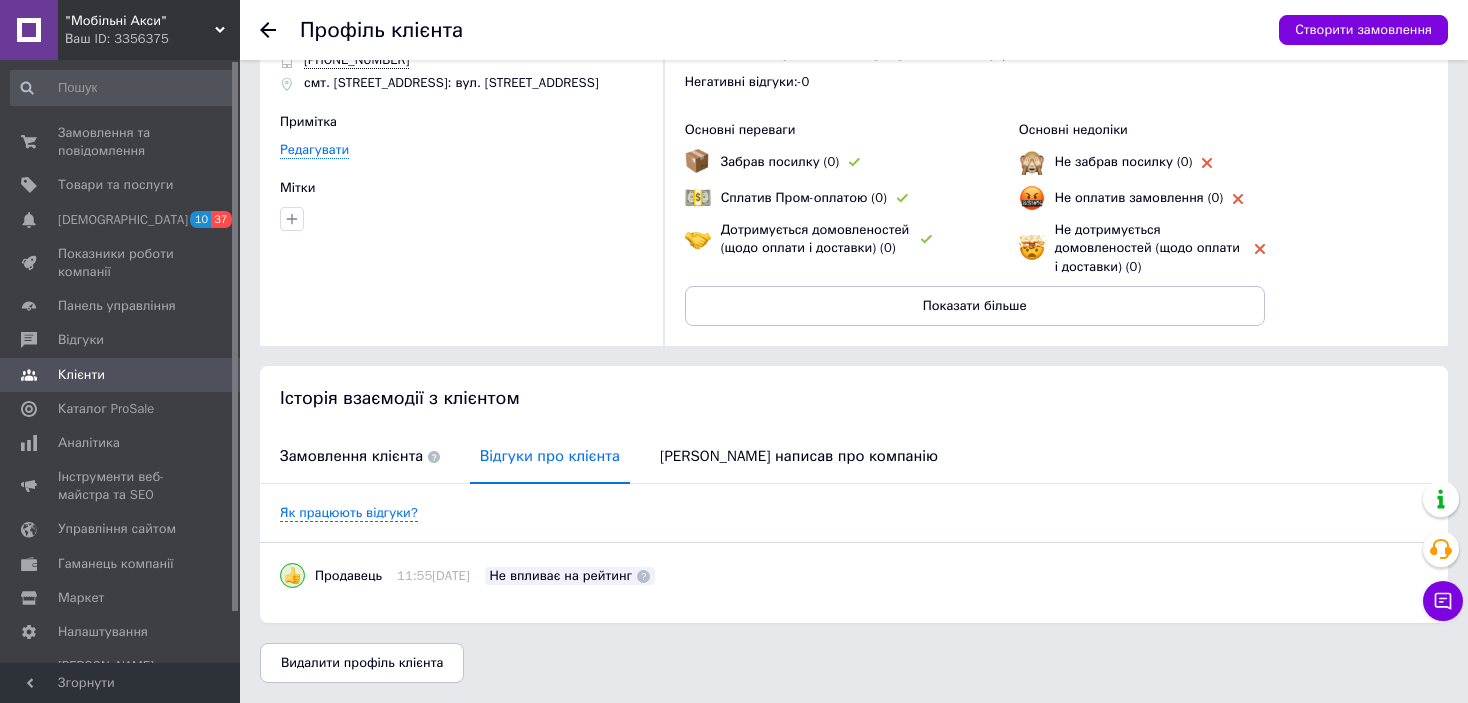 scroll, scrollTop: 88, scrollLeft: 0, axis: vertical 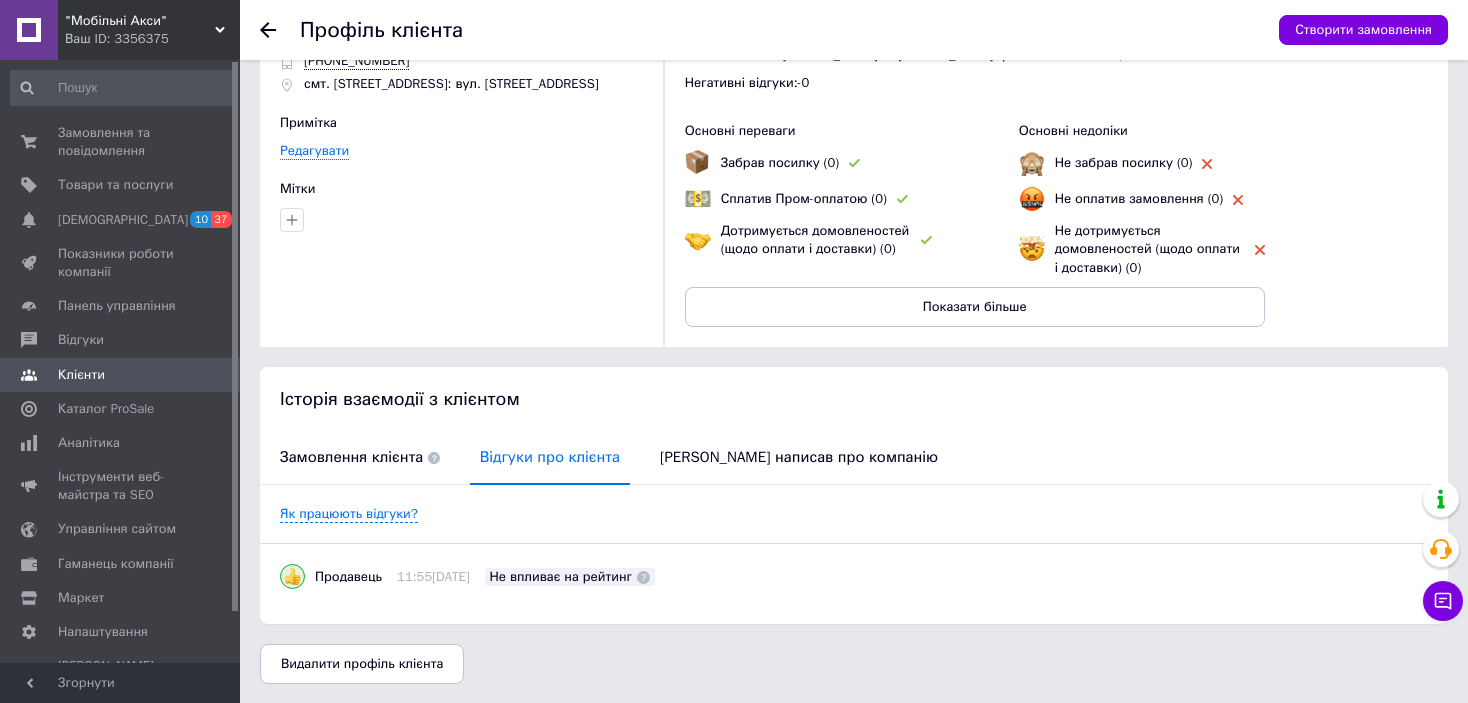 click 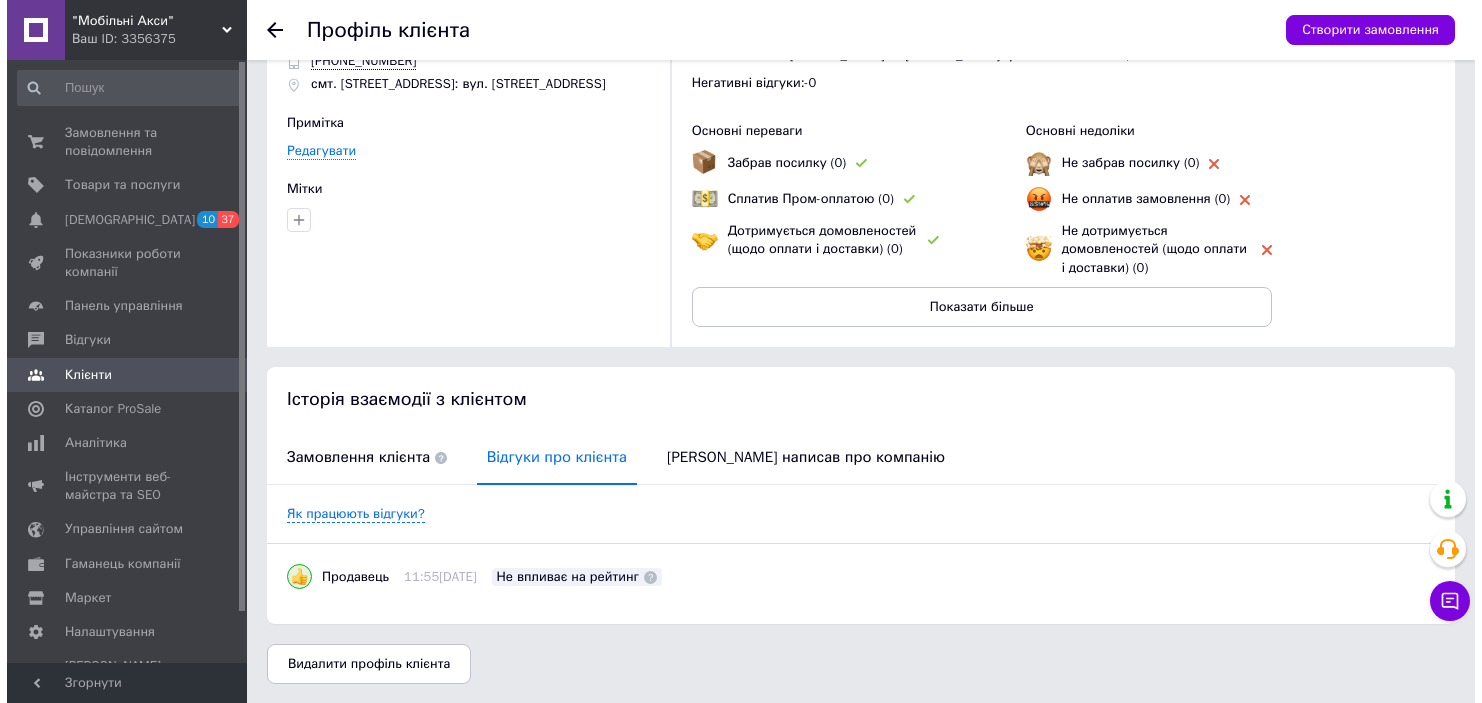 scroll, scrollTop: 211, scrollLeft: 0, axis: vertical 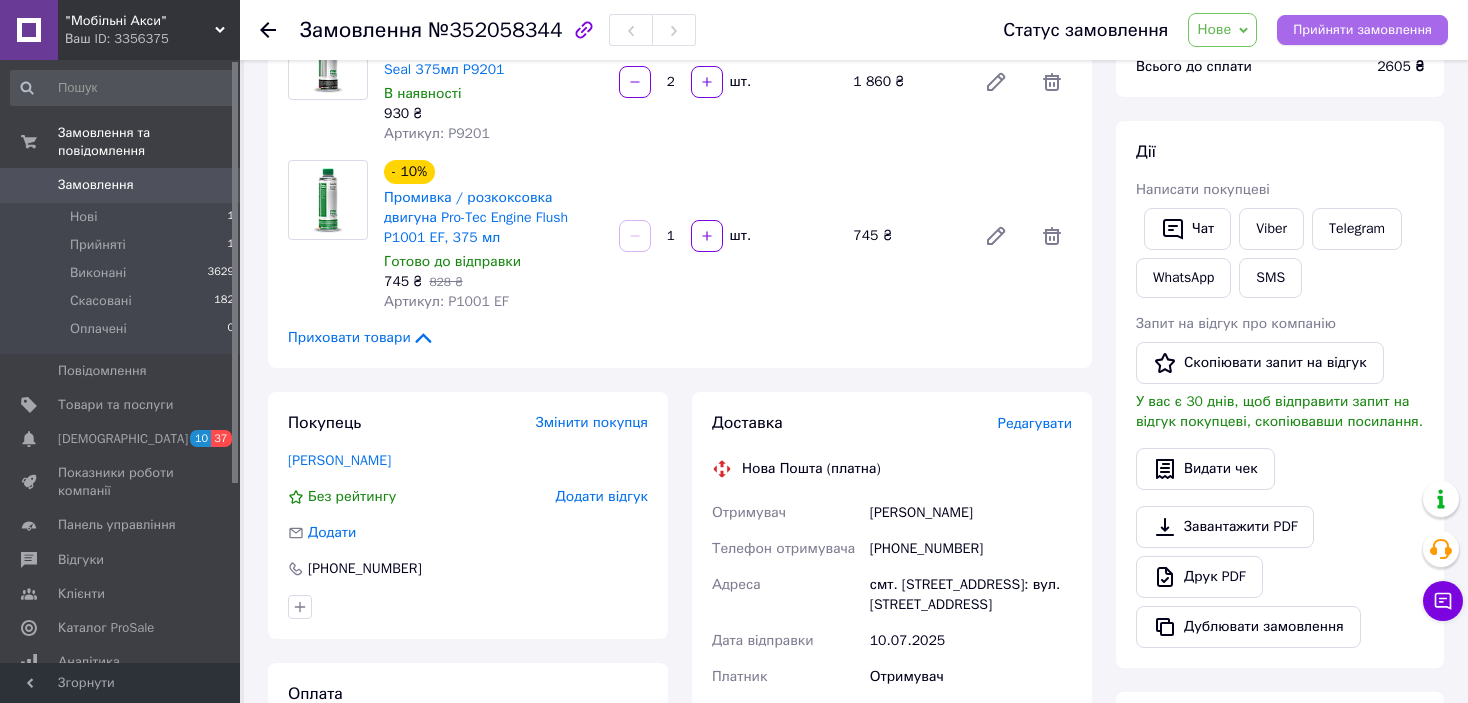 click on "Прийняти замовлення" at bounding box center (1362, 30) 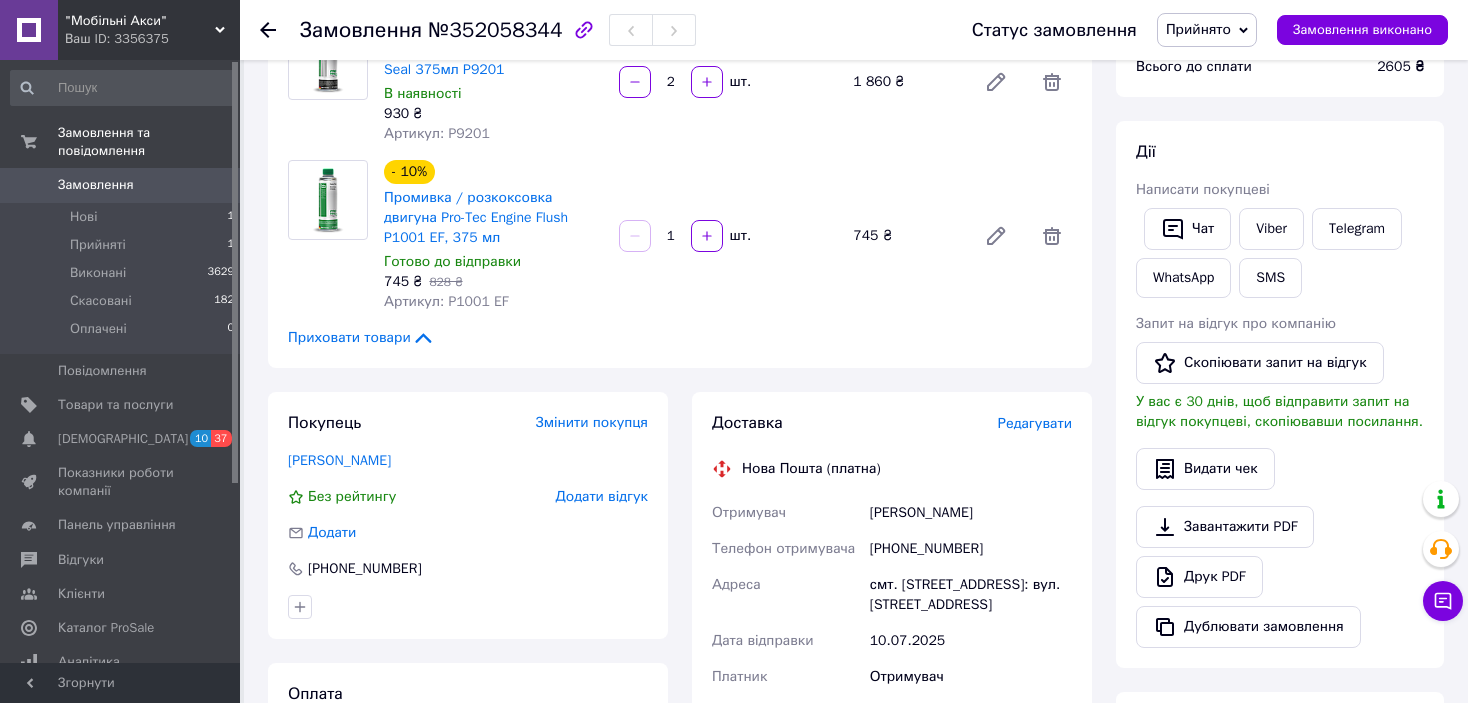 click on "Редагувати" at bounding box center [1035, 423] 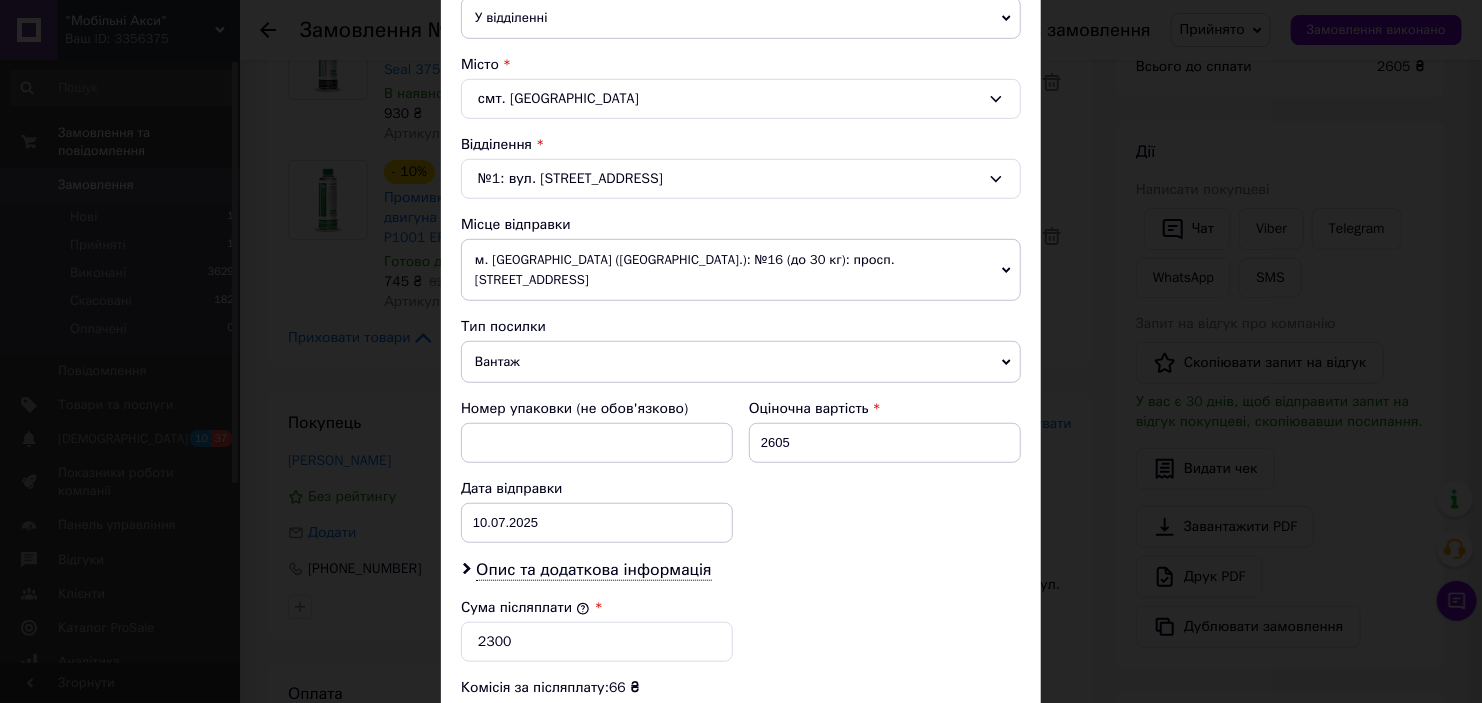 scroll, scrollTop: 600, scrollLeft: 0, axis: vertical 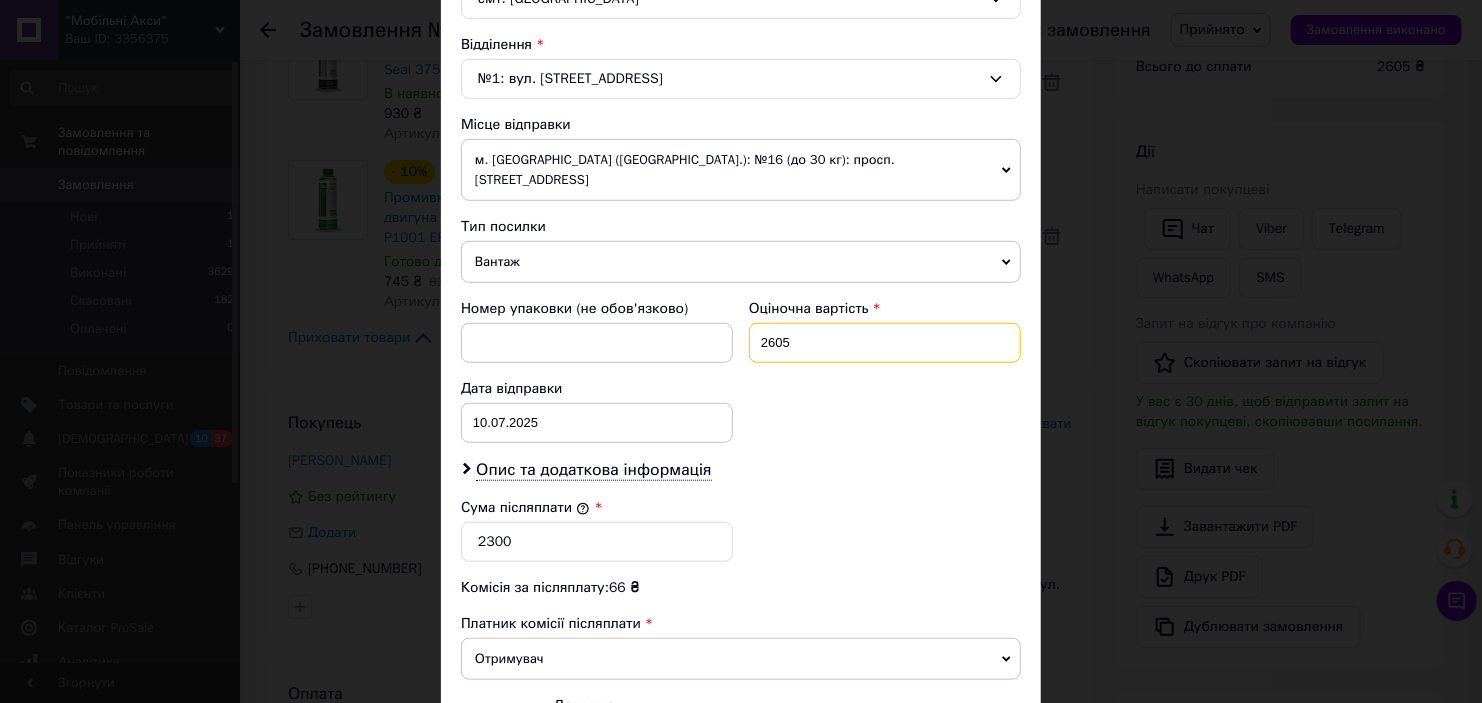 drag, startPoint x: 804, startPoint y: 316, endPoint x: 751, endPoint y: 336, distance: 56.648037 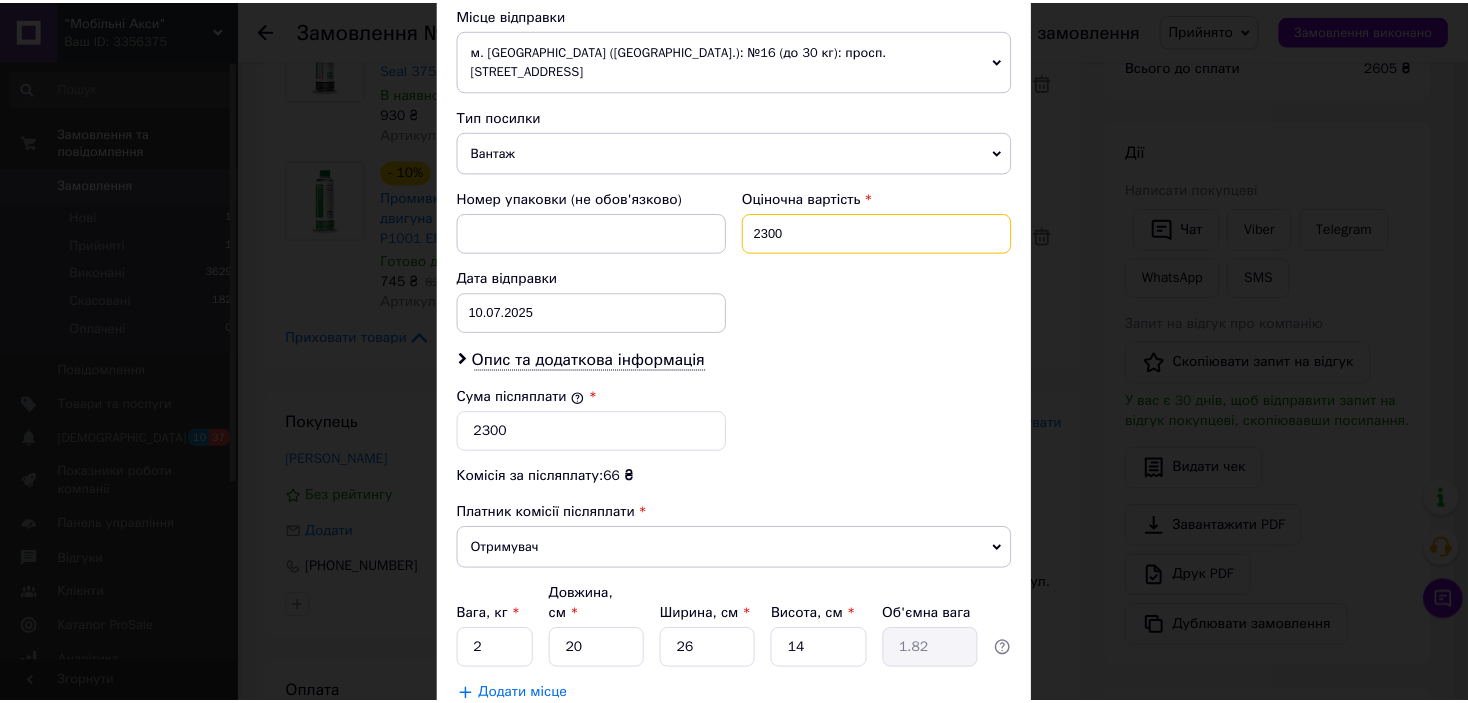 scroll, scrollTop: 816, scrollLeft: 0, axis: vertical 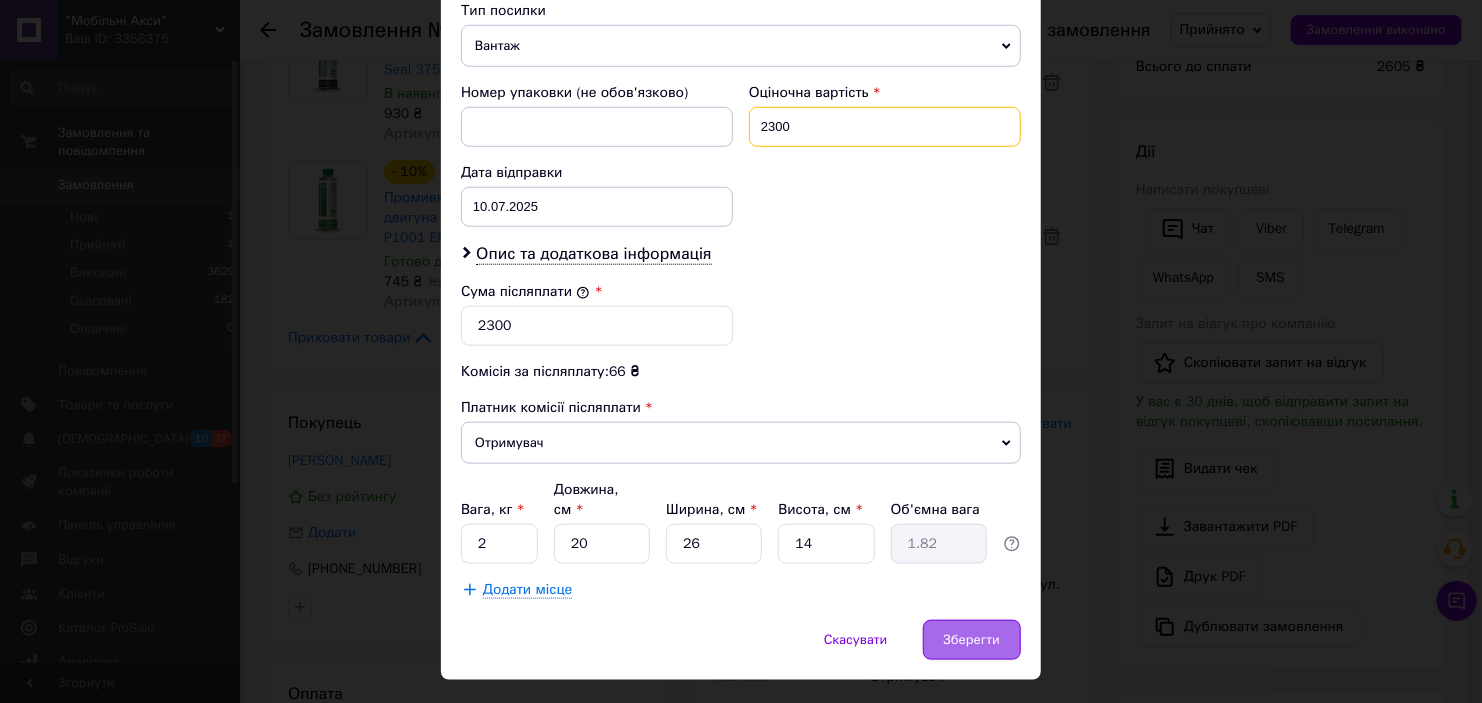 type on "2300" 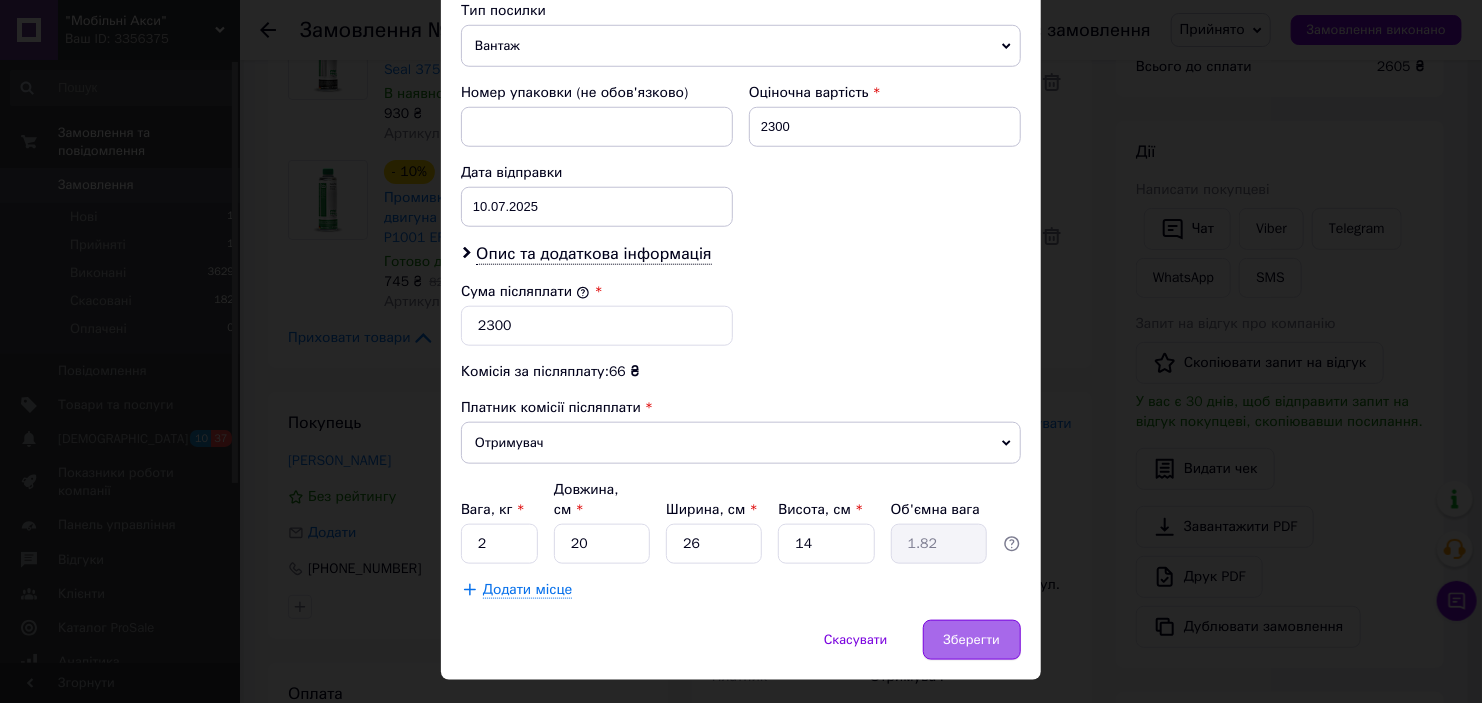 click on "Зберегти" at bounding box center [972, 640] 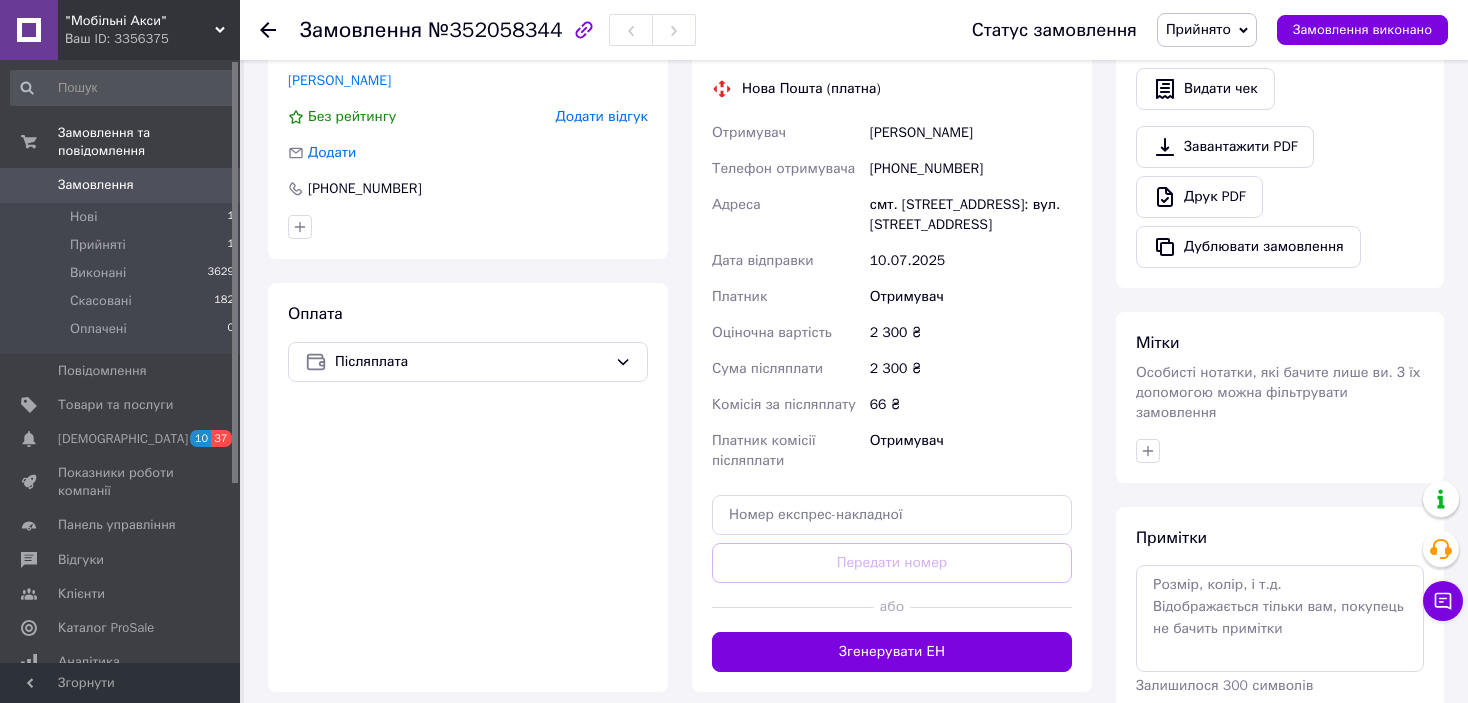 scroll, scrollTop: 811, scrollLeft: 0, axis: vertical 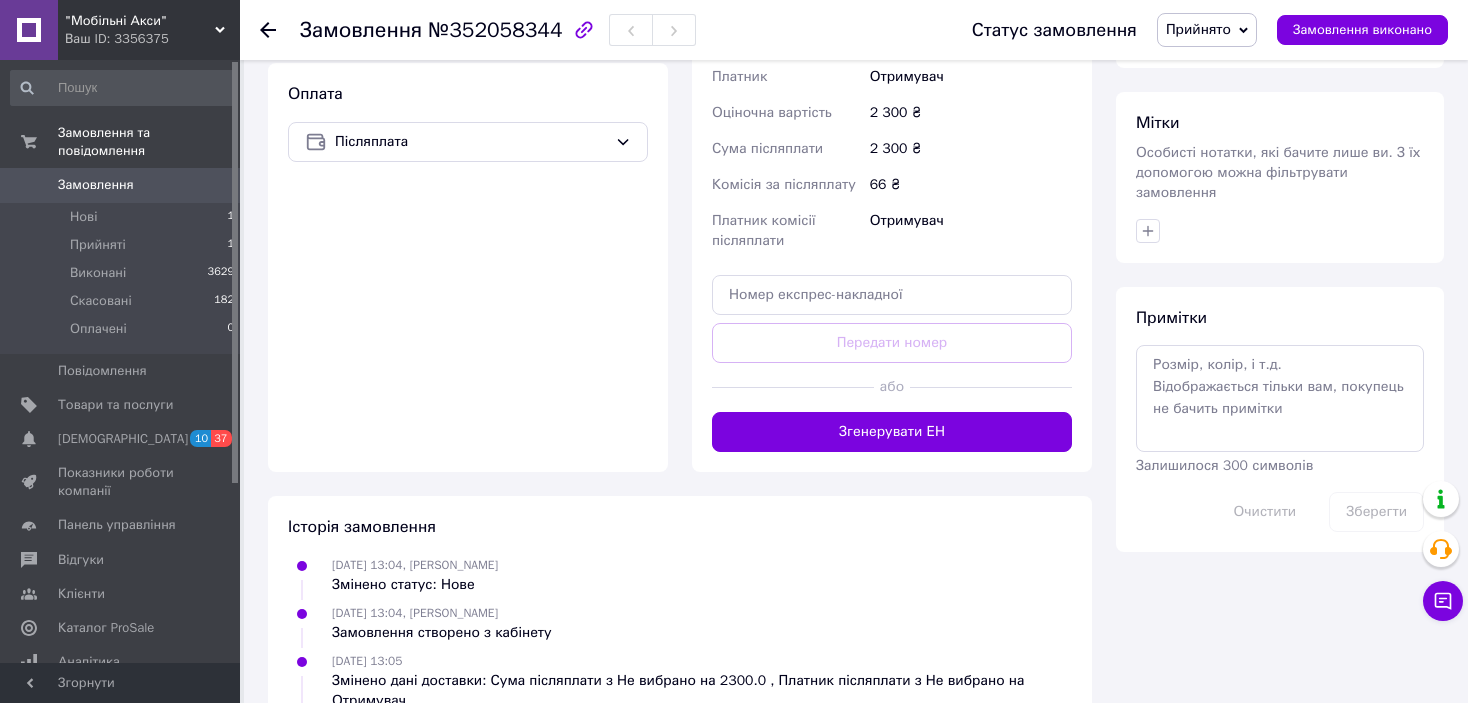 click on "Згенерувати ЕН" at bounding box center (892, 432) 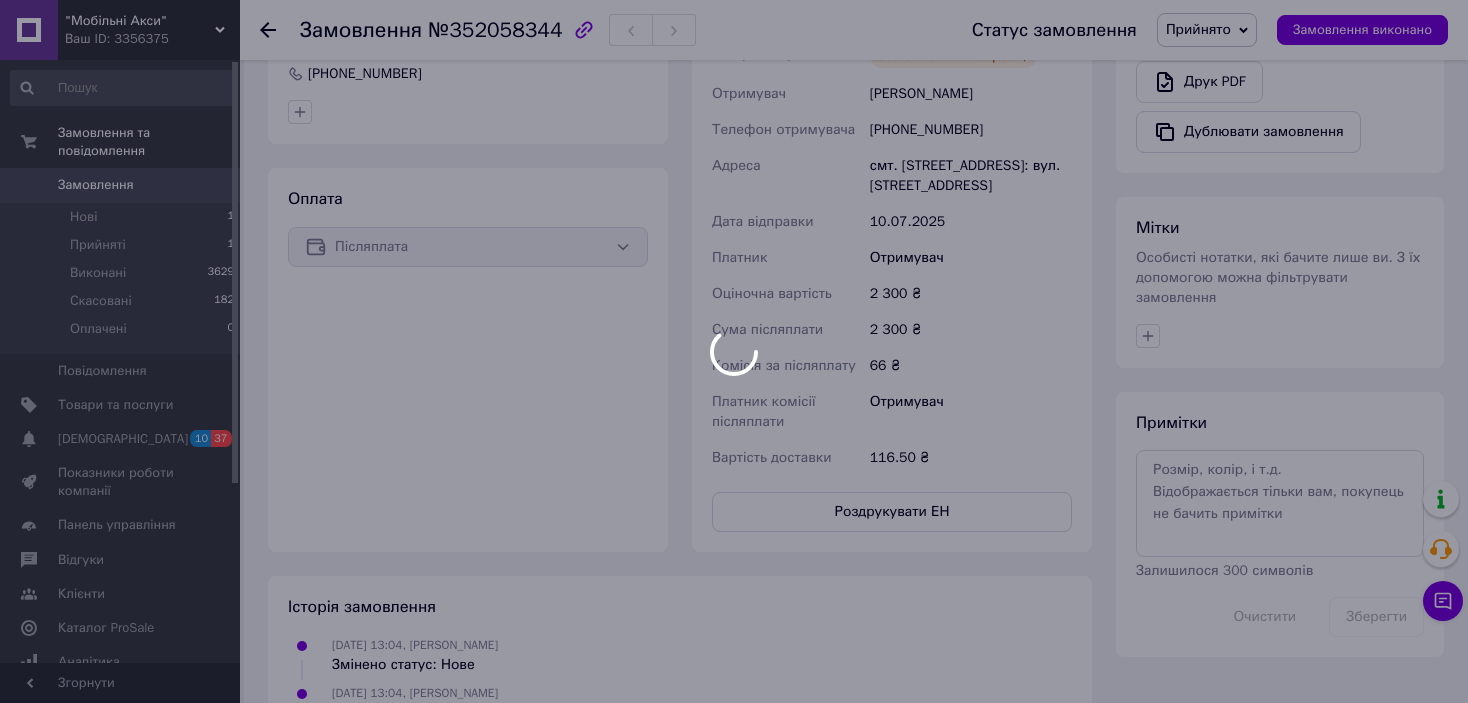 scroll, scrollTop: 511, scrollLeft: 0, axis: vertical 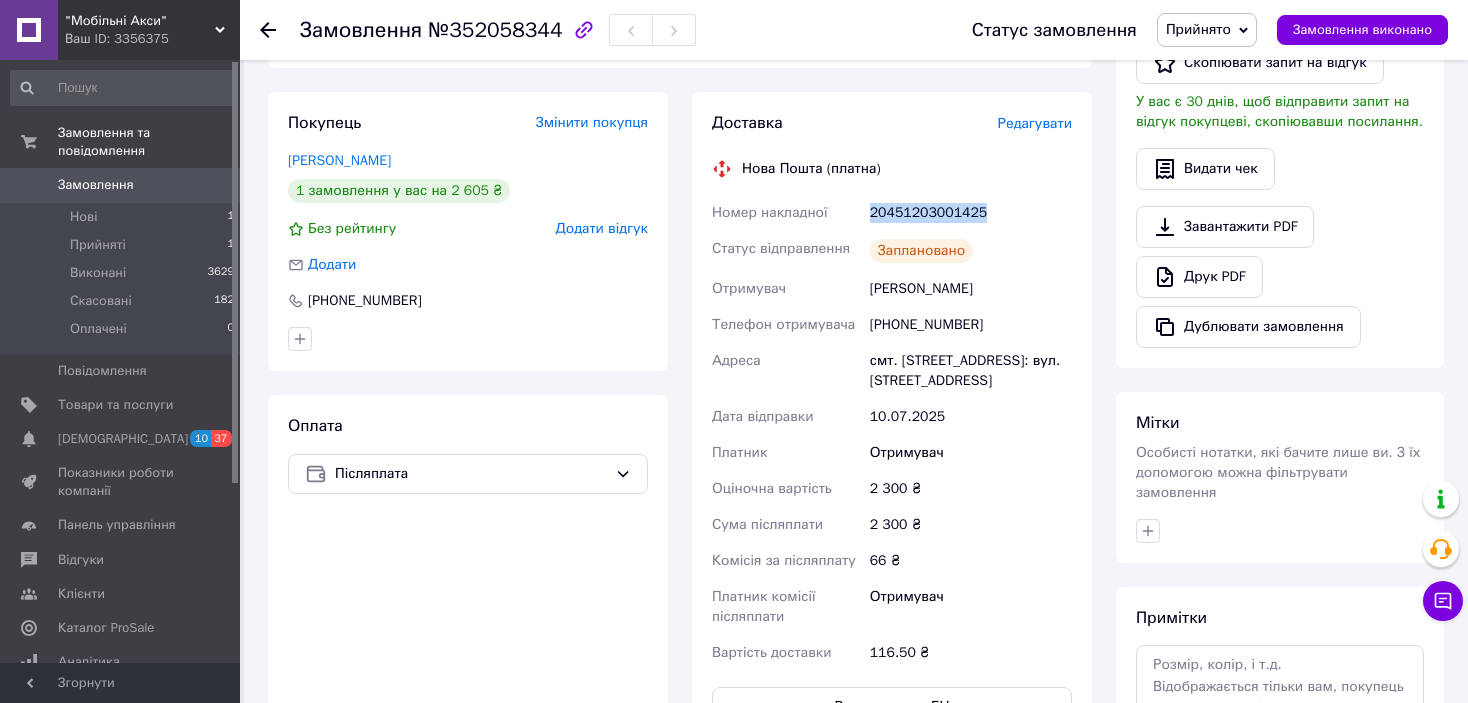 drag, startPoint x: 872, startPoint y: 216, endPoint x: 980, endPoint y: 206, distance: 108.461975 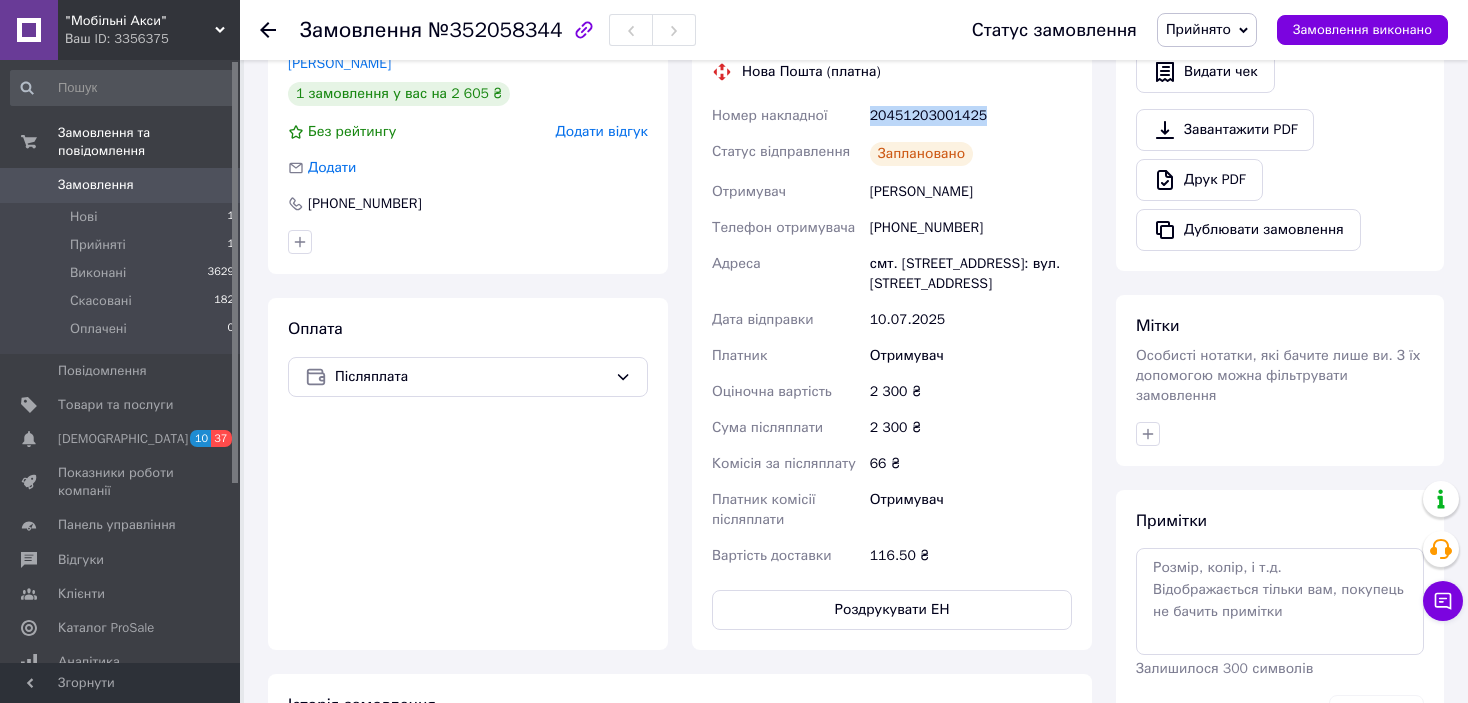 scroll, scrollTop: 711, scrollLeft: 0, axis: vertical 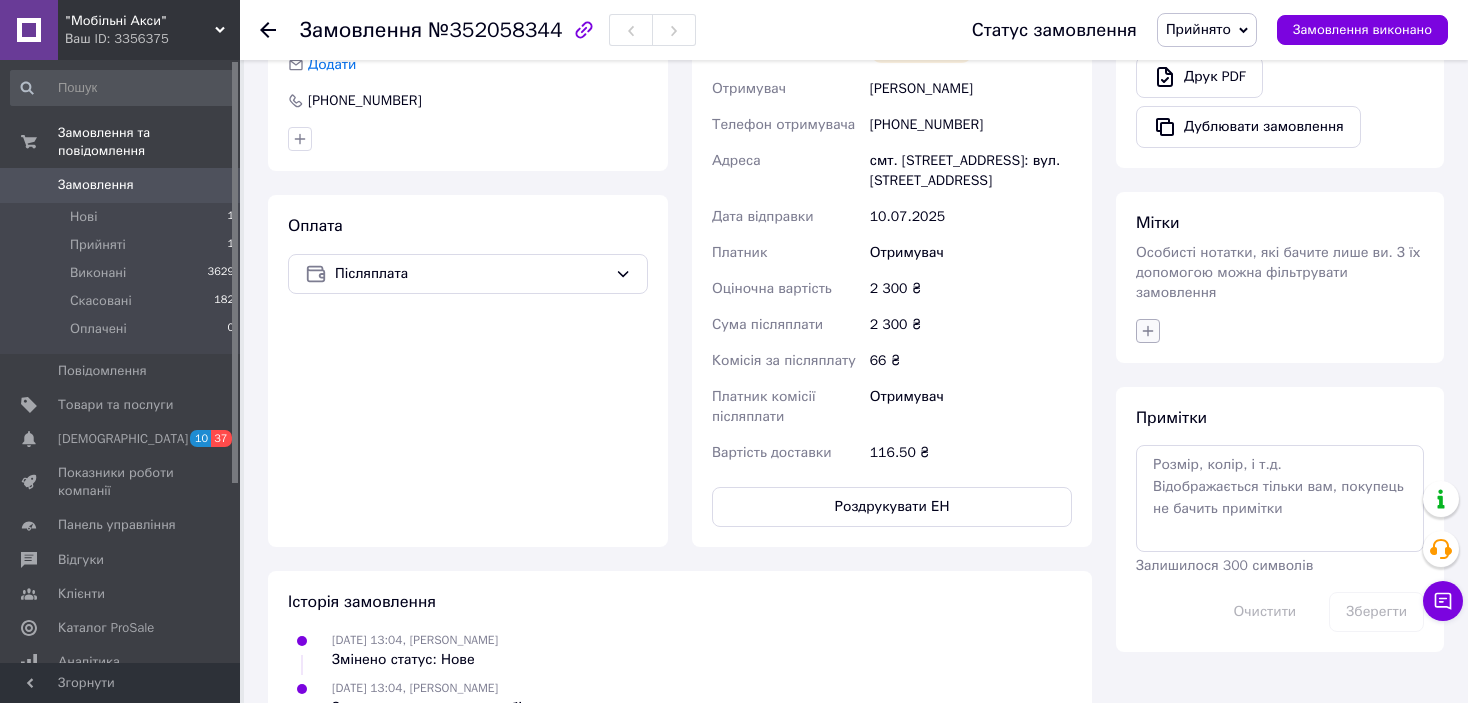 click 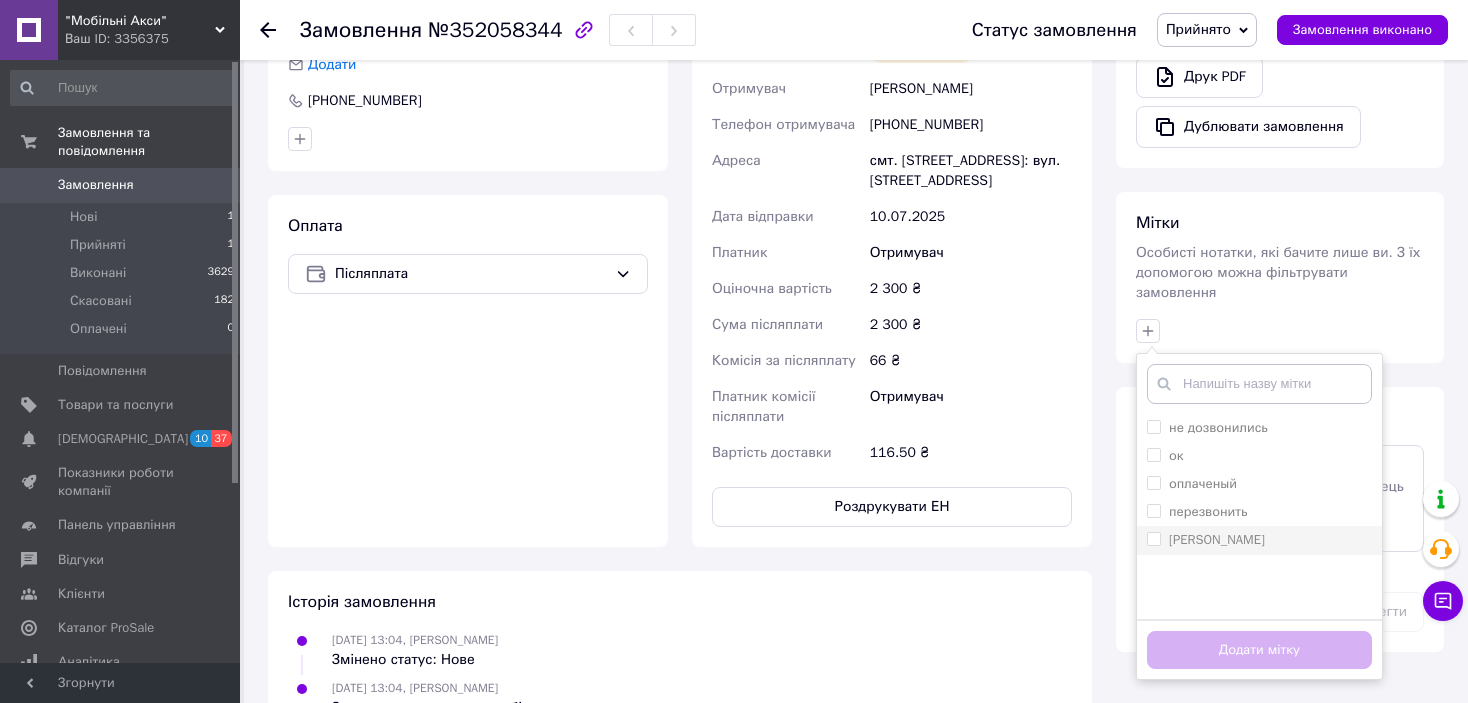 drag, startPoint x: 1154, startPoint y: 515, endPoint x: 1153, endPoint y: 526, distance: 11.045361 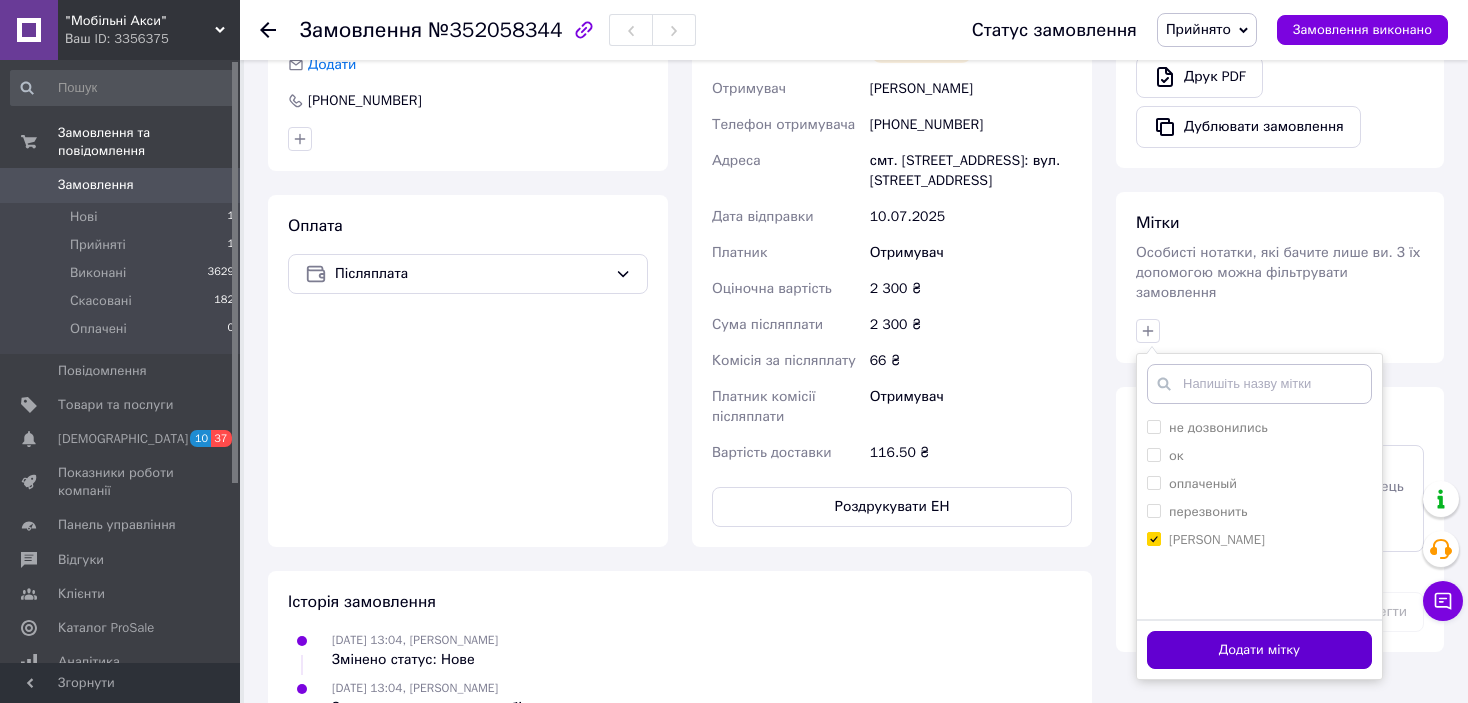 click on "Додати мітку" at bounding box center [1259, 650] 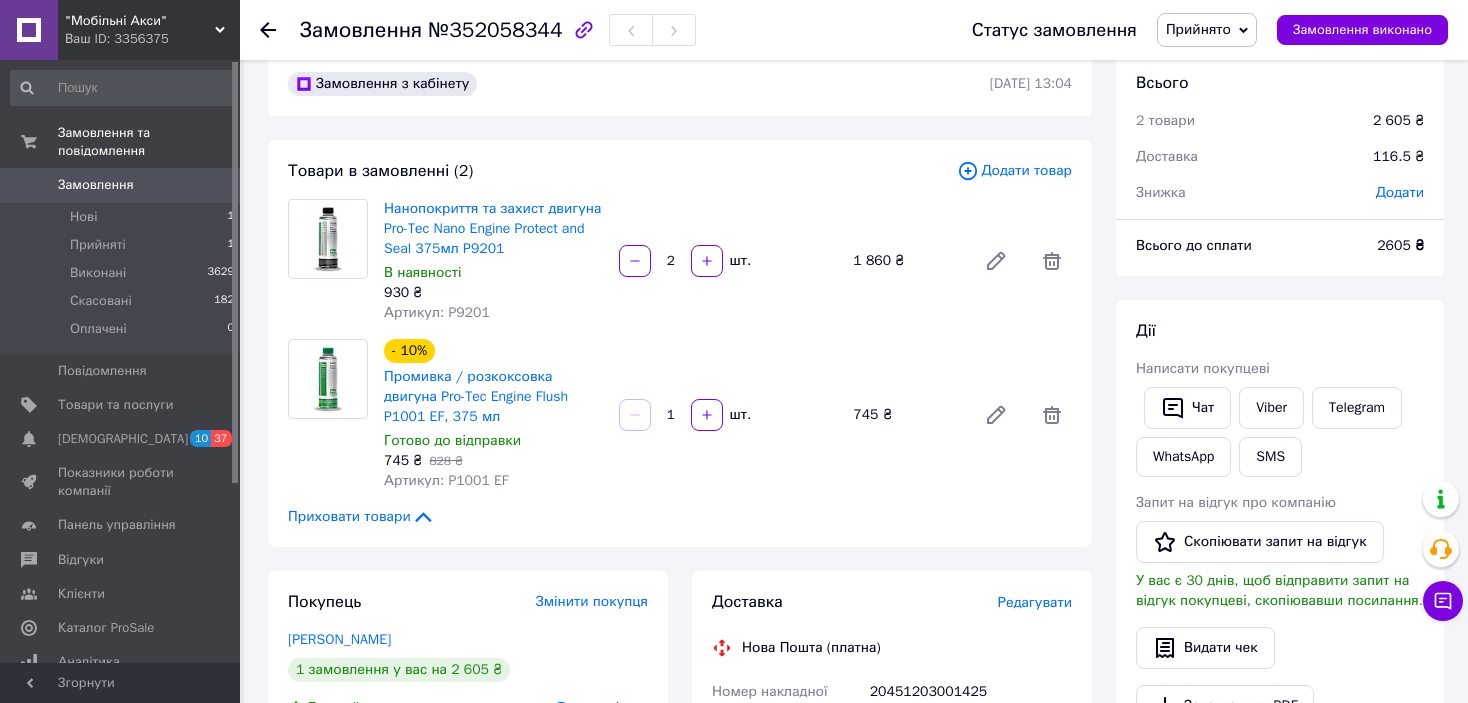 scroll, scrollTop: 0, scrollLeft: 0, axis: both 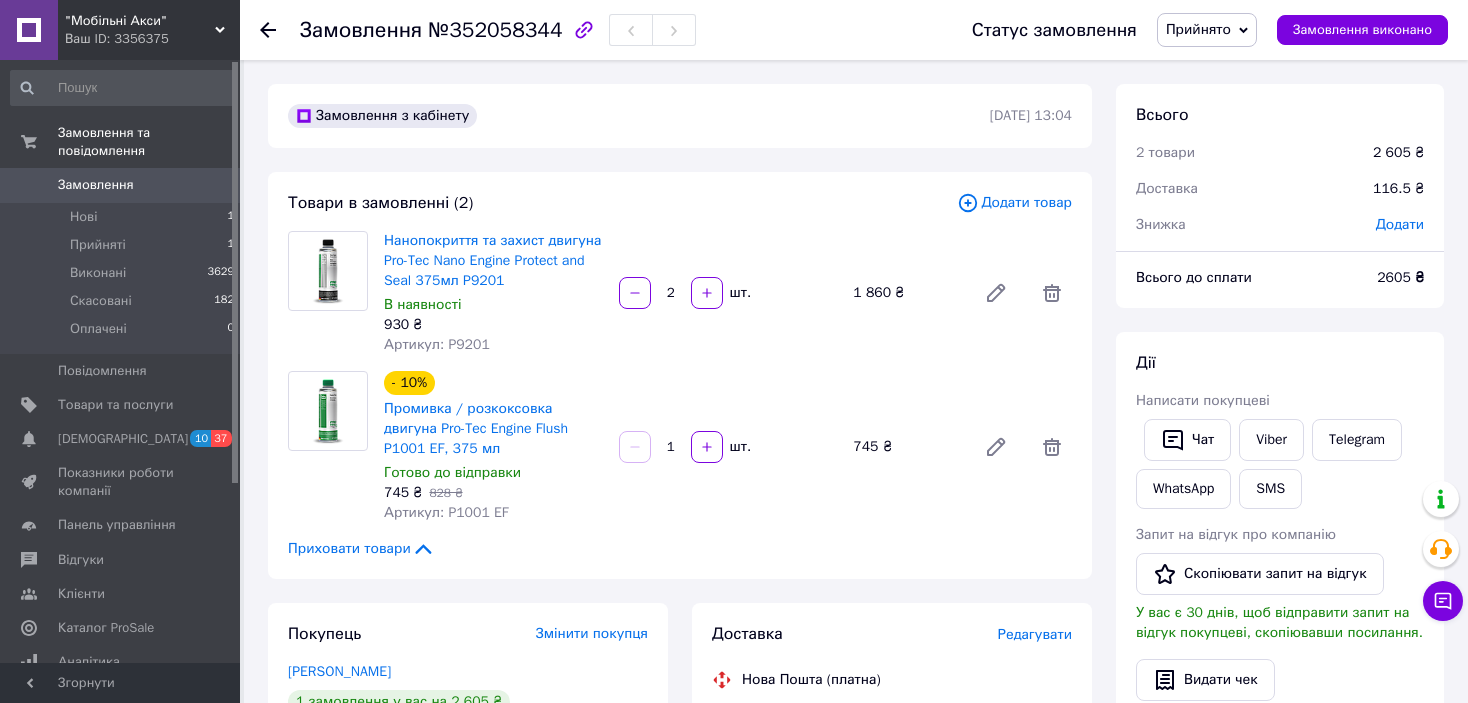 click on "Додати товар" at bounding box center (1014, 203) 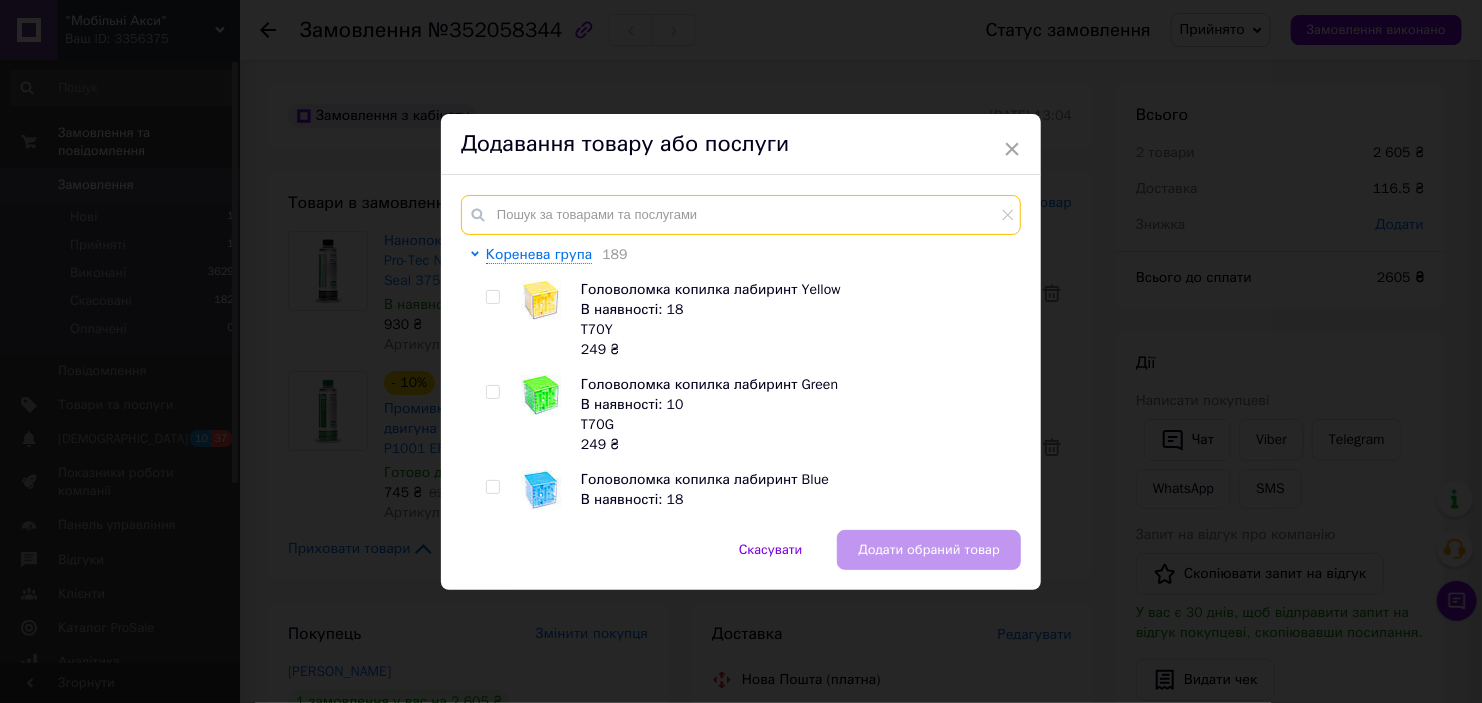 paste on "43218" 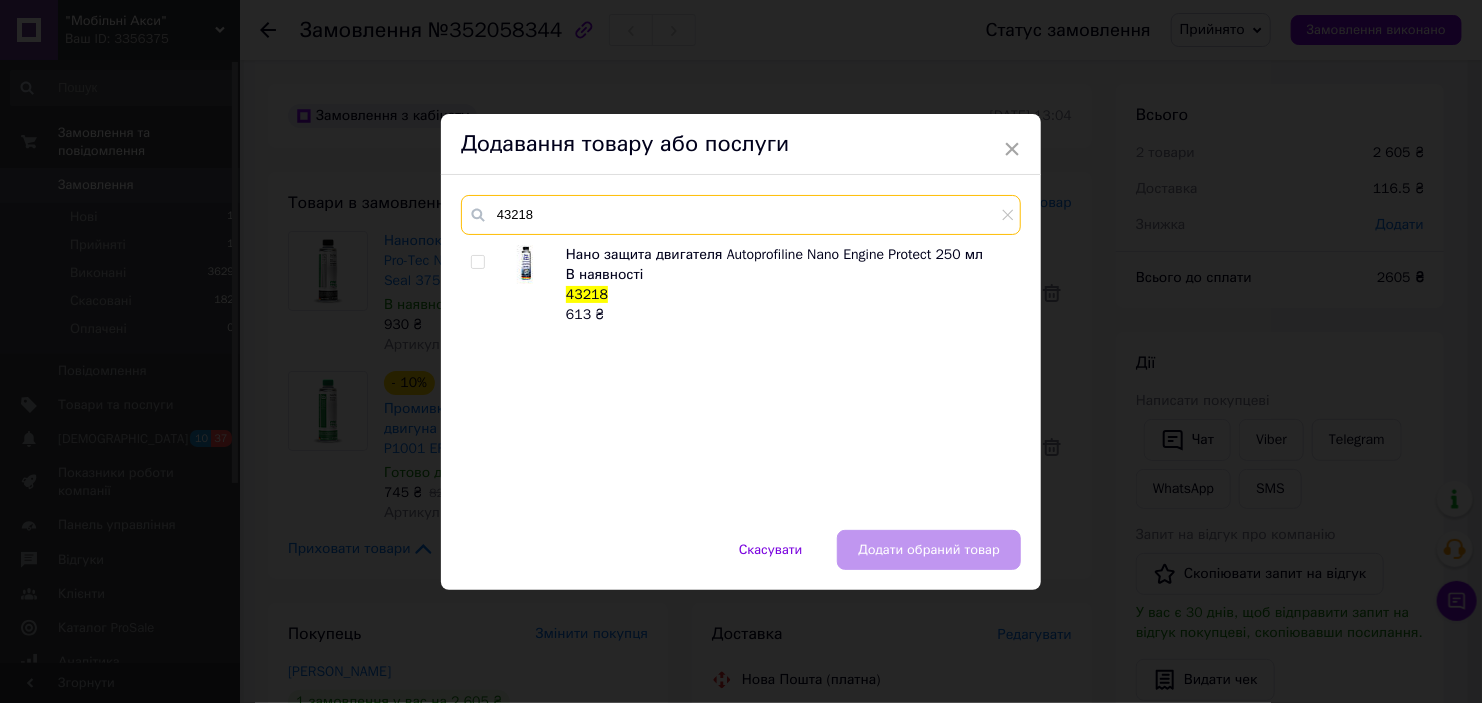 type on "43218" 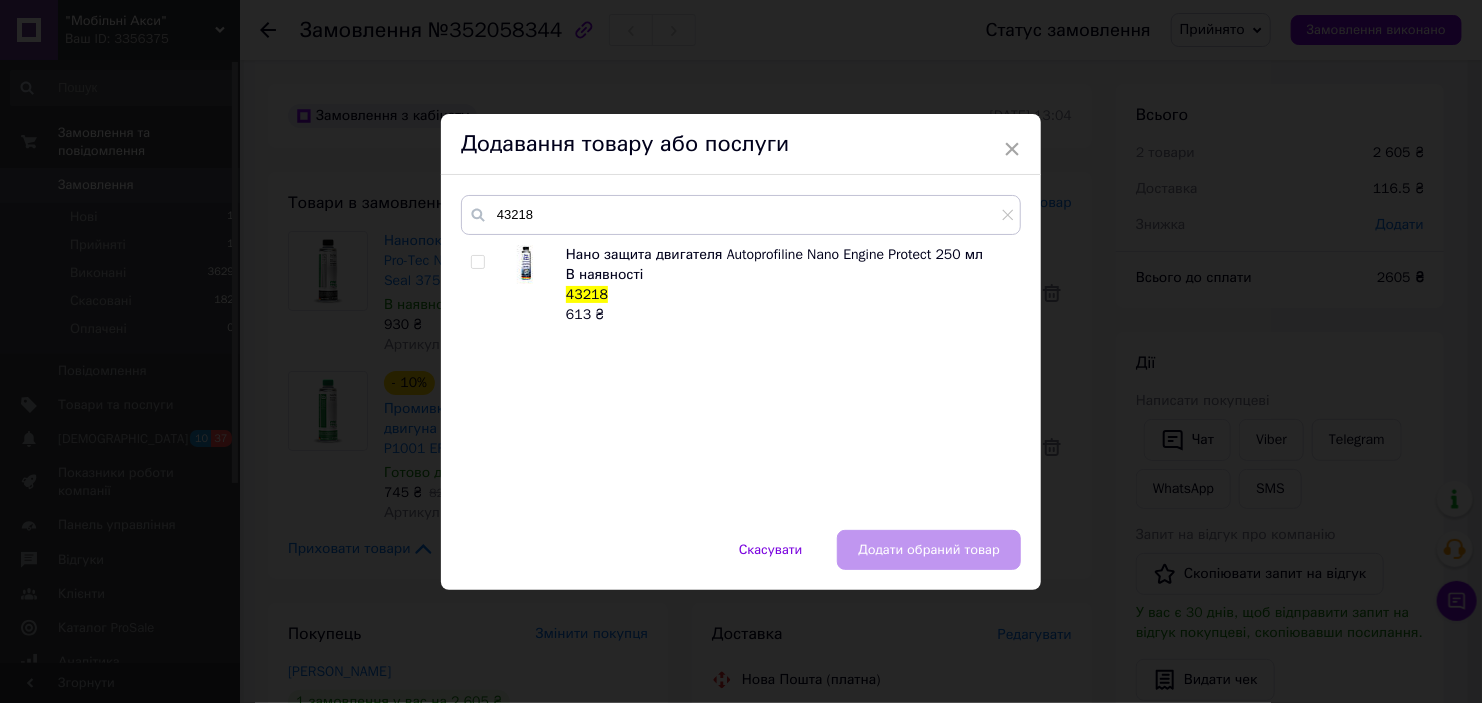 drag, startPoint x: 471, startPoint y: 258, endPoint x: 481, endPoint y: 264, distance: 11.661903 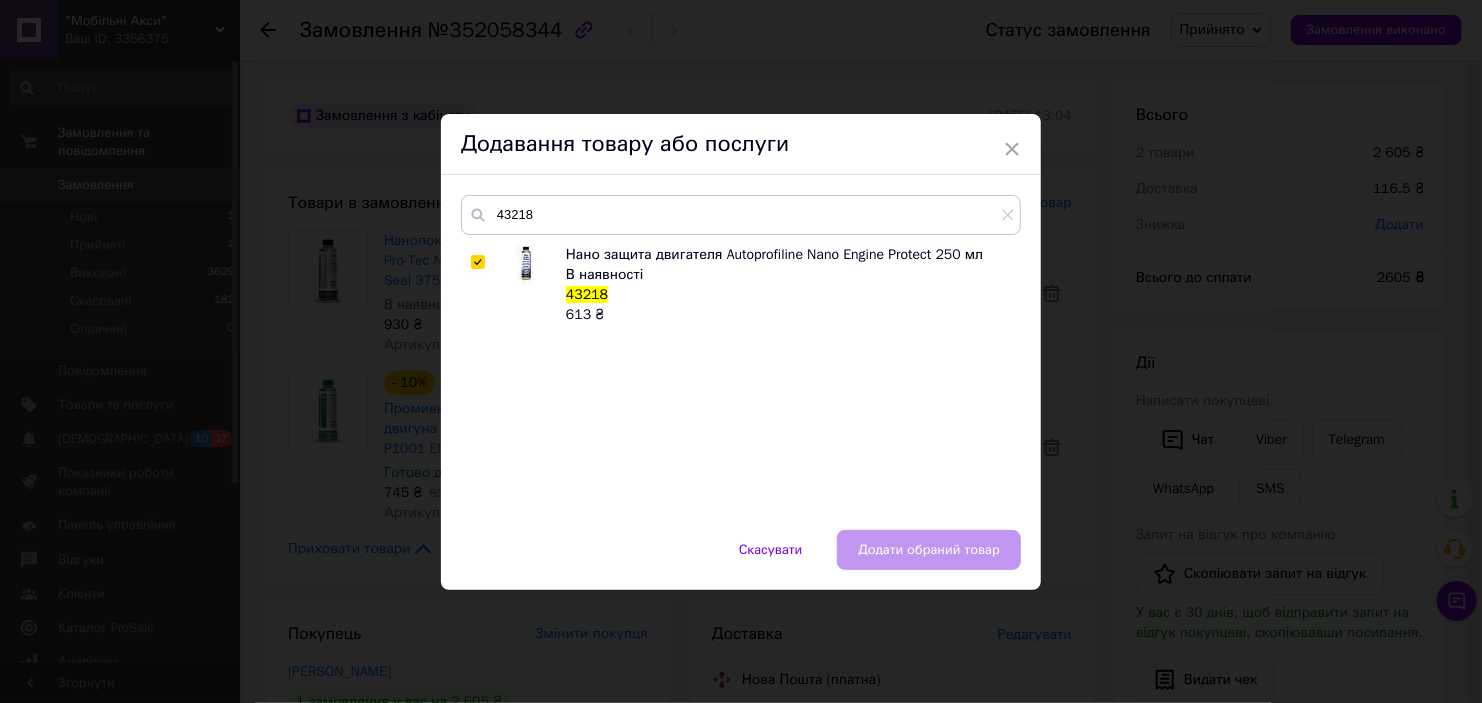 checkbox on "true" 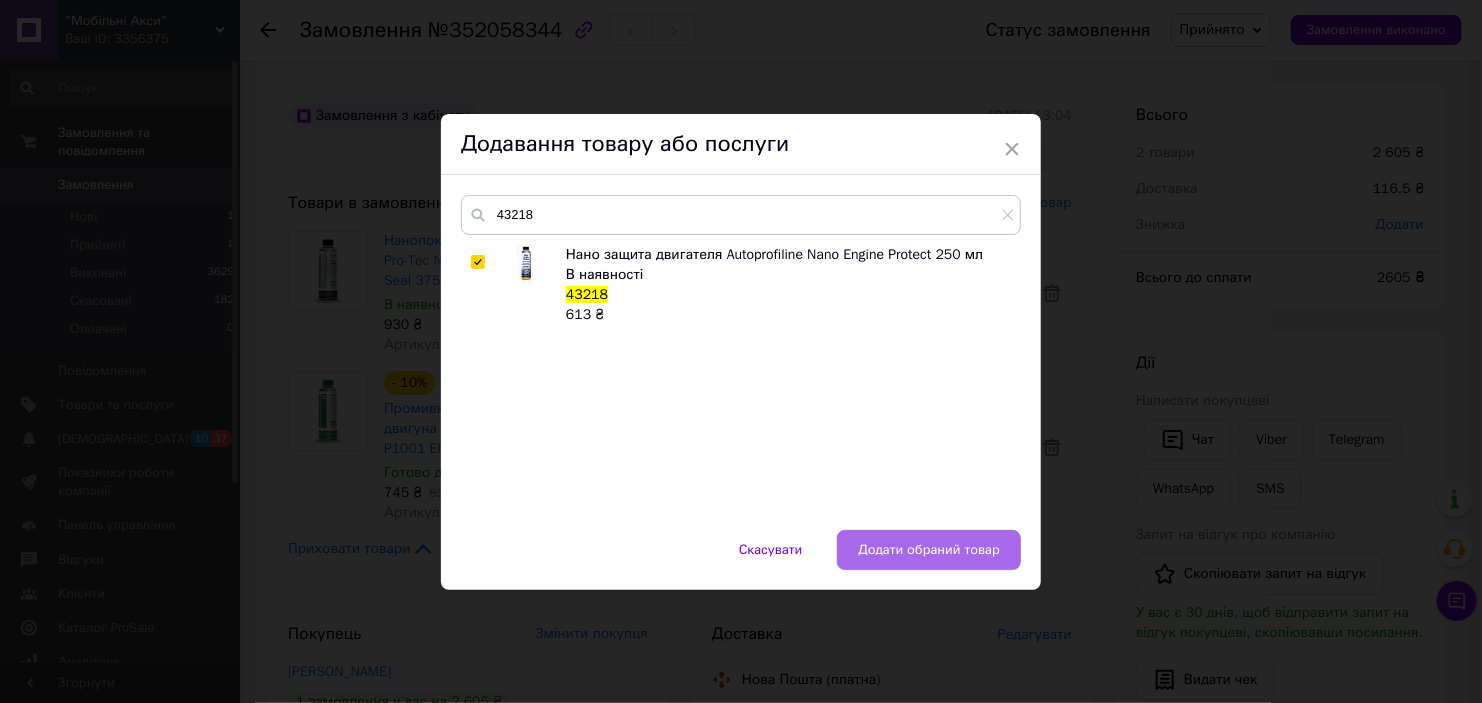 click on "Додати обраний товар" at bounding box center [929, 550] 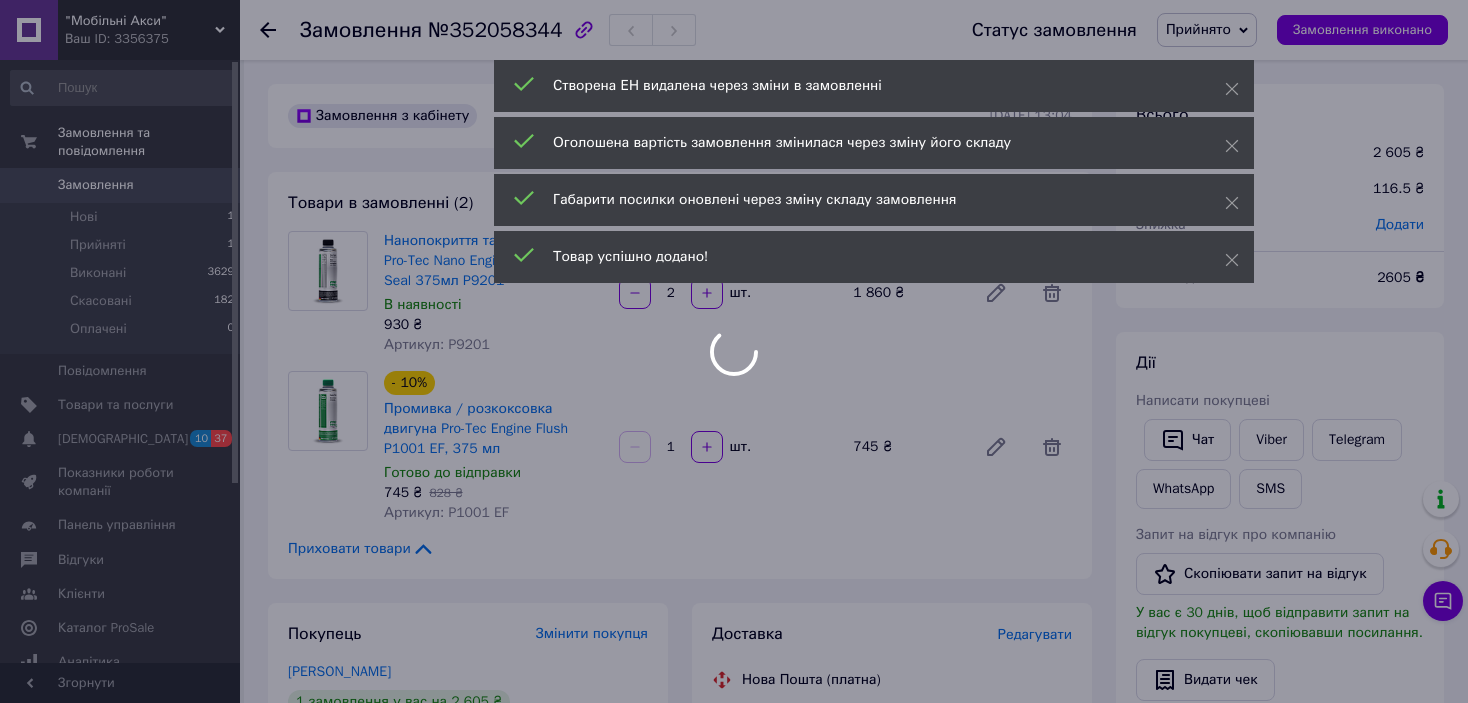 scroll, scrollTop: 44, scrollLeft: 0, axis: vertical 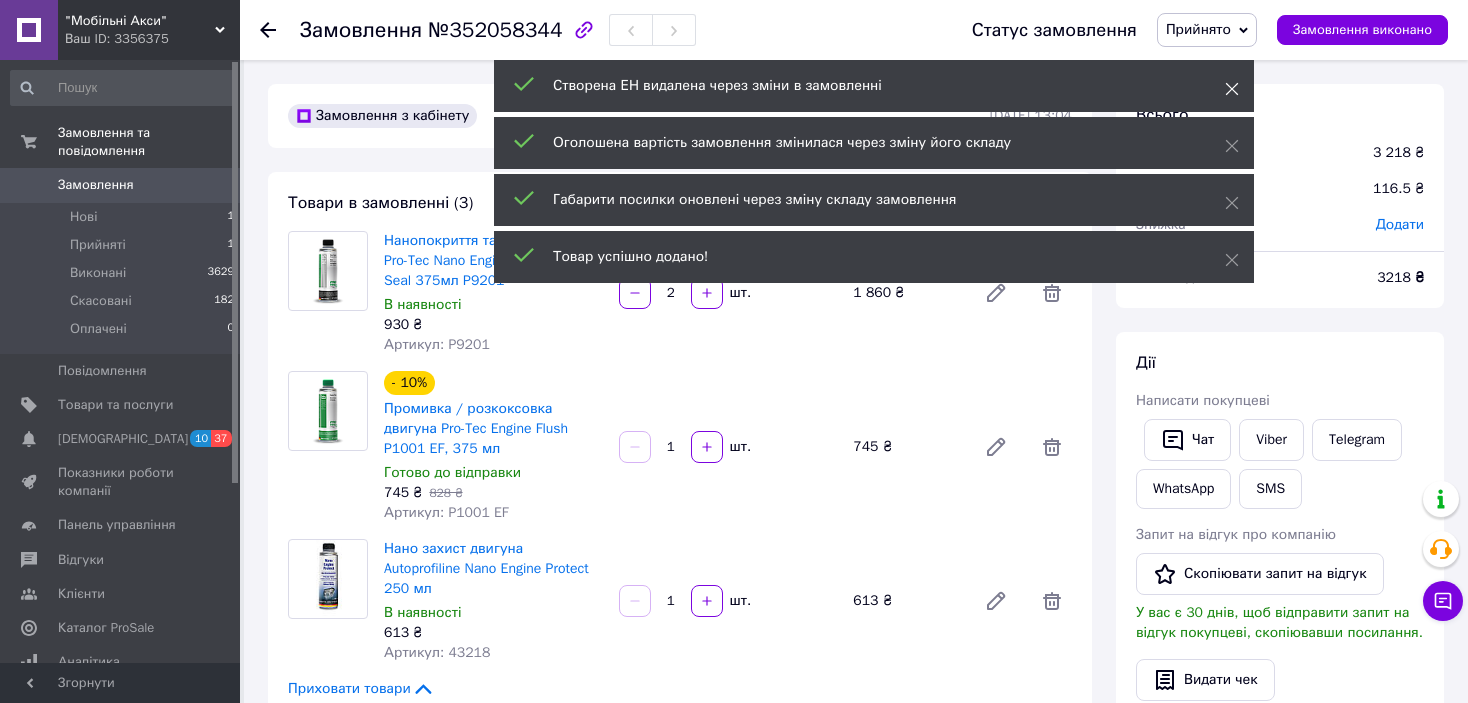 click 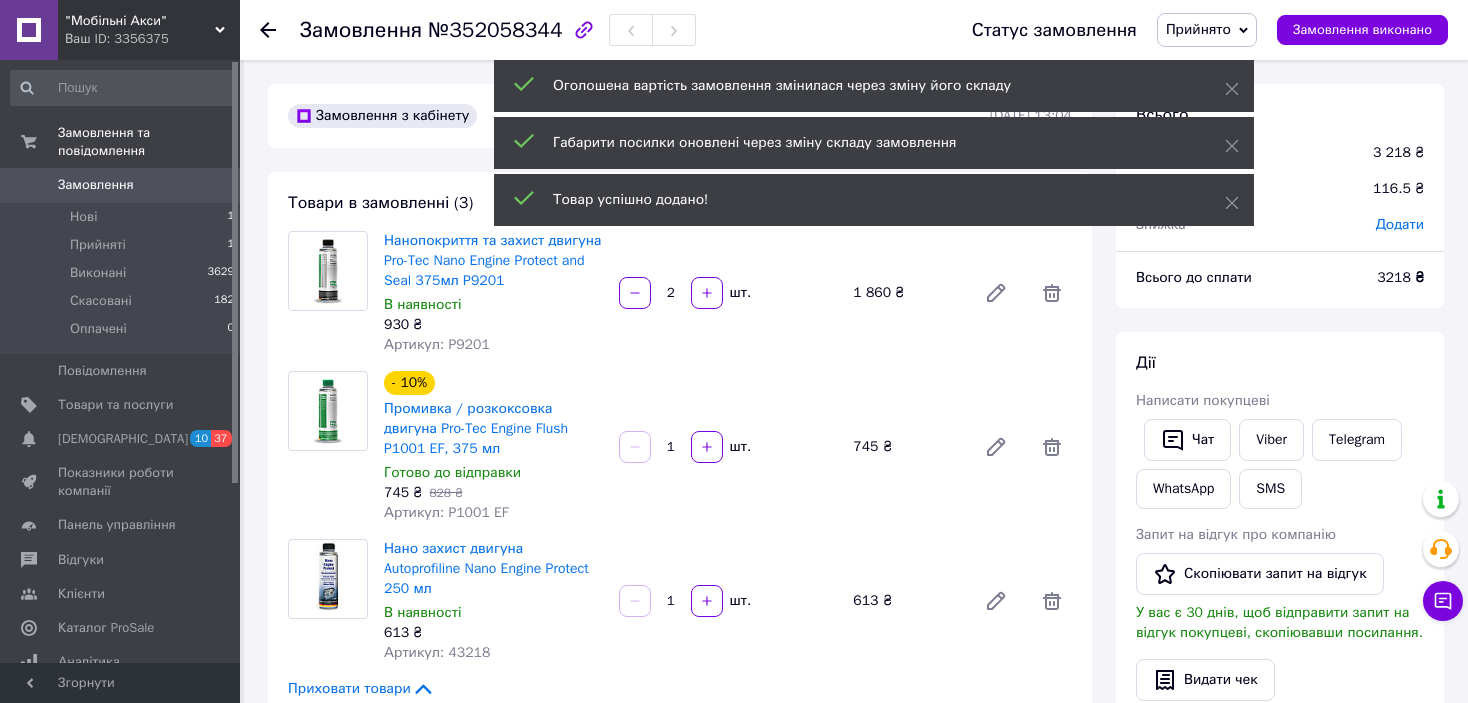click 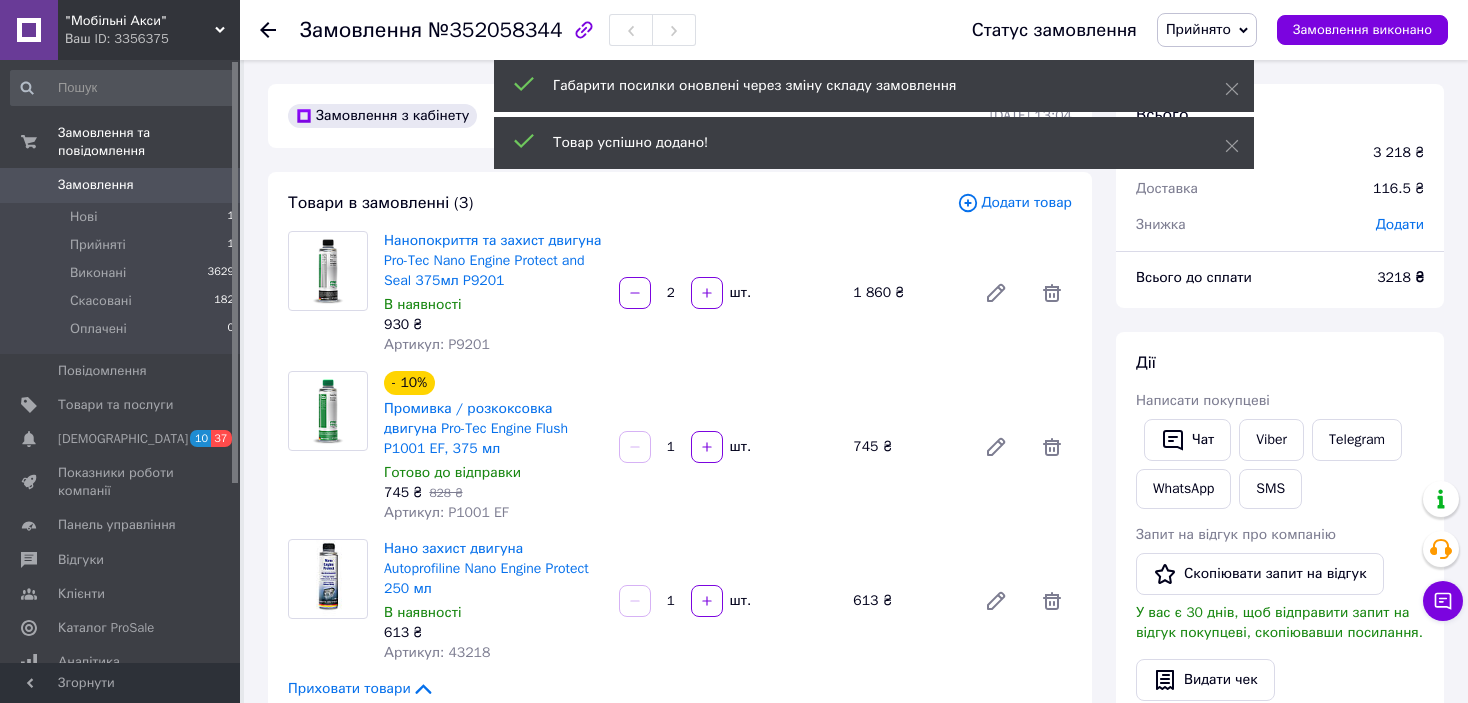 click 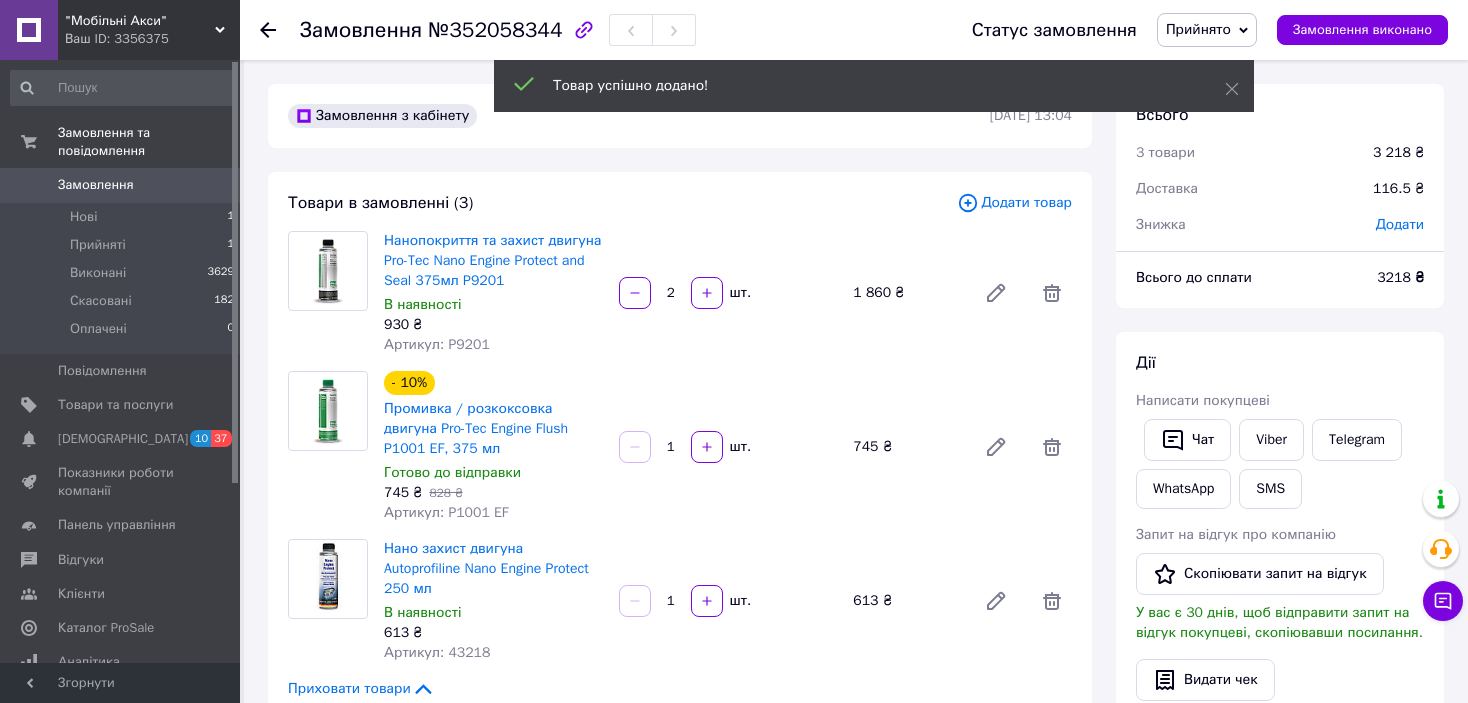 click 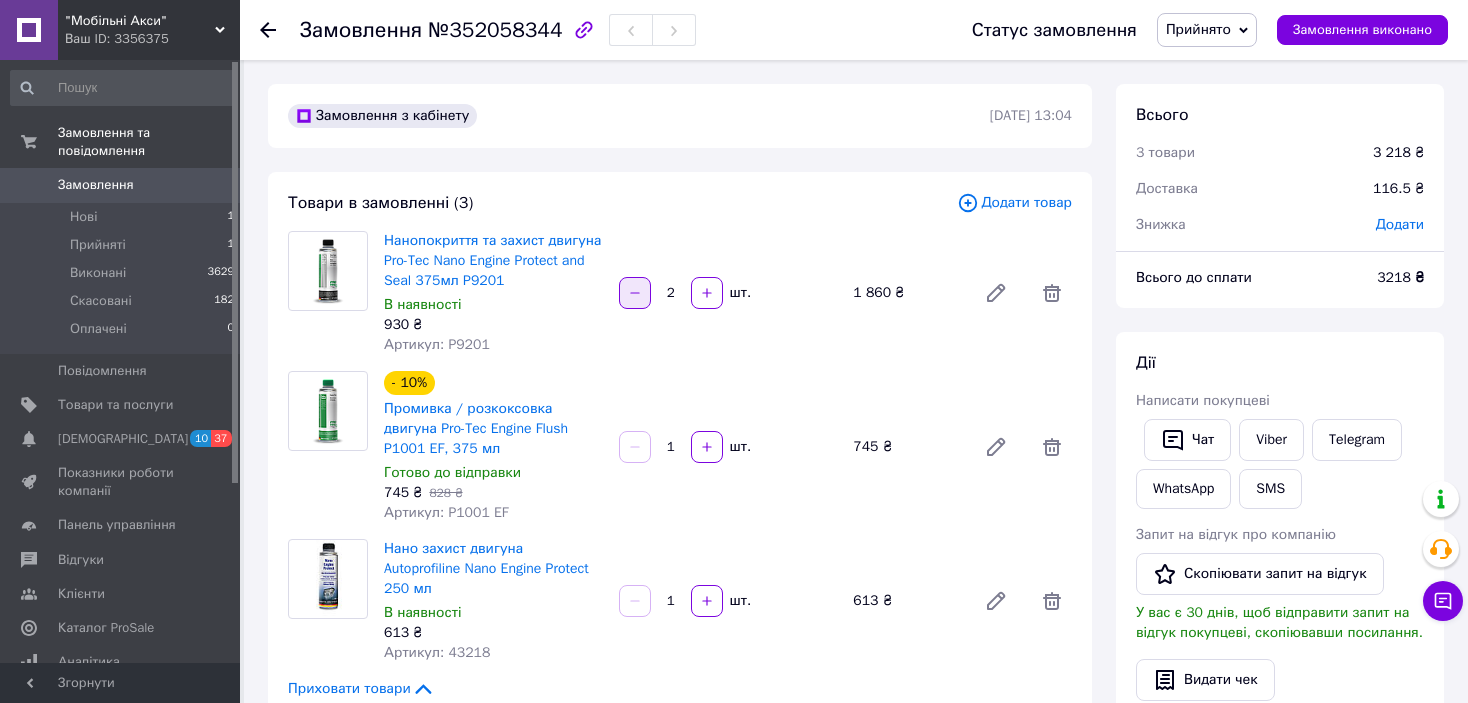 click at bounding box center (635, 293) 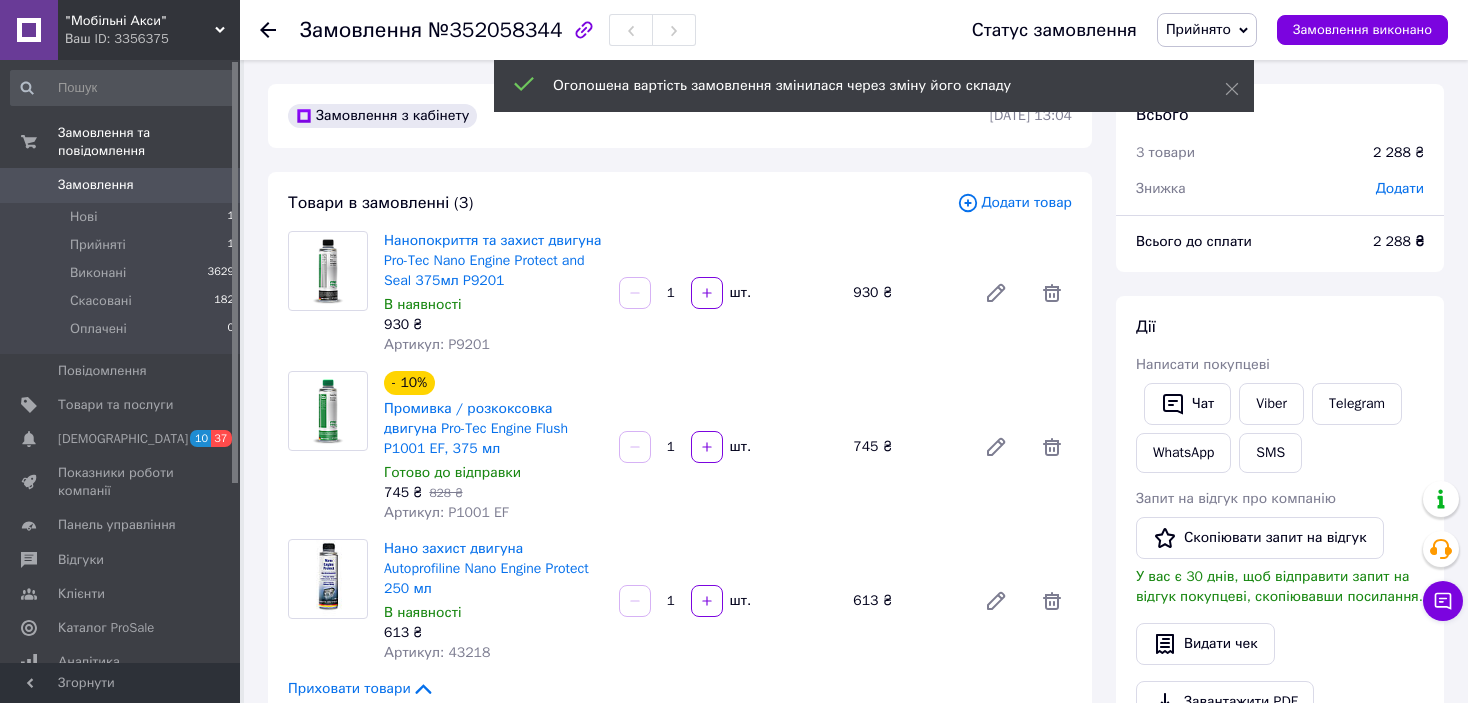scroll, scrollTop: 160, scrollLeft: 0, axis: vertical 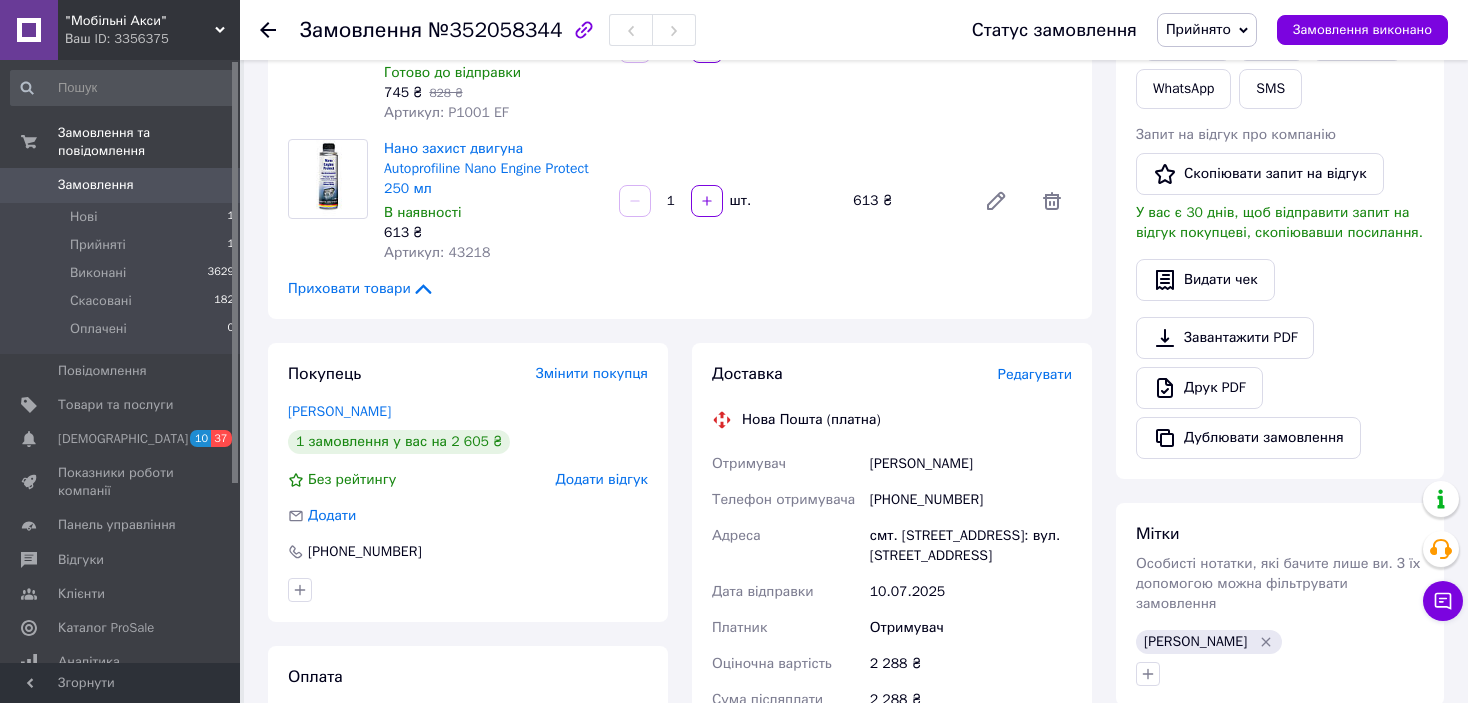 click on "Редагувати" at bounding box center (1035, 374) 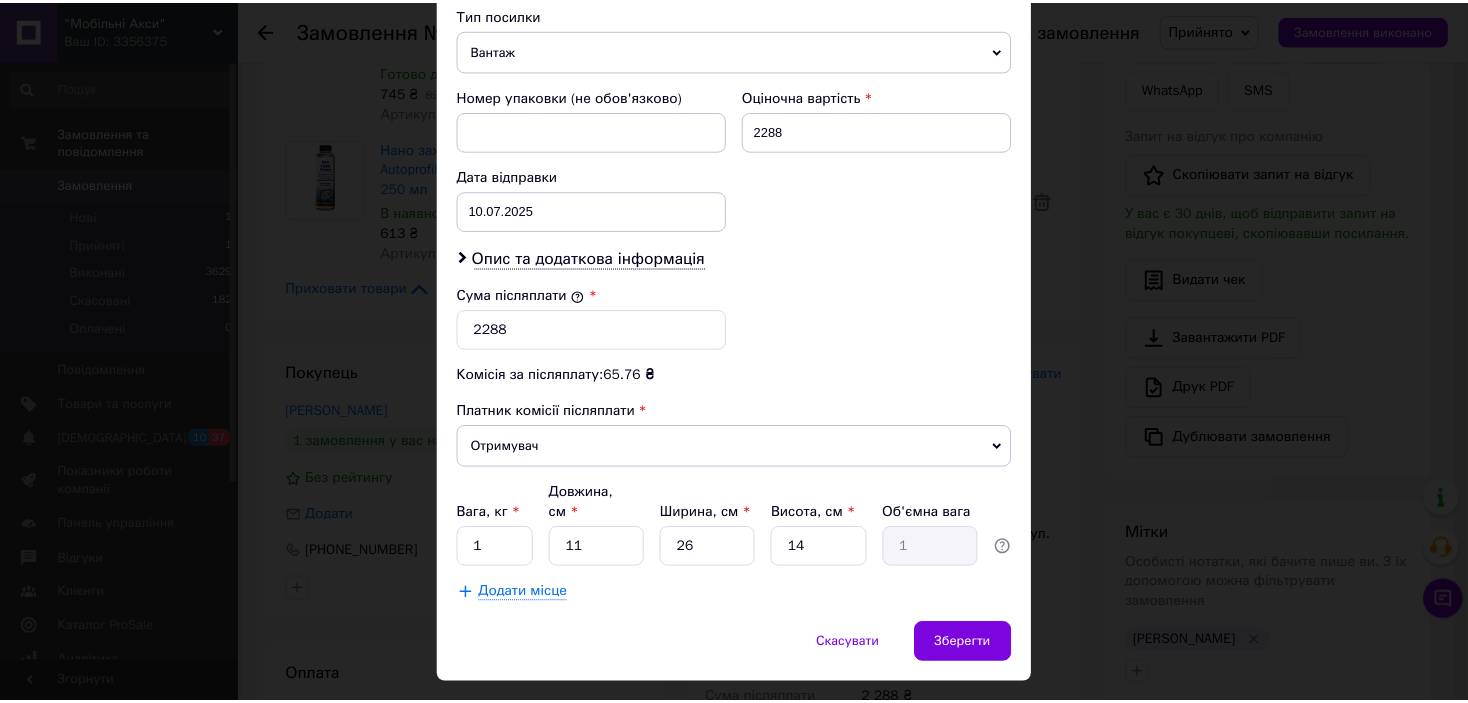 scroll, scrollTop: 816, scrollLeft: 0, axis: vertical 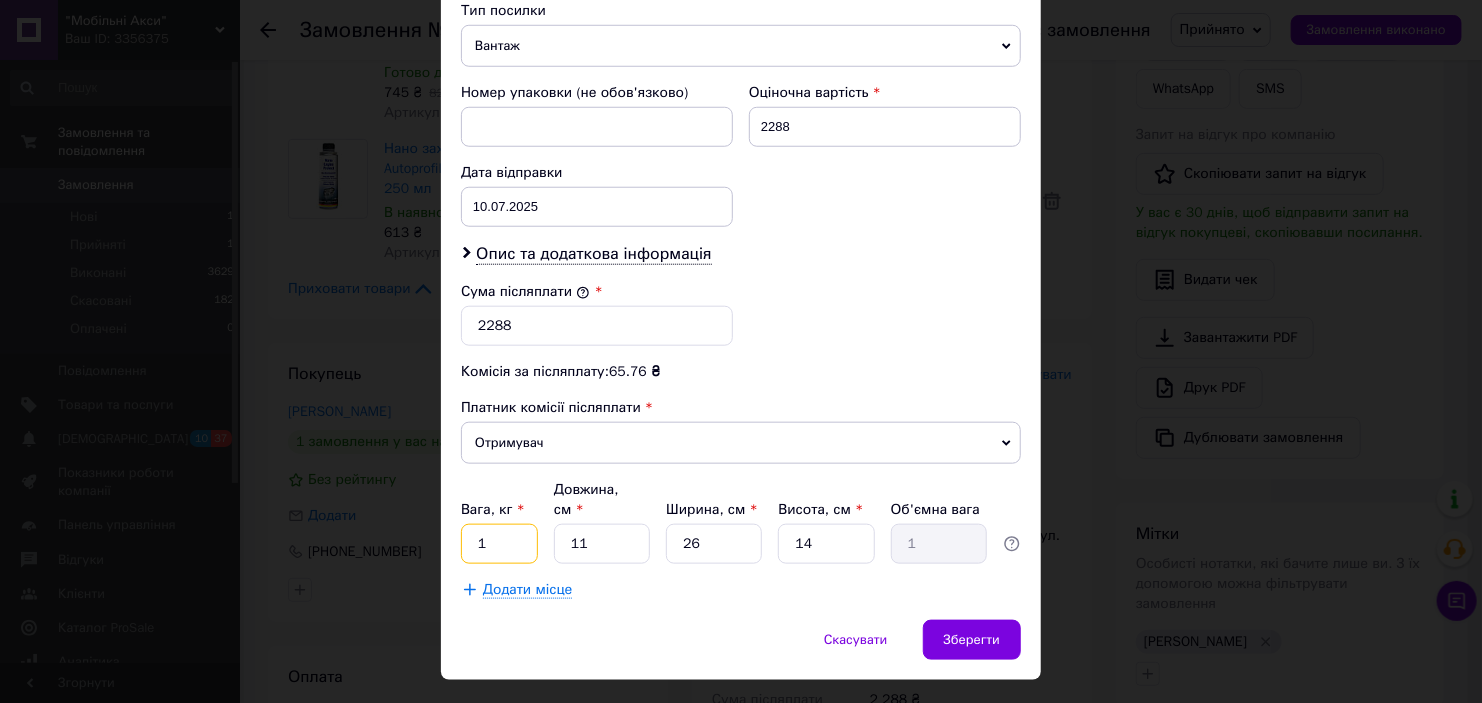 drag, startPoint x: 496, startPoint y: 489, endPoint x: 467, endPoint y: 499, distance: 30.675724 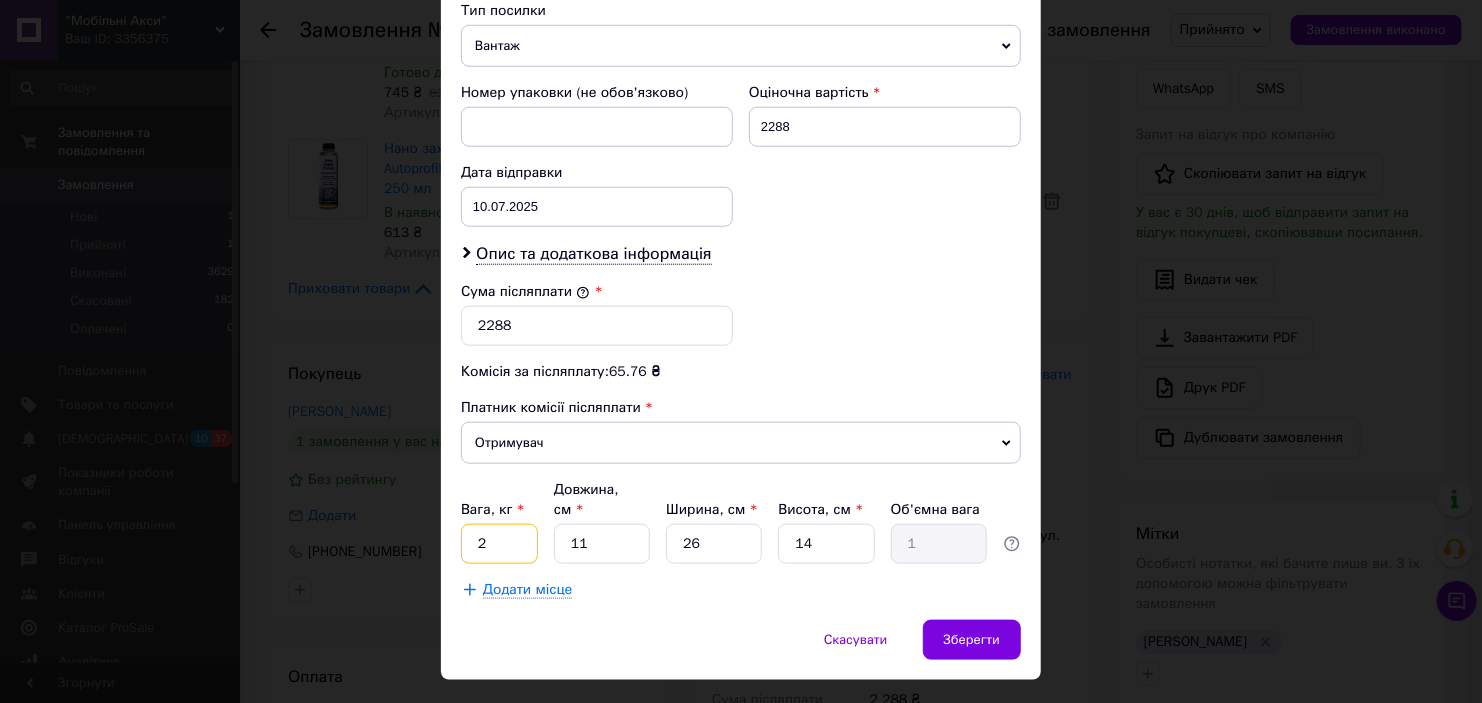 type on "2" 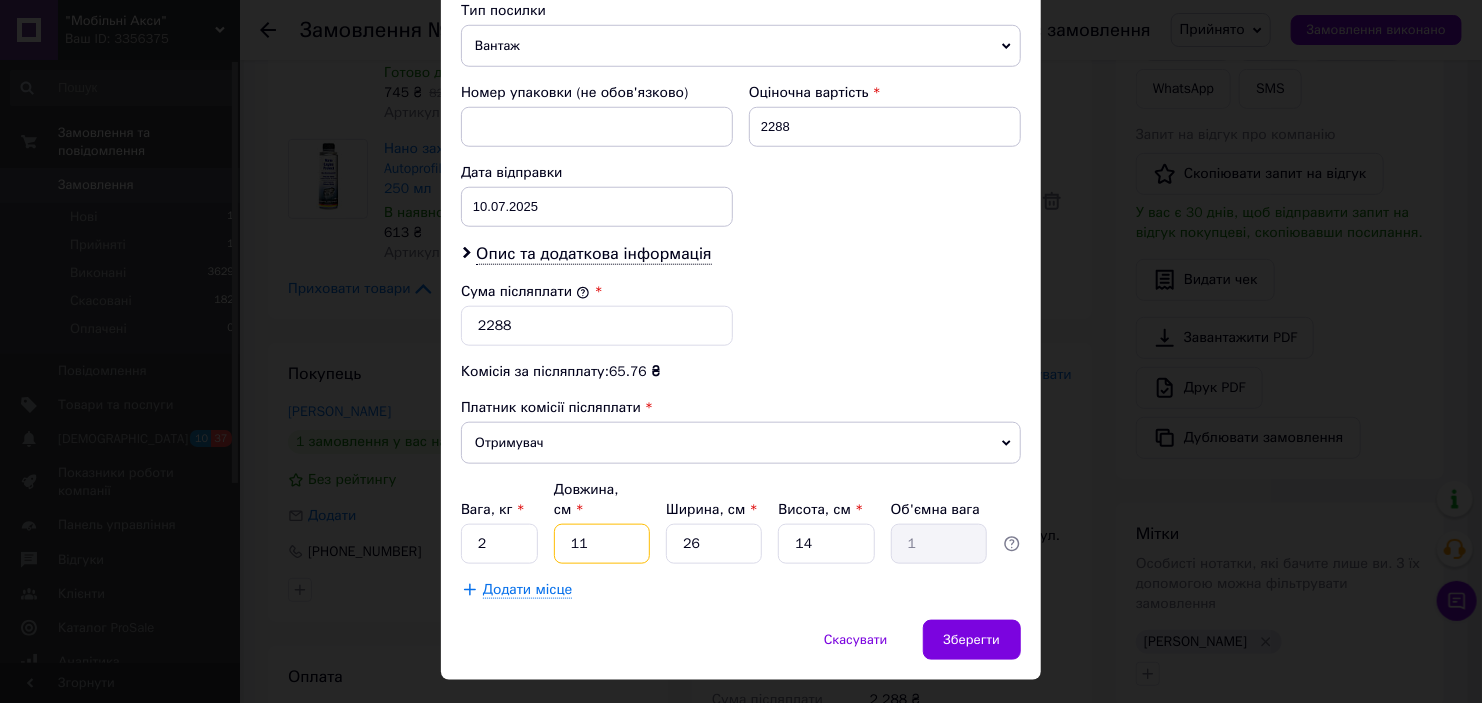 drag, startPoint x: 595, startPoint y: 493, endPoint x: 567, endPoint y: 503, distance: 29.732138 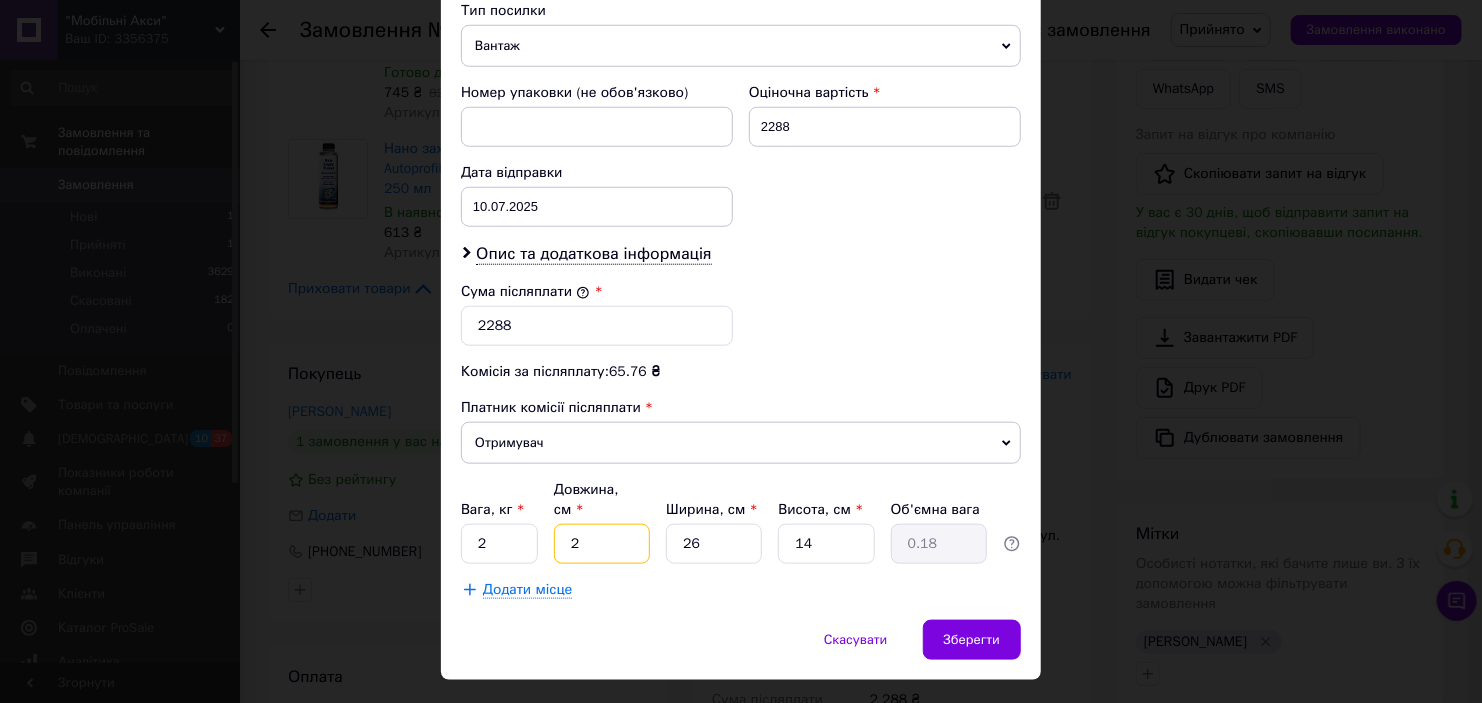 type on "20" 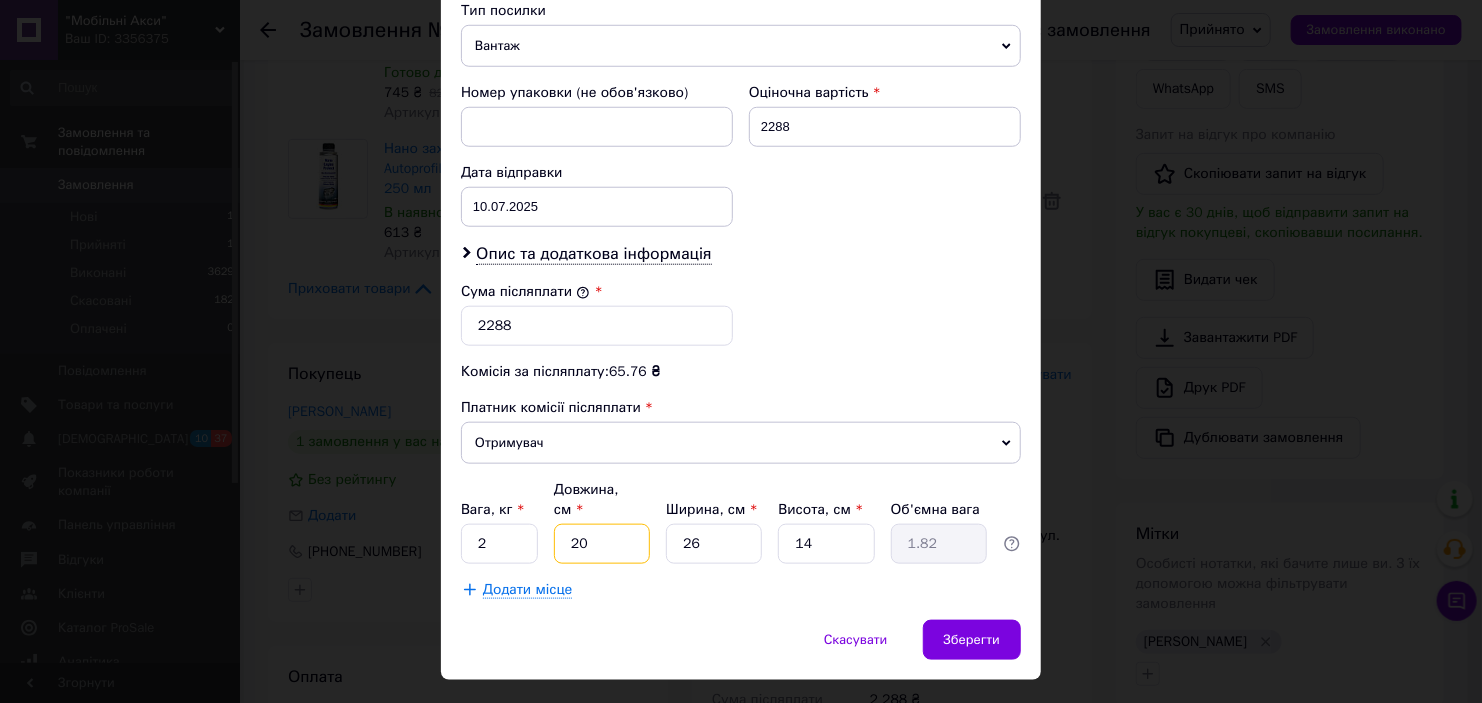 type on "20" 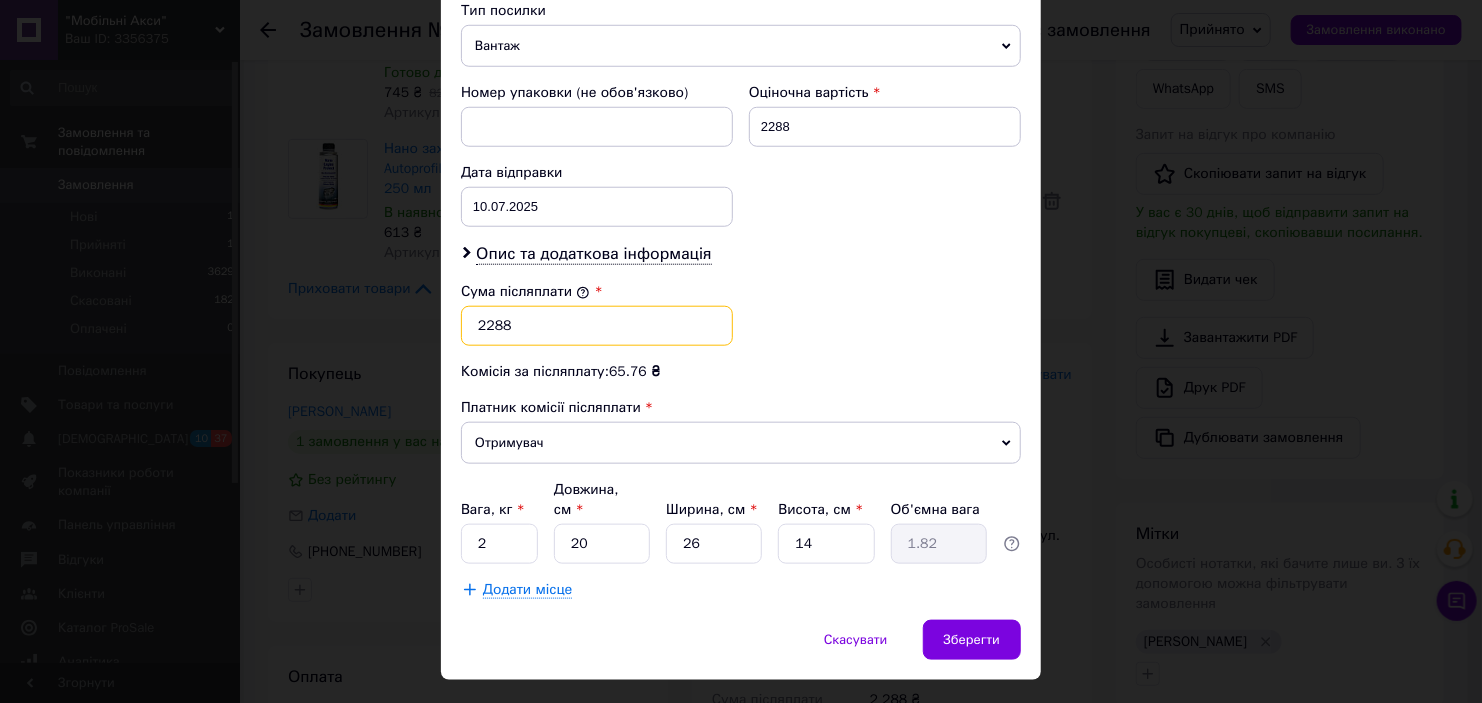 drag, startPoint x: 517, startPoint y: 299, endPoint x: 471, endPoint y: 306, distance: 46.52956 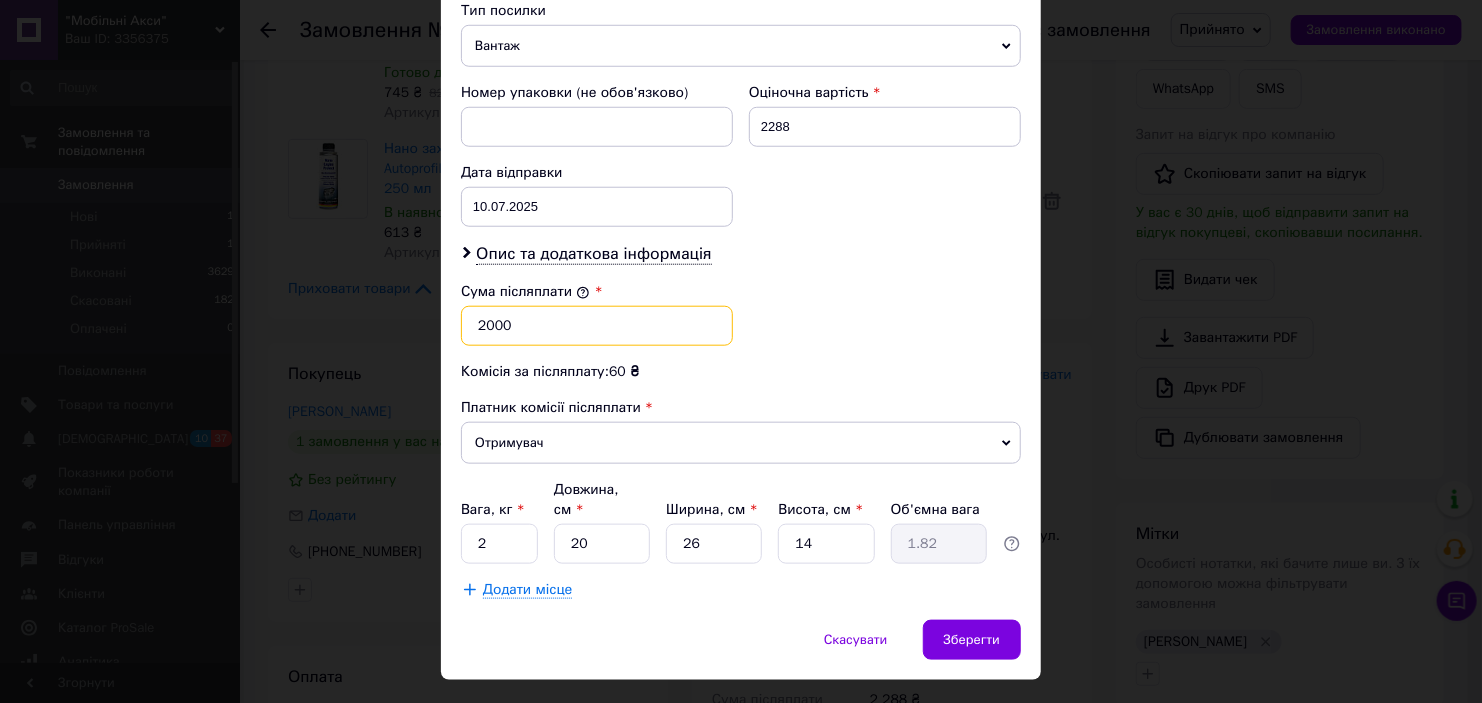 type on "2000" 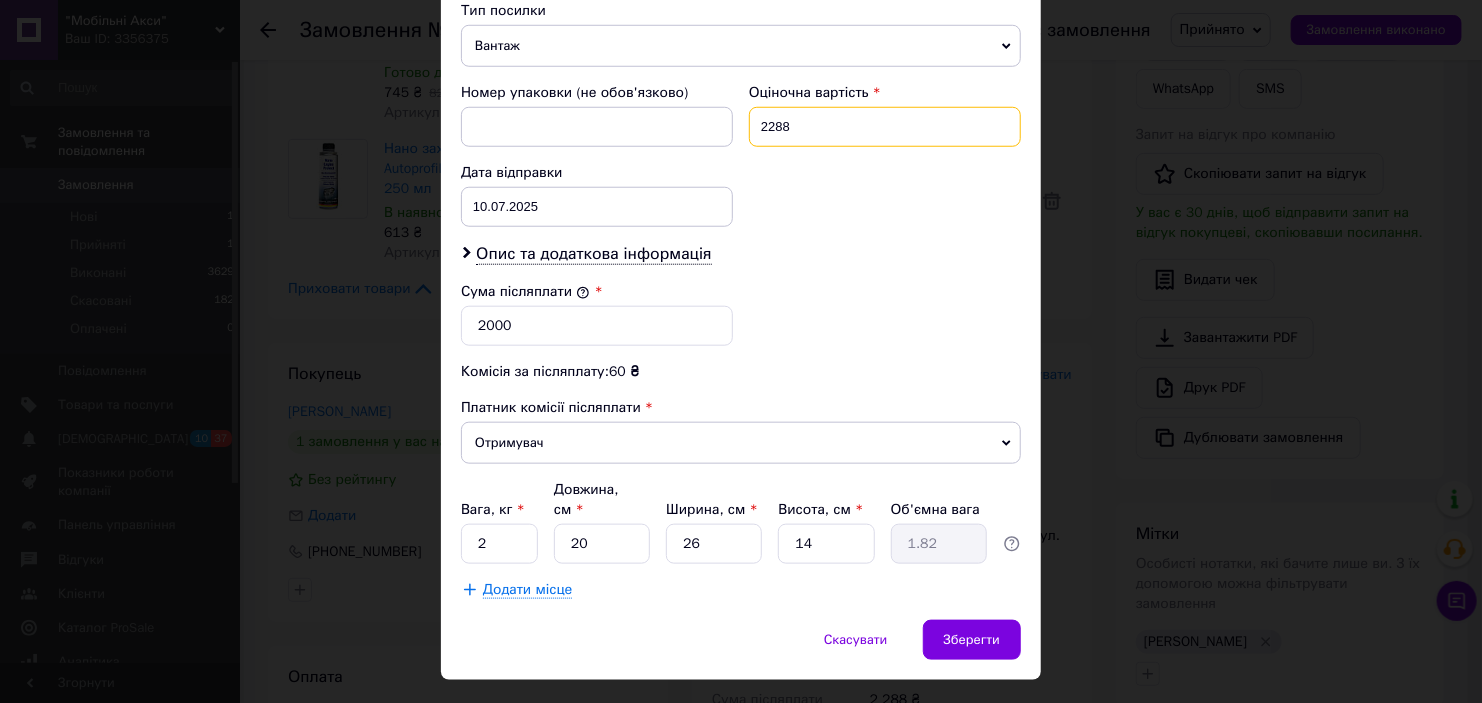 drag, startPoint x: 804, startPoint y: 104, endPoint x: 754, endPoint y: 100, distance: 50.159744 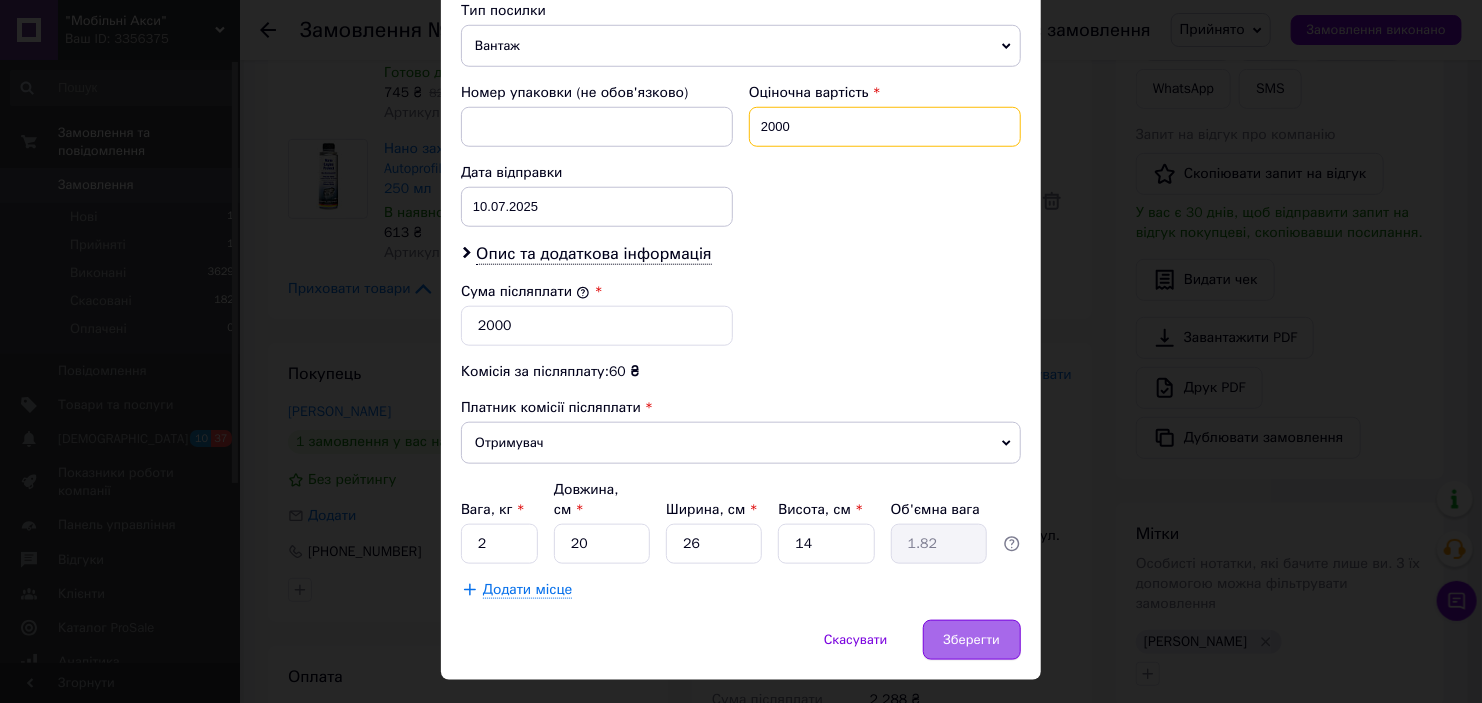 type on "2000" 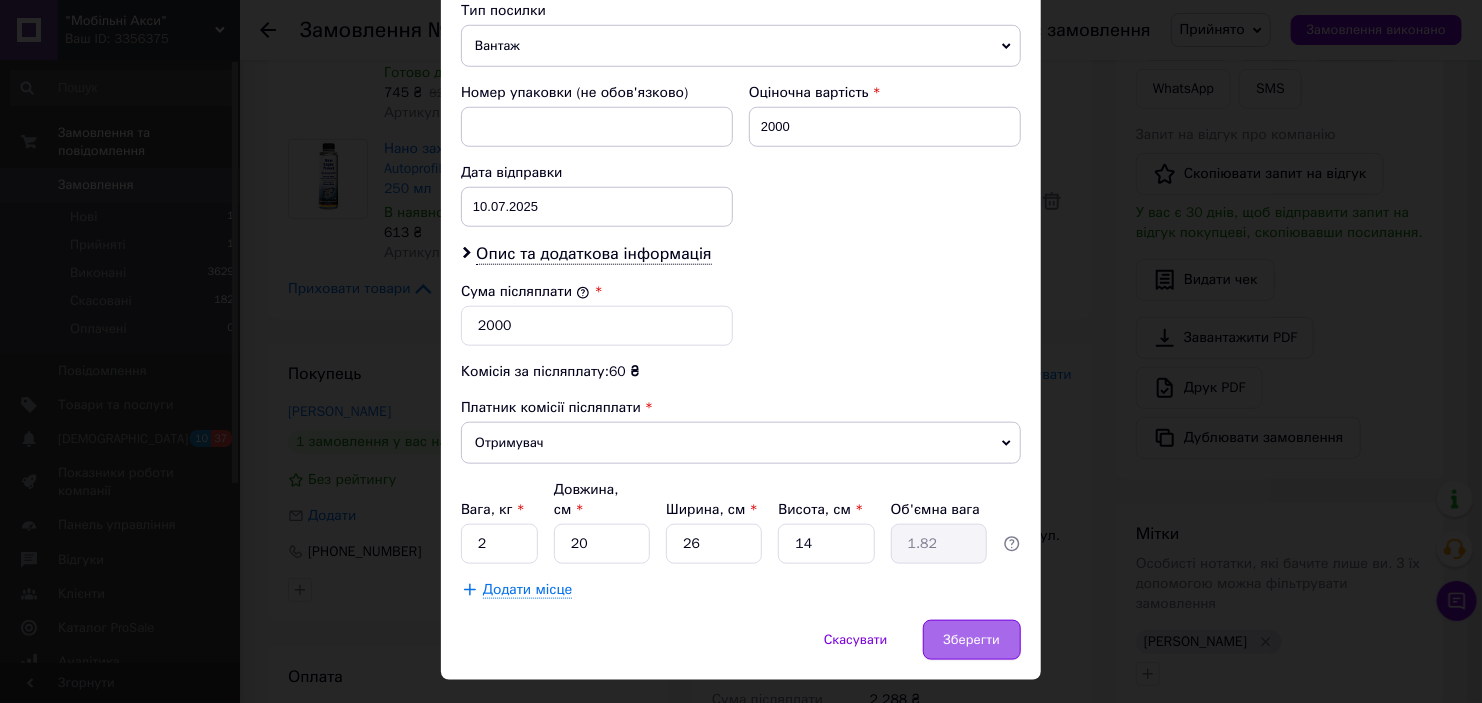 click on "Зберегти" at bounding box center (972, 640) 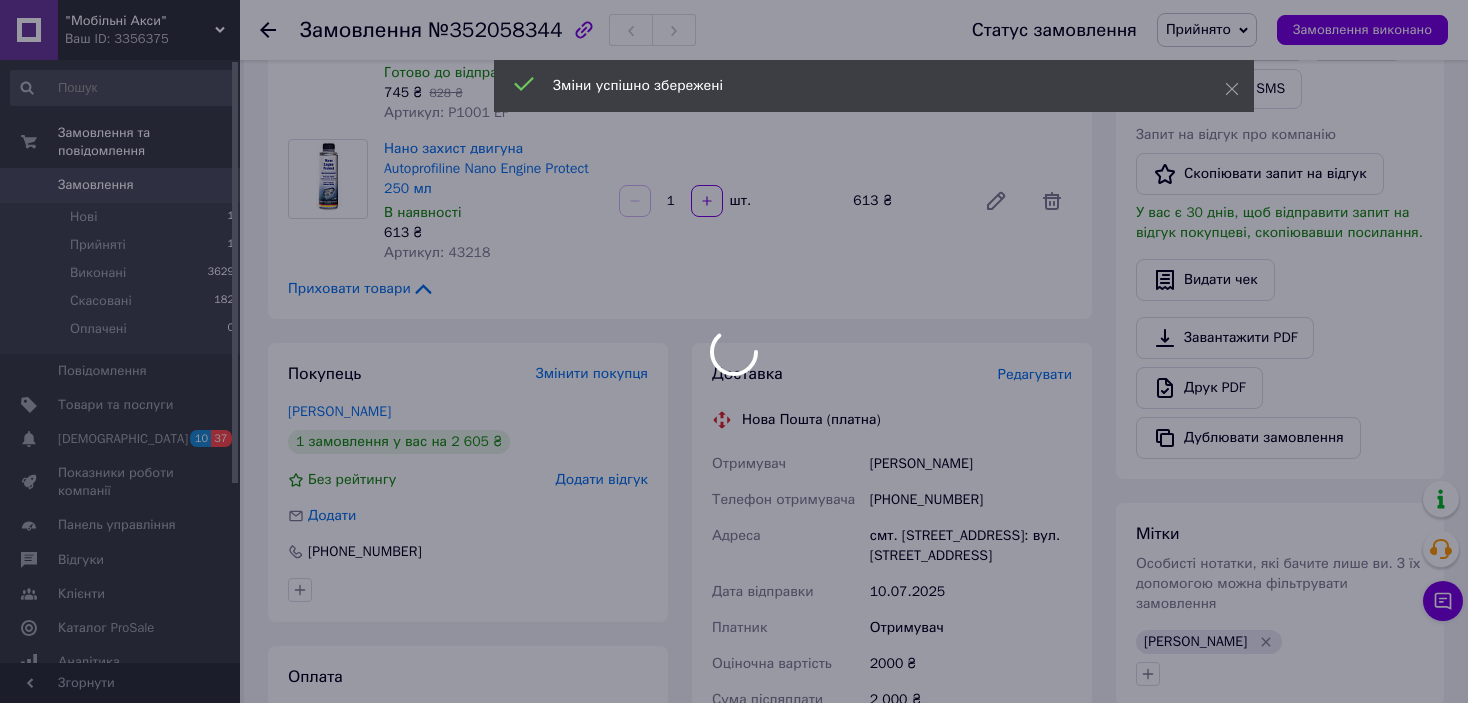 scroll, scrollTop: 277, scrollLeft: 0, axis: vertical 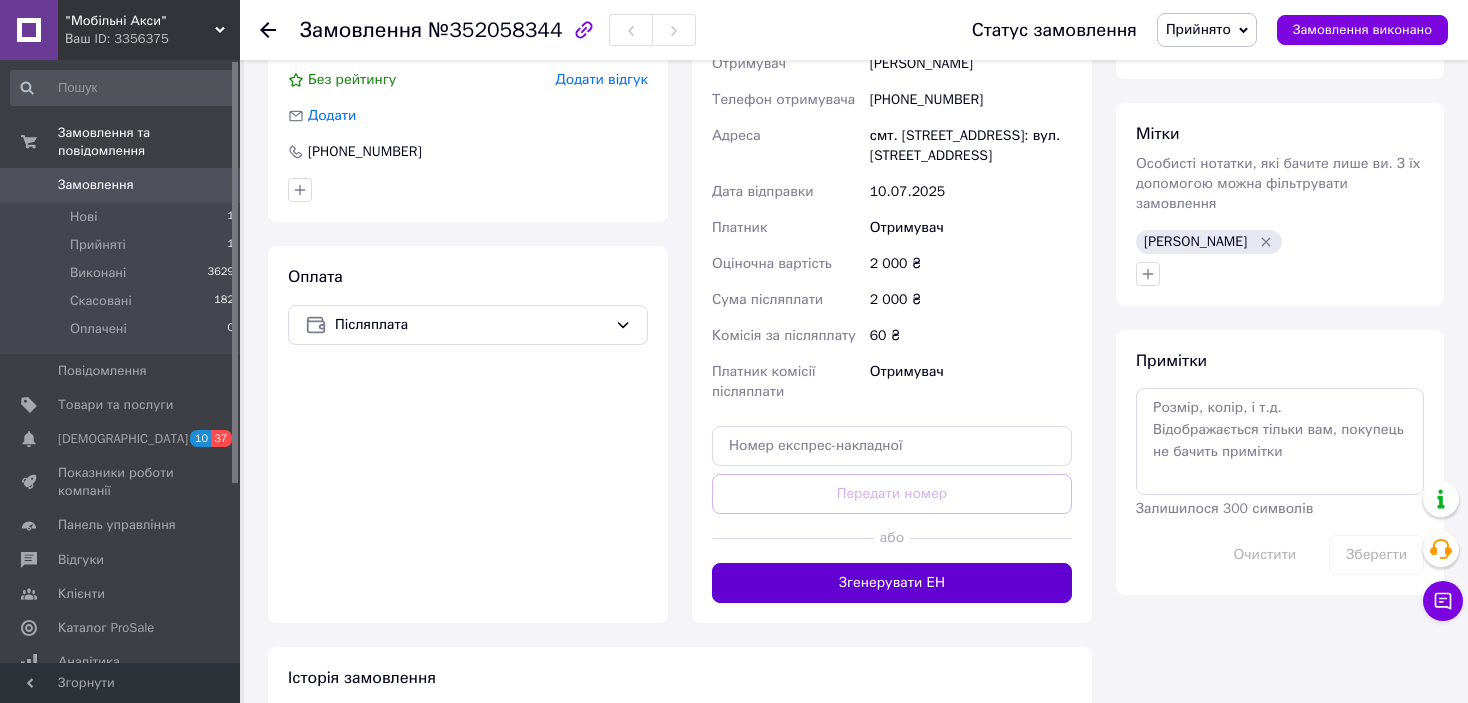 click on "Згенерувати ЕН" at bounding box center (892, 583) 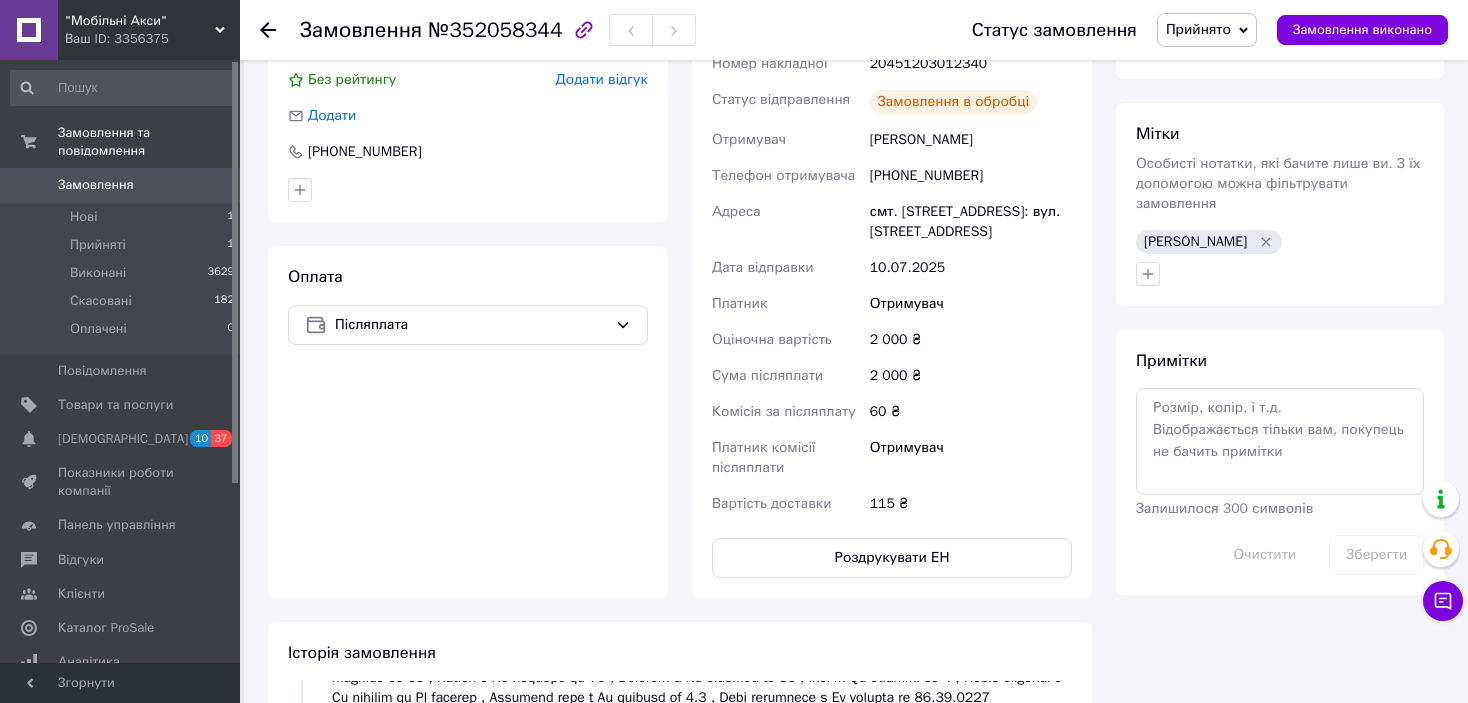 scroll, scrollTop: 325, scrollLeft: 0, axis: vertical 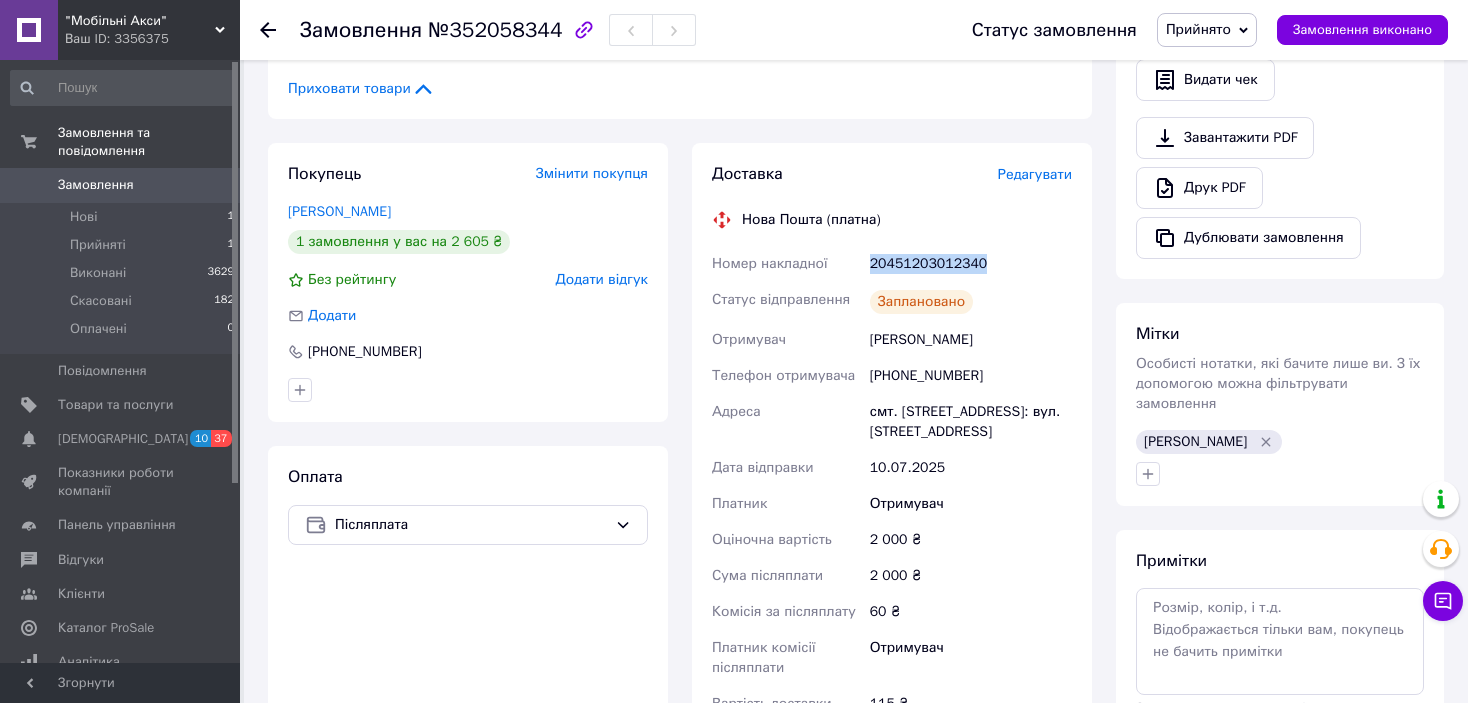 drag, startPoint x: 871, startPoint y: 242, endPoint x: 998, endPoint y: 261, distance: 128.41339 